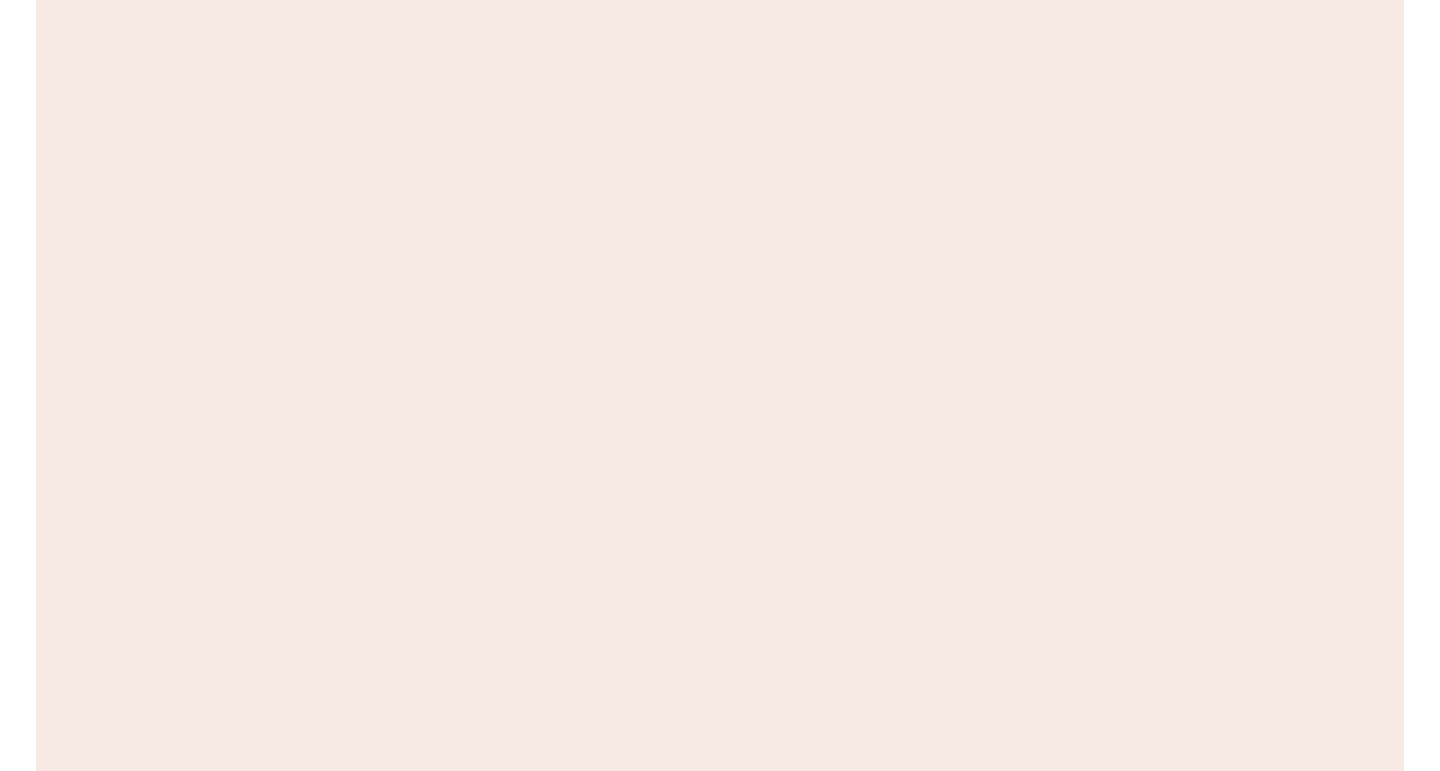 scroll, scrollTop: 0, scrollLeft: 0, axis: both 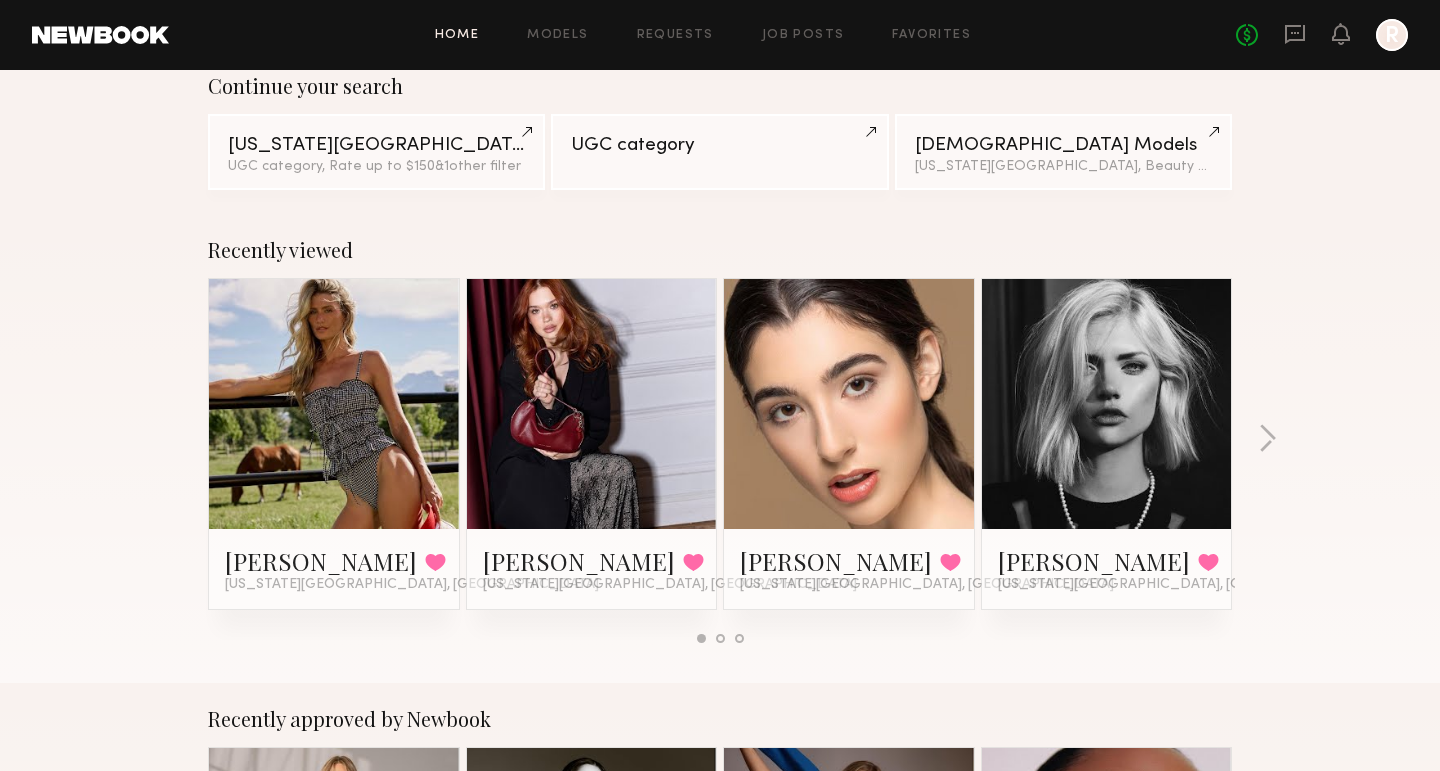 click on "Recently viewed Skye H. Favorited New York City, NY Adelina Y. Favorited New York City, NY Sara S. Favorited New York City, NY Martina K. Favorited New York City, NY" 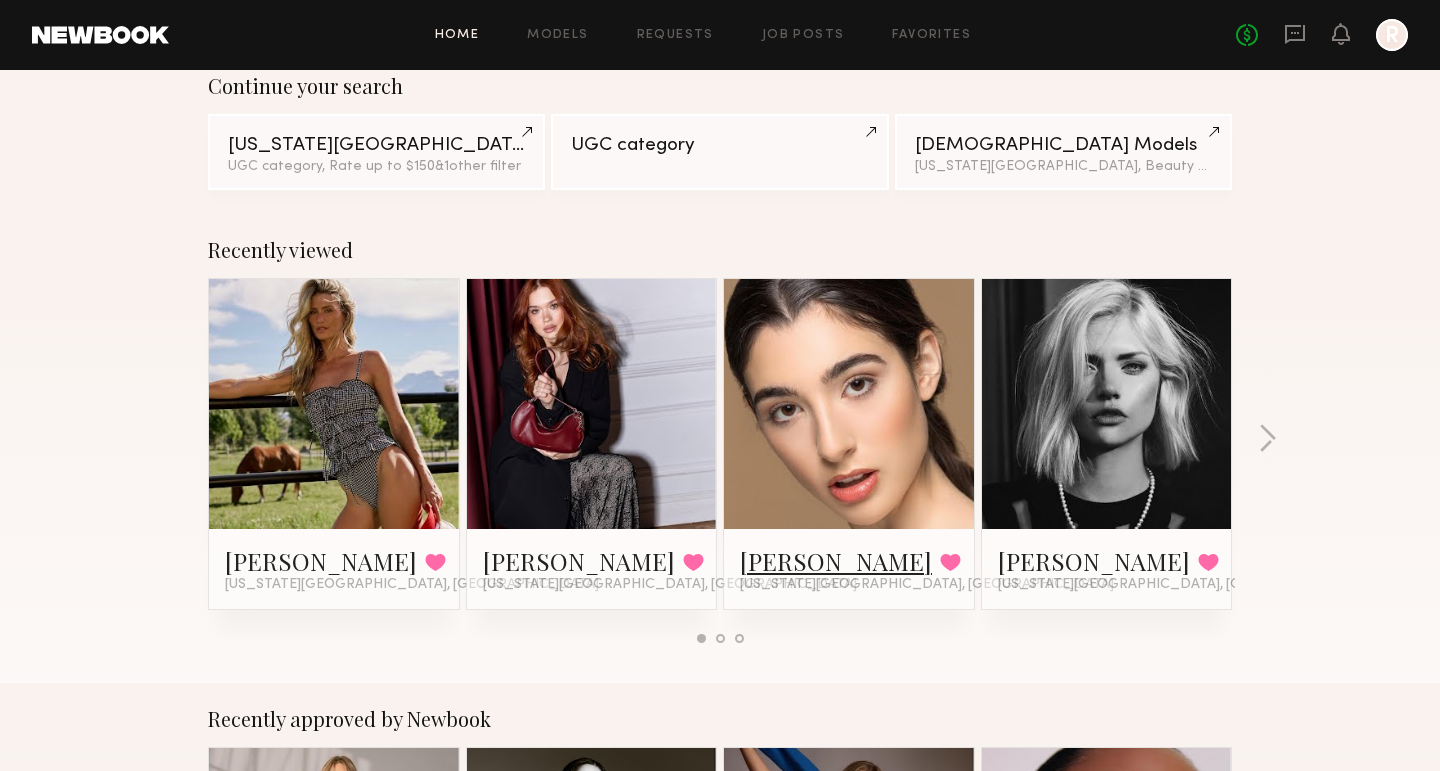 click on "Sara S." 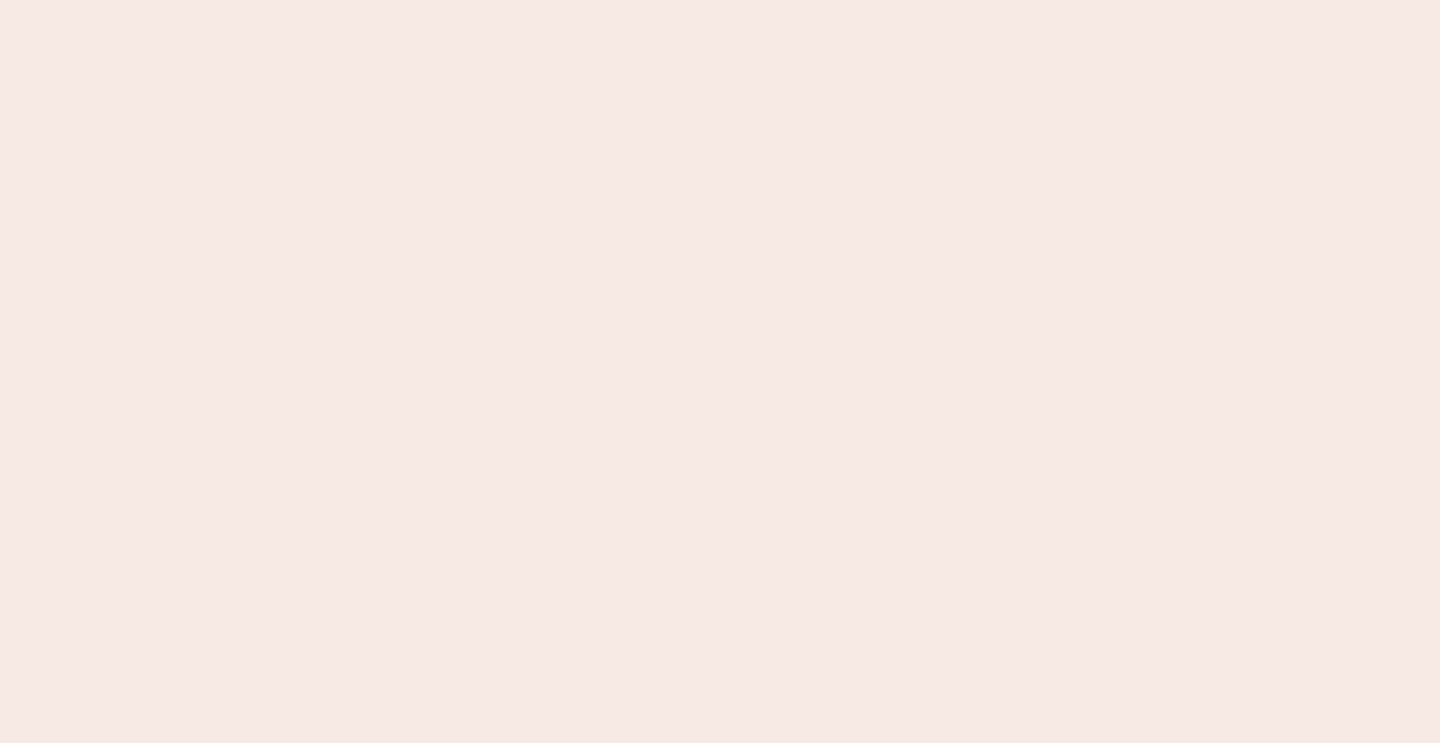 scroll, scrollTop: 0, scrollLeft: 0, axis: both 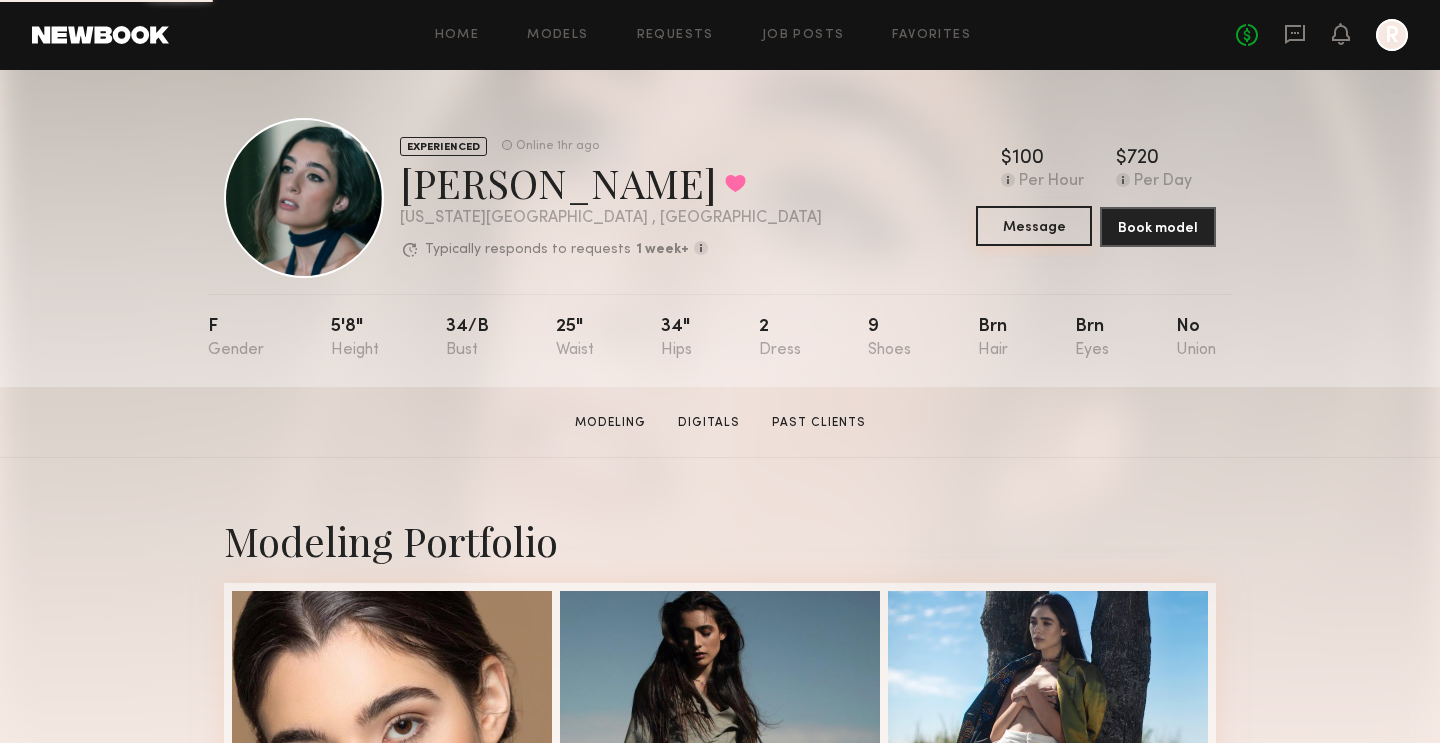 click on "Message" 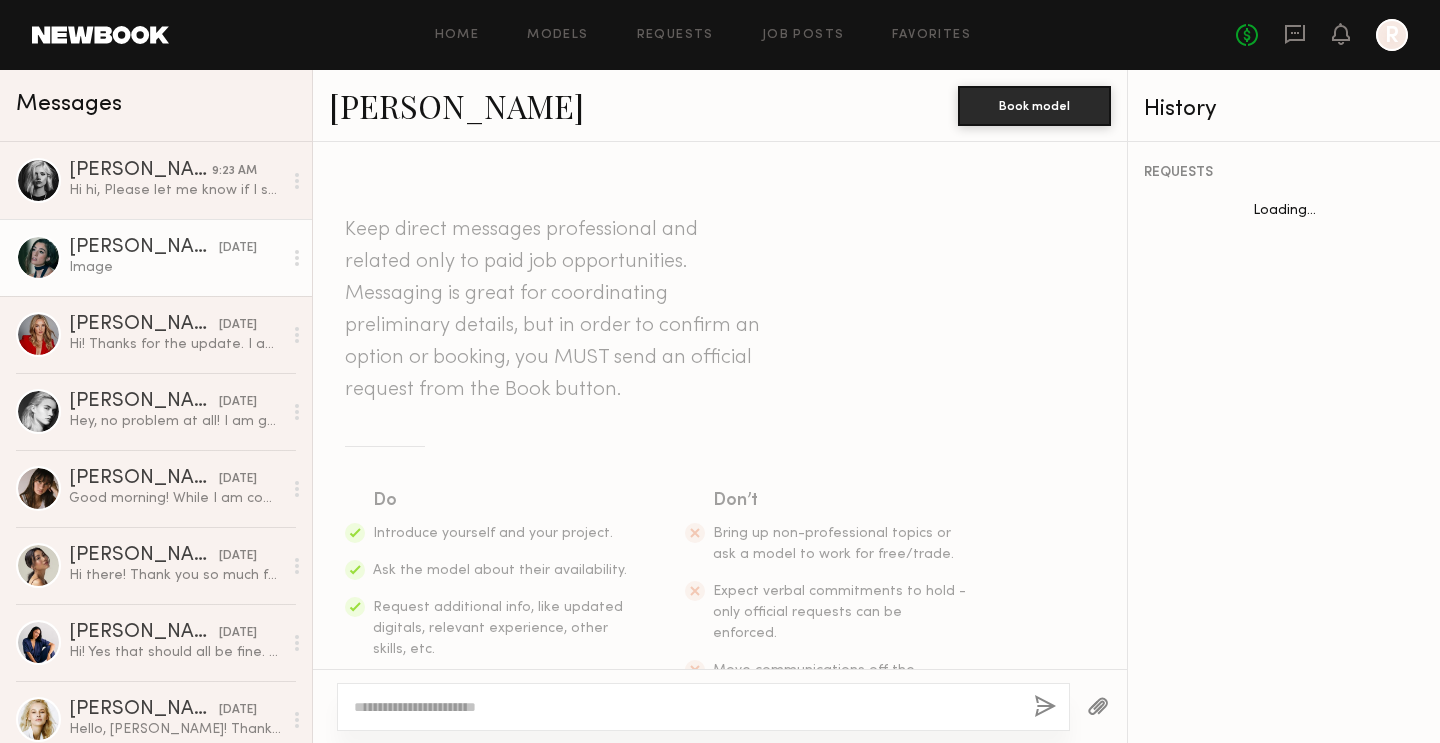scroll, scrollTop: 2342, scrollLeft: 0, axis: vertical 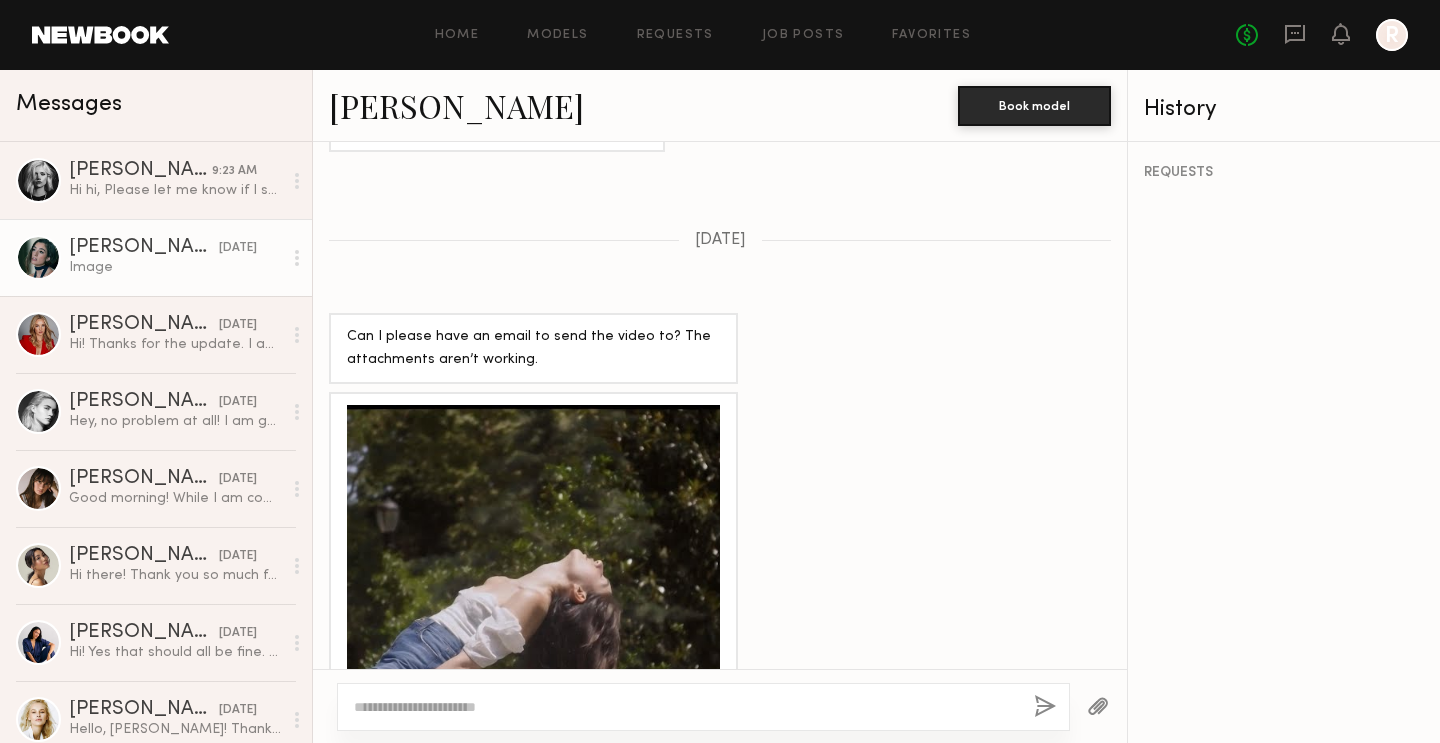 click 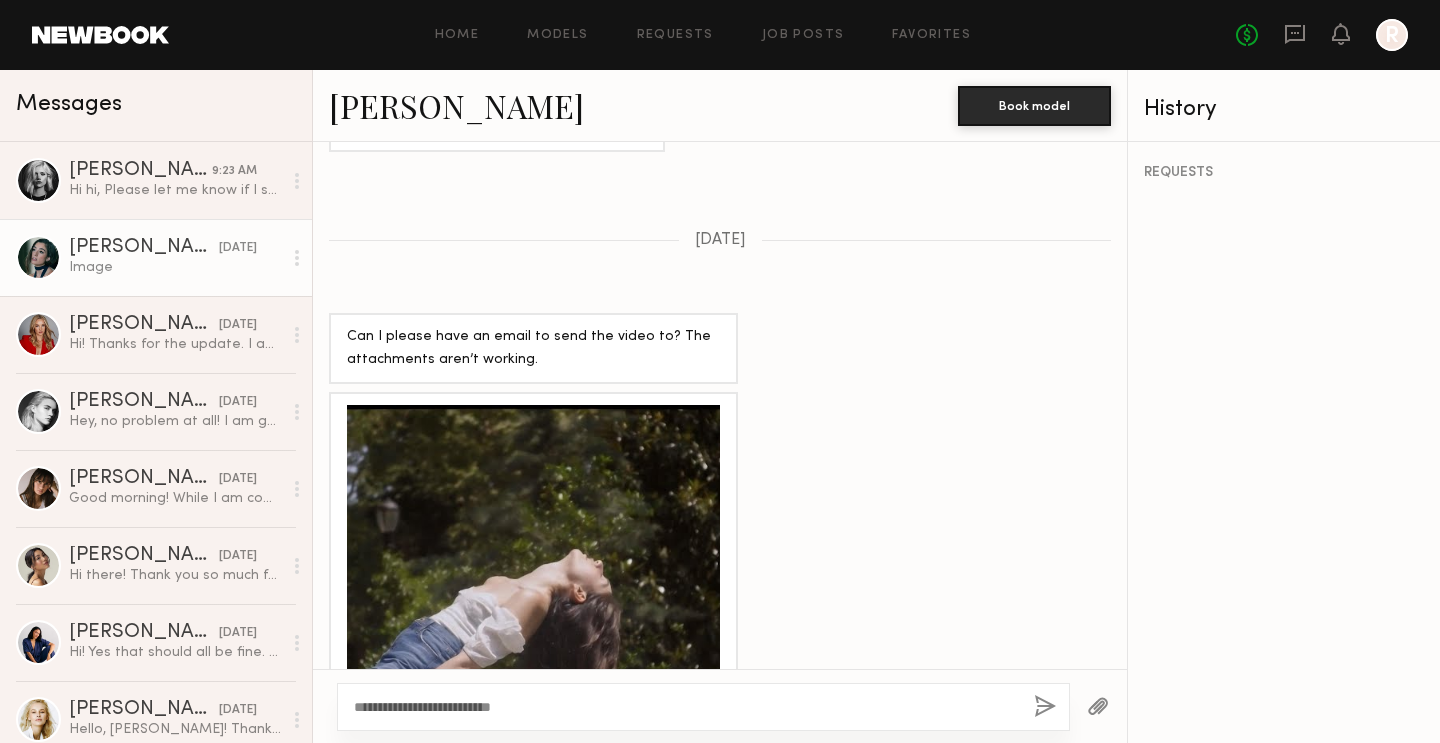 type on "**********" 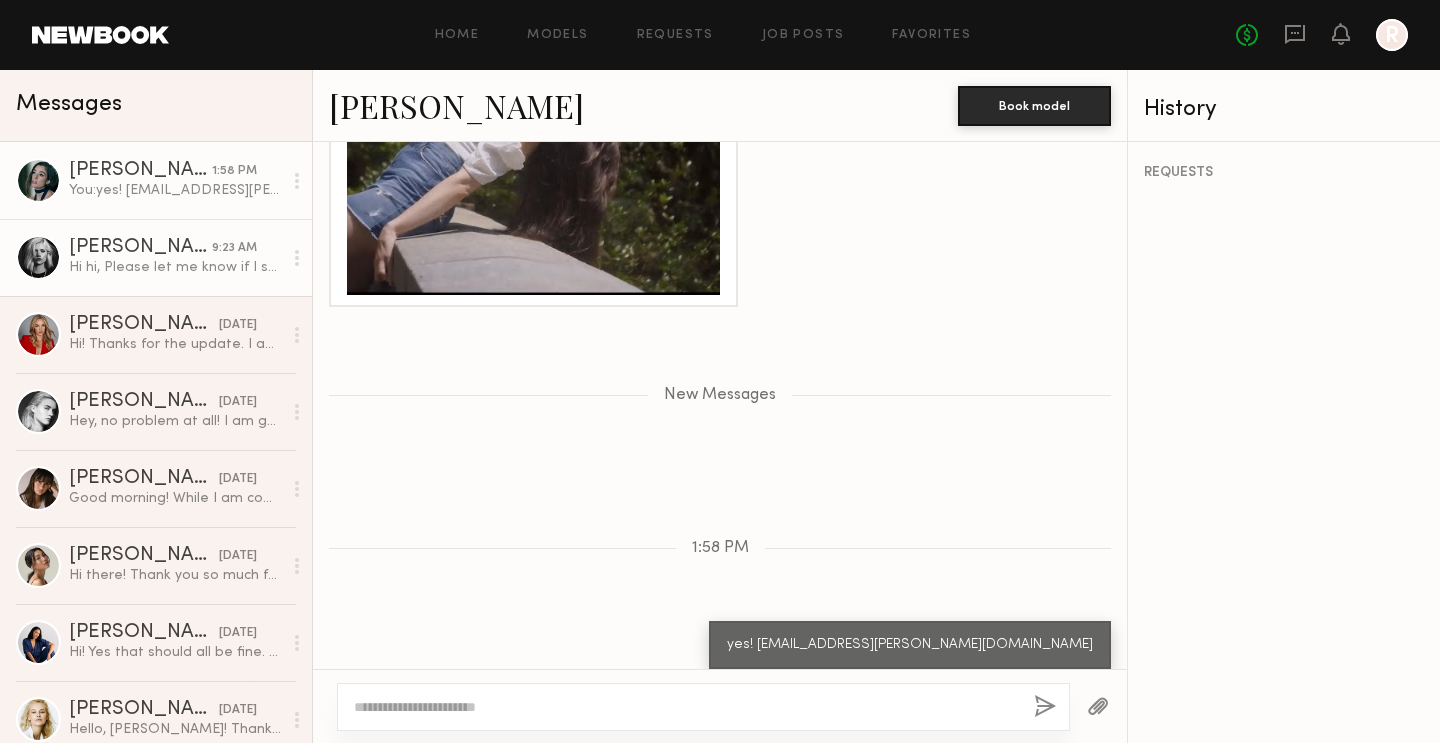 scroll, scrollTop: 2824, scrollLeft: 0, axis: vertical 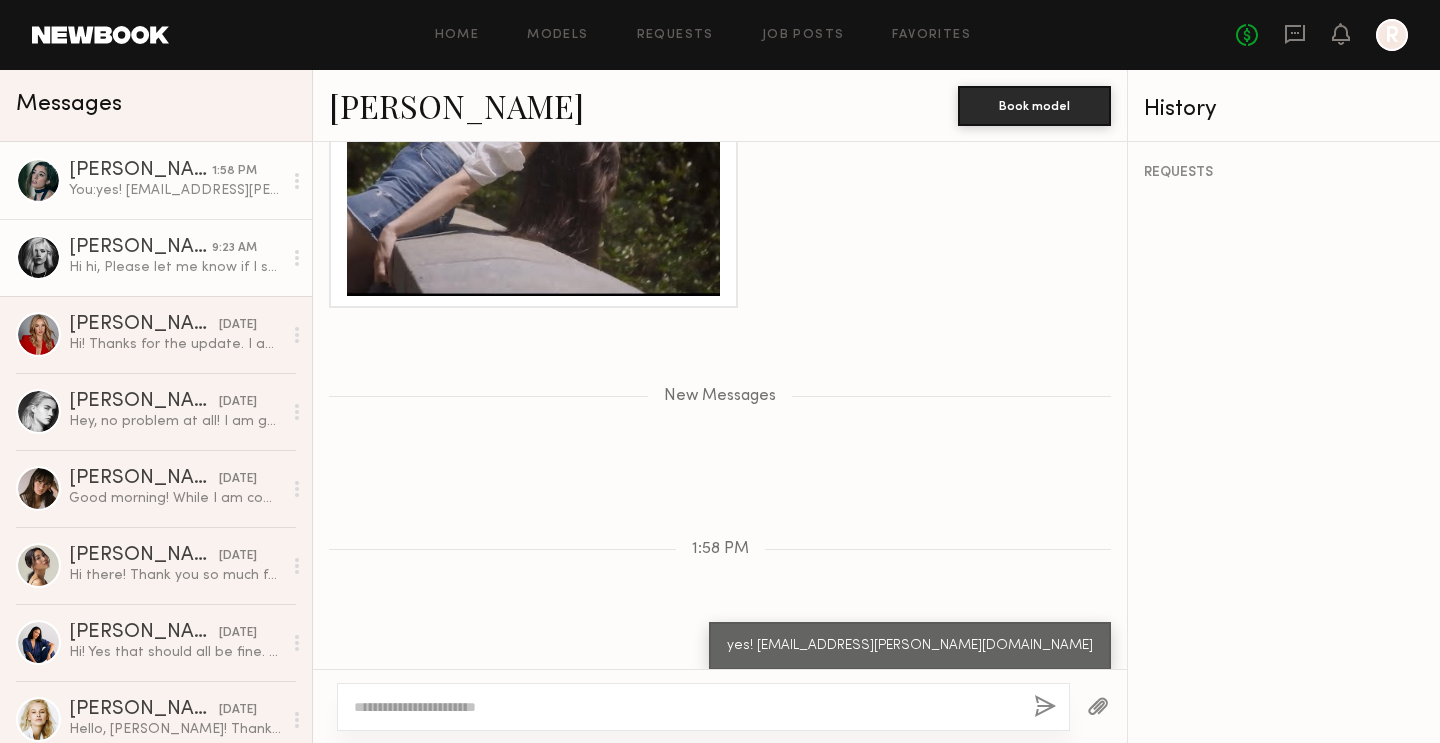 click on "Hi hi,
Please let me know if I still need to hold the option for 31st?
Thank you!" 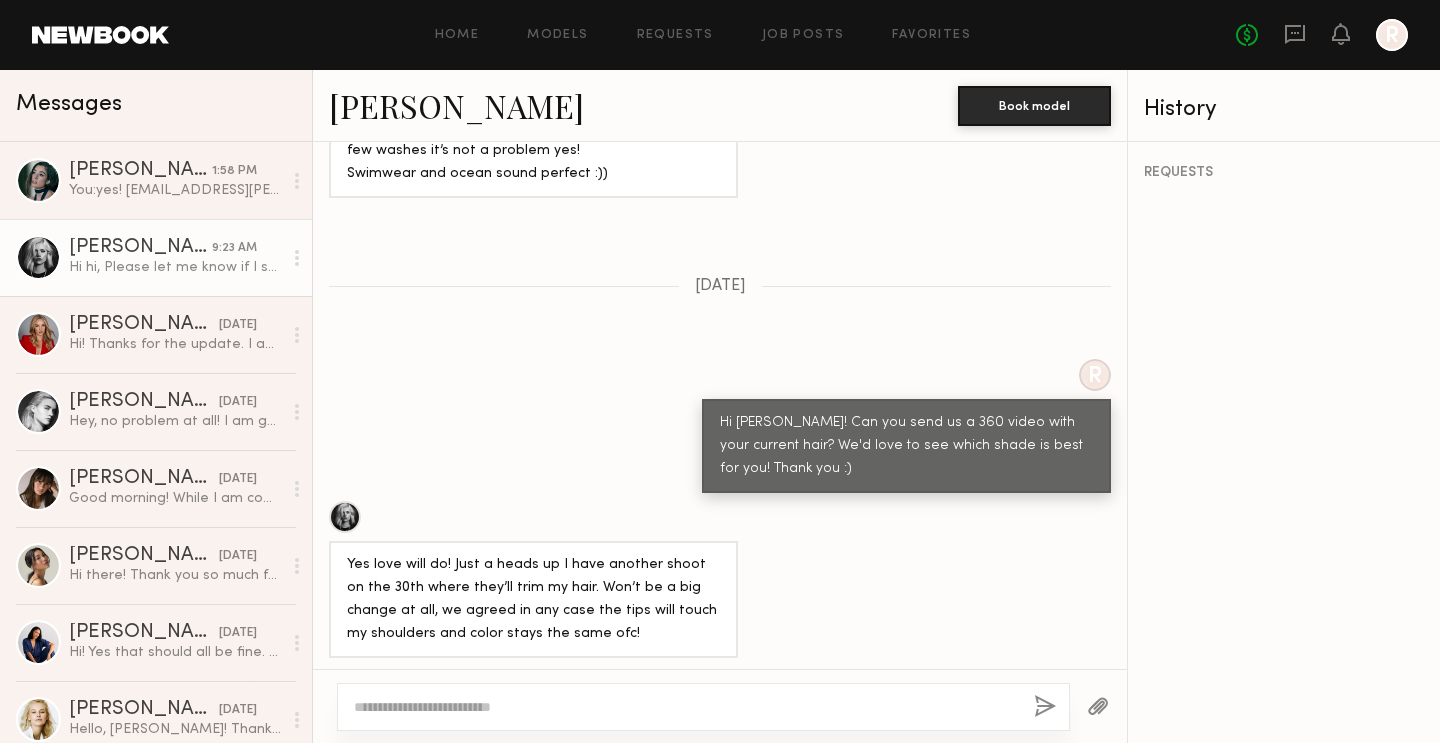 scroll, scrollTop: 1258, scrollLeft: 0, axis: vertical 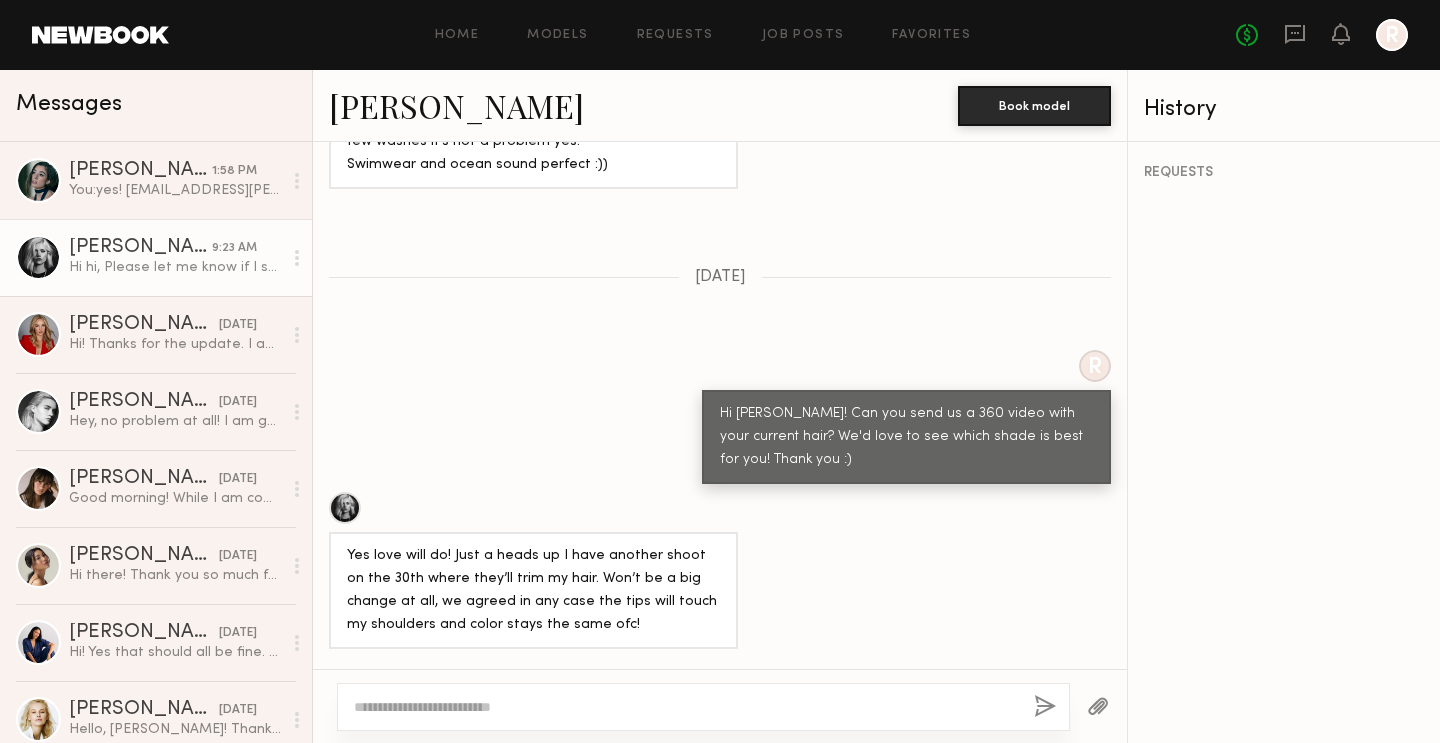 click on "Keep direct messages professional and related only to paid job opportunities. Messaging is great for coordinating preliminary details, but in order to confirm an option or booking, you MUST send an official request from the Book button. Do Introduce yourself and your project. Ask the model about their availability. Request additional info, like updated digitals, relevant experience, other skills, etc. Don’t Bring up non-professional topics or ask a model to work for free/trade. Expect verbal commitments to hold - only official requests can be enforced. Move communications off the platform. 07/22/2025 R Hi Maesa,
Yes I can confirm availability next Thursday July 31st. Could you please let me know the color of the gloss that I’ll be applying? If you guarantee me that it will wash out in a few washes it’s not a problem yes!
Swimwear and ocean sound perfect :)) 07/24/2025 R Hi Martina! Can you send us a 360 video with your current hair? We'd love to see which shade is best for you! Thank you :) 07/25/2025" 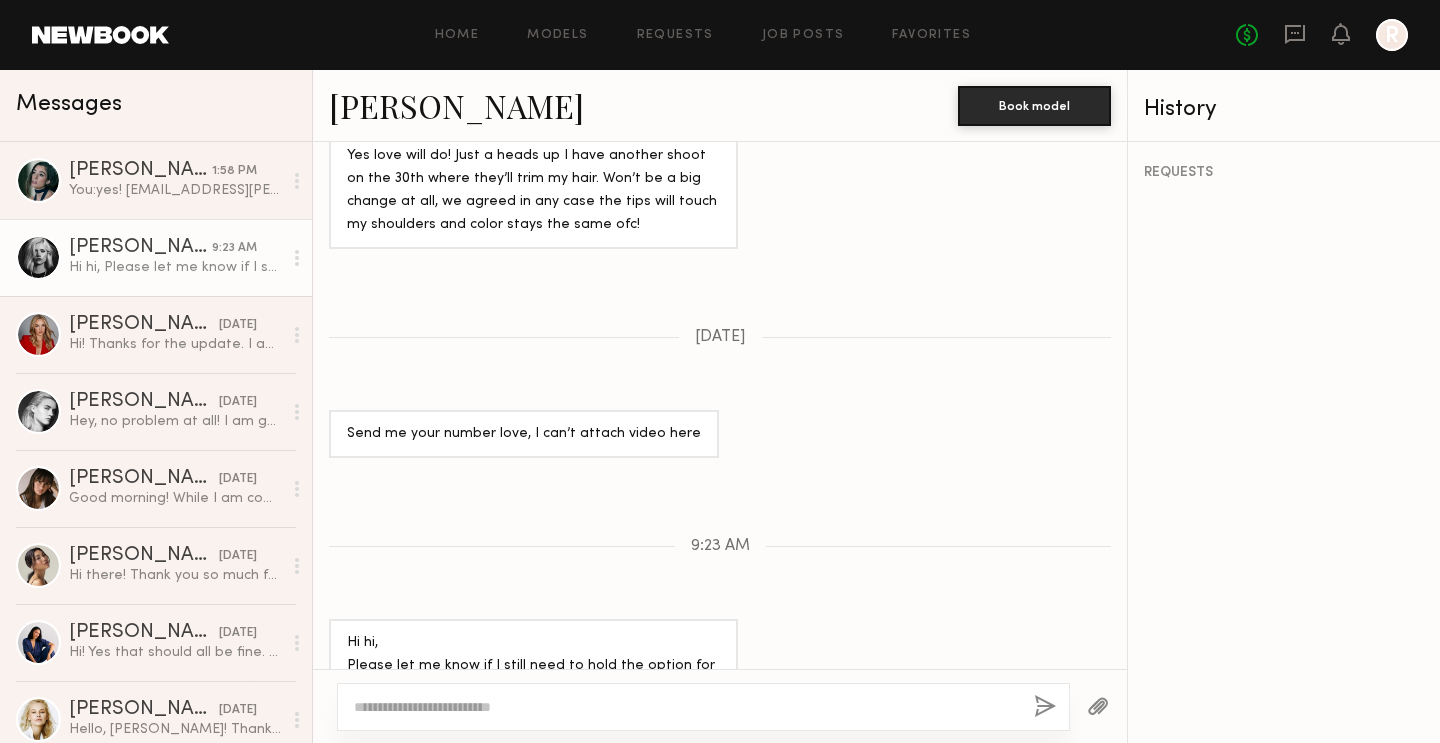 scroll, scrollTop: 1648, scrollLeft: 0, axis: vertical 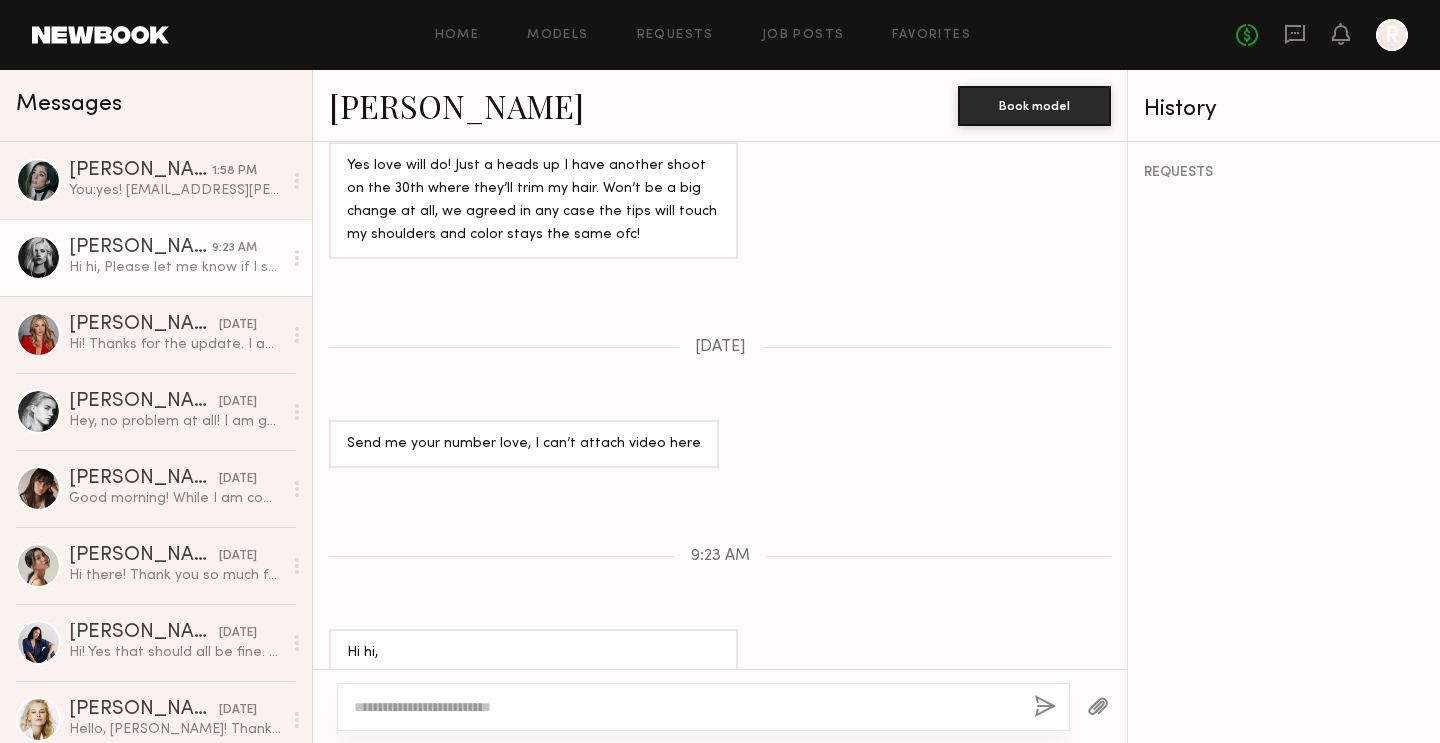 click on "Keep direct messages professional and related only to paid job opportunities. Messaging is great for coordinating preliminary details, but in order to confirm an option or booking, you MUST send an official request from the Book button. Do Introduce yourself and your project. Ask the model about their availability. Request additional info, like updated digitals, relevant experience, other skills, etc. Don’t Bring up non-professional topics or ask a model to work for free/trade. Expect verbal commitments to hold - only official requests can be enforced. Move communications off the platform. 07/22/2025 R Hi Maesa,
Yes I can confirm availability next Thursday July 31st. Could you please let me know the color of the gloss that I’ll be applying? If you guarantee me that it will wash out in a few washes it’s not a problem yes!
Swimwear and ocean sound perfect :)) 07/24/2025 R Hi Martina! Can you send us a 360 video with your current hair? We'd love to see which shade is best for you! Thank you :) 07/25/2025" 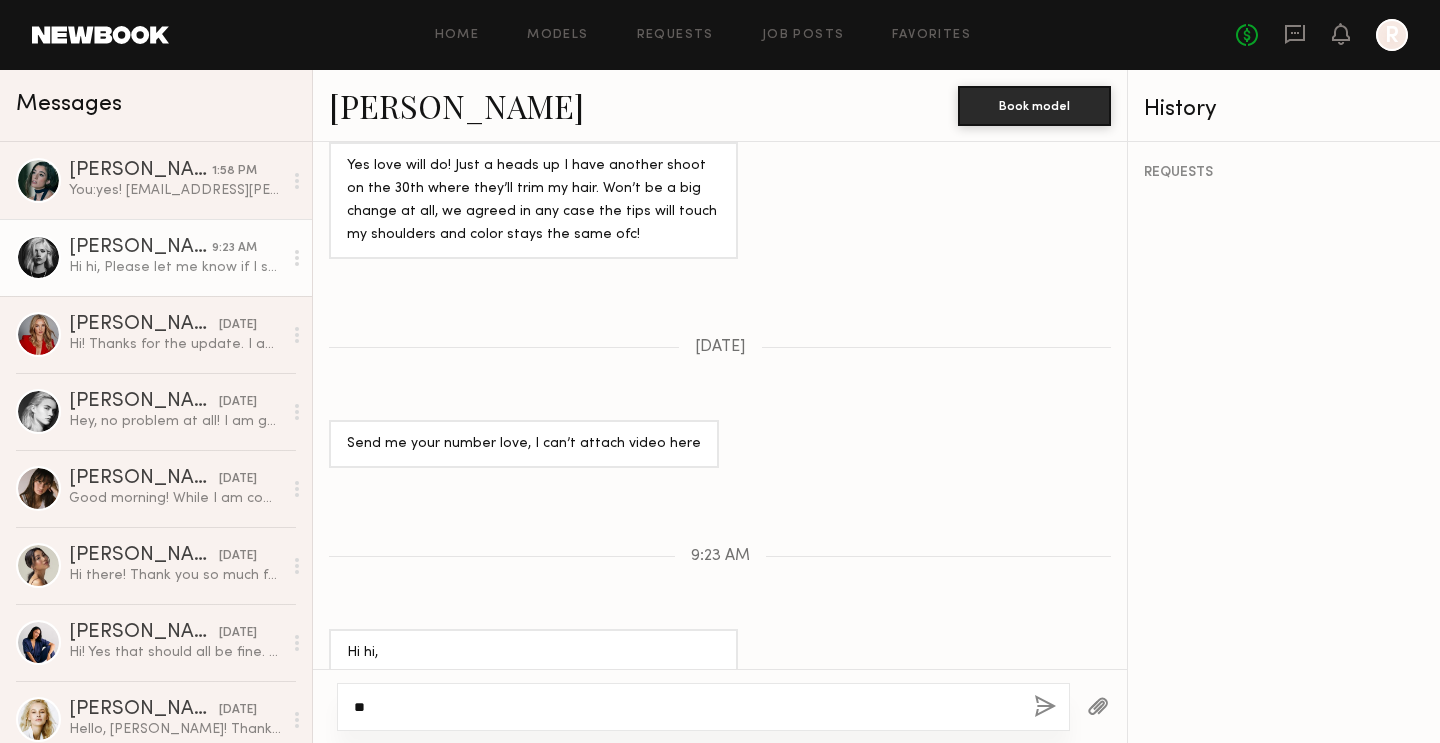 type on "*" 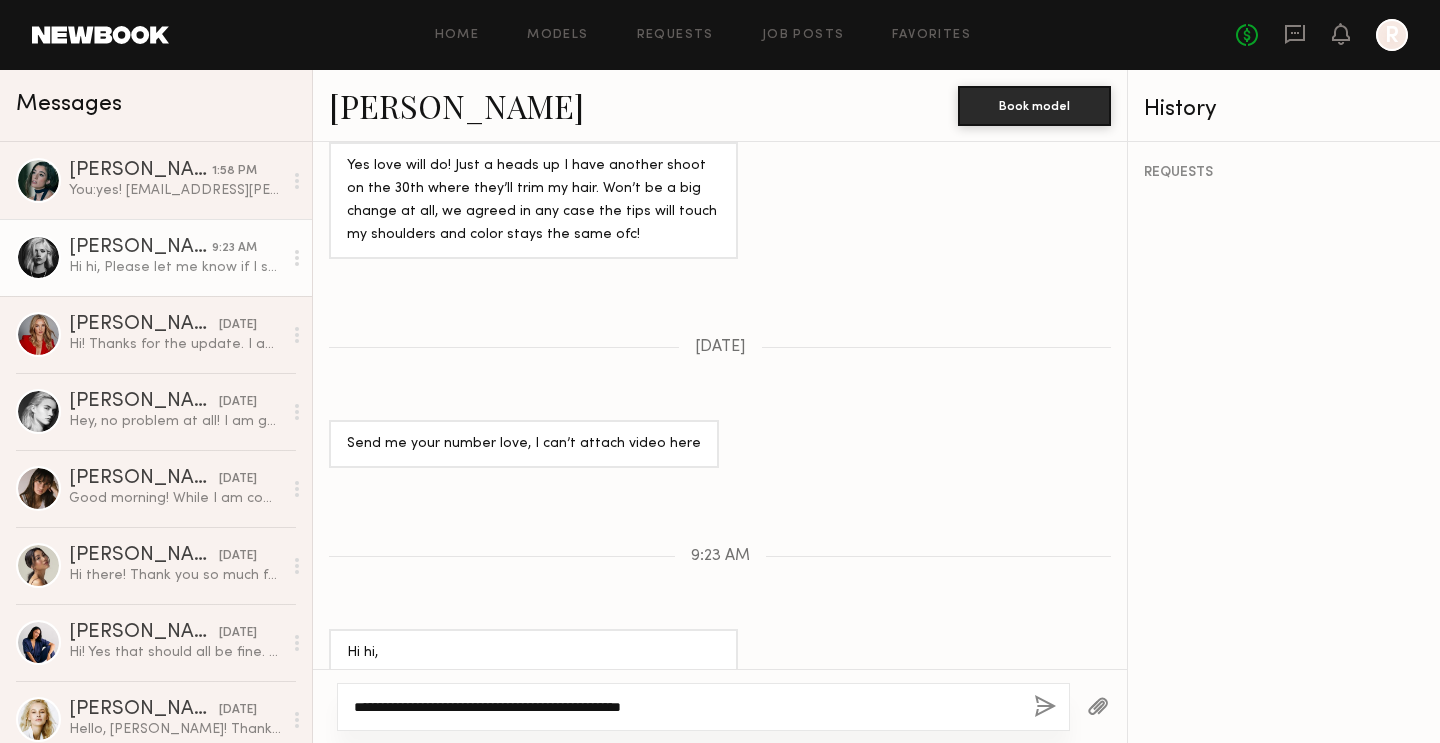 type on "**********" 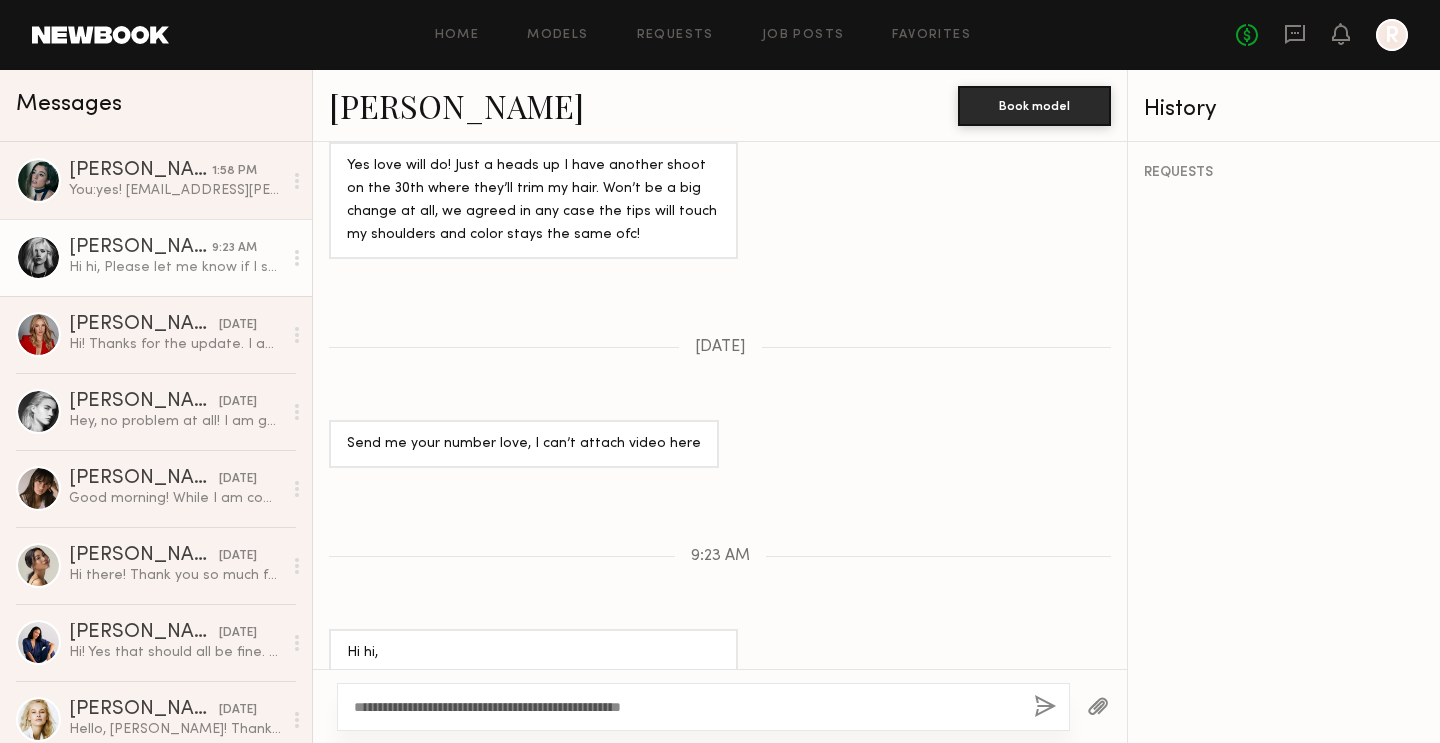 click 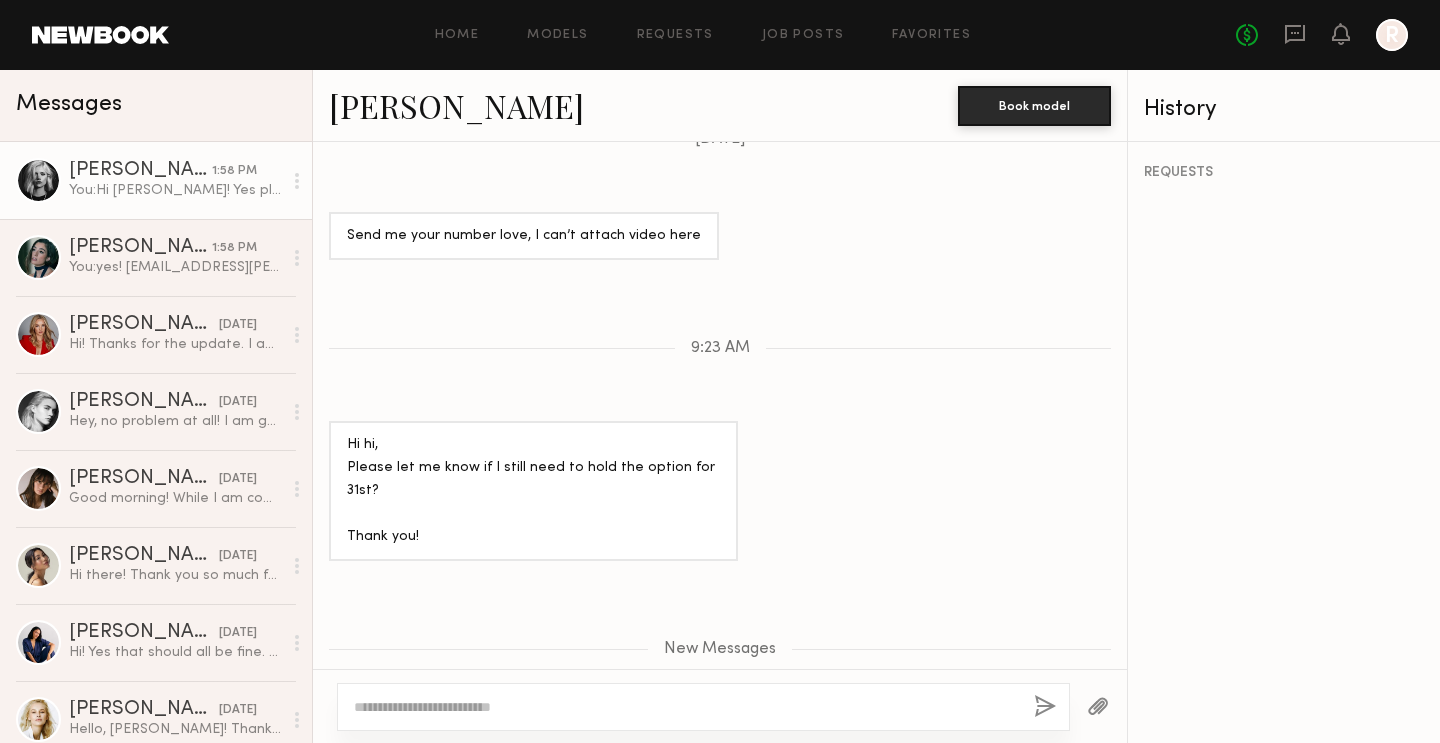 scroll, scrollTop: 1977, scrollLeft: 0, axis: vertical 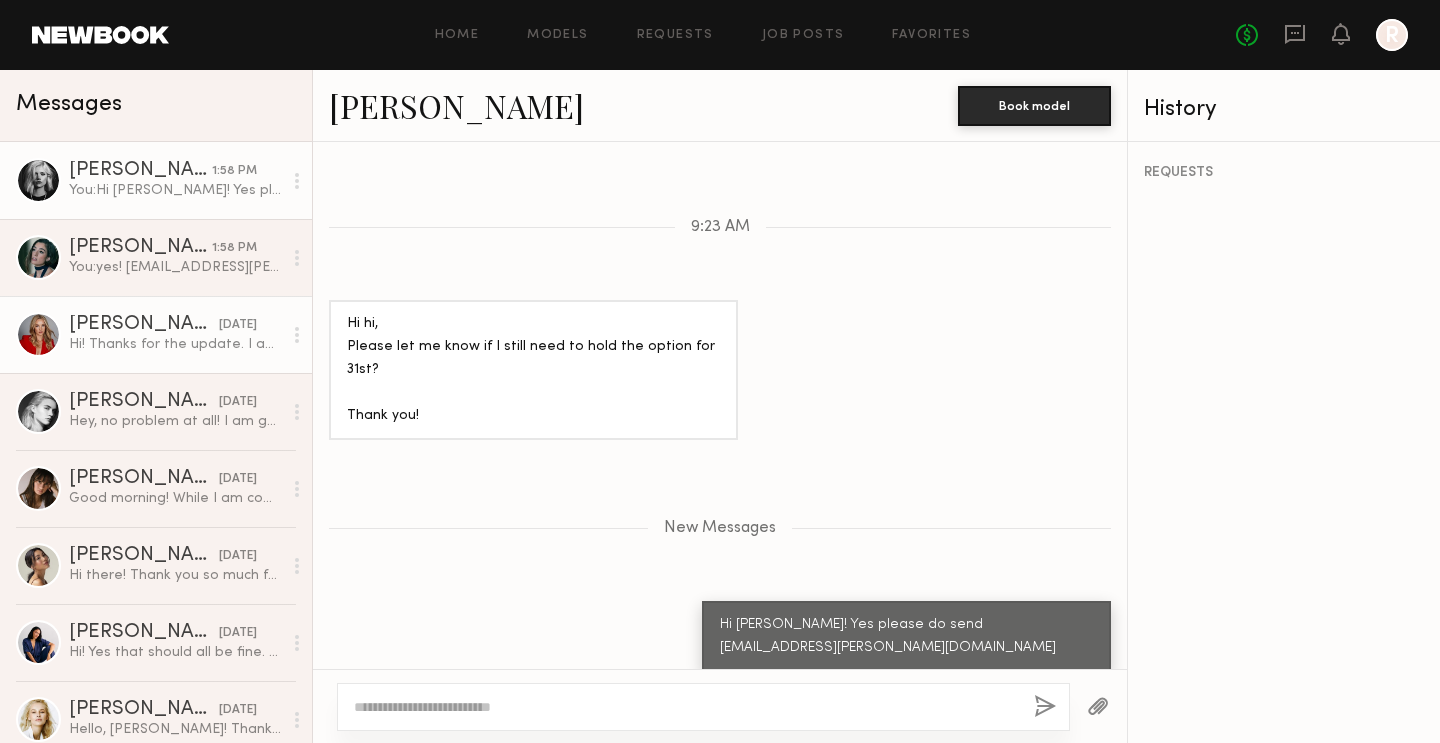 click on "[PERSON_NAME]" 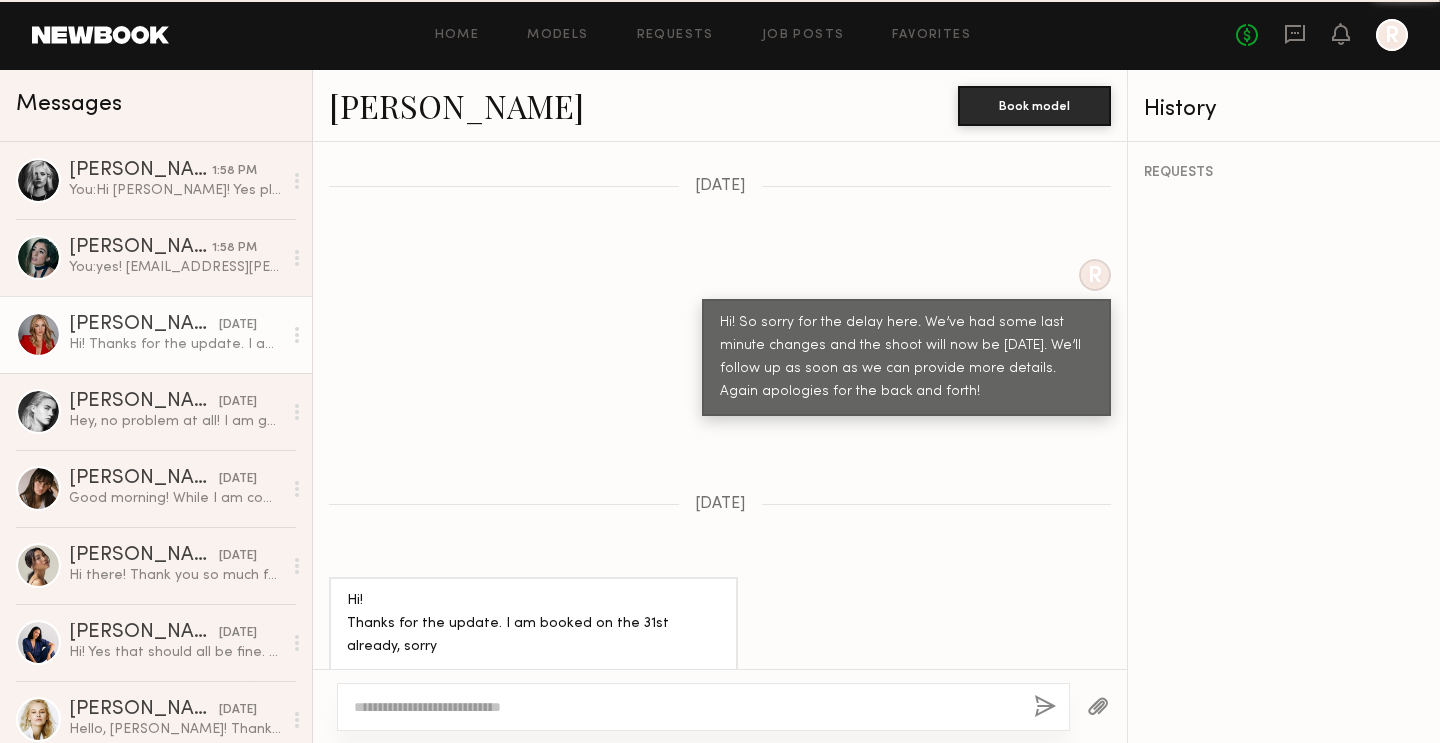 scroll, scrollTop: 2076, scrollLeft: 0, axis: vertical 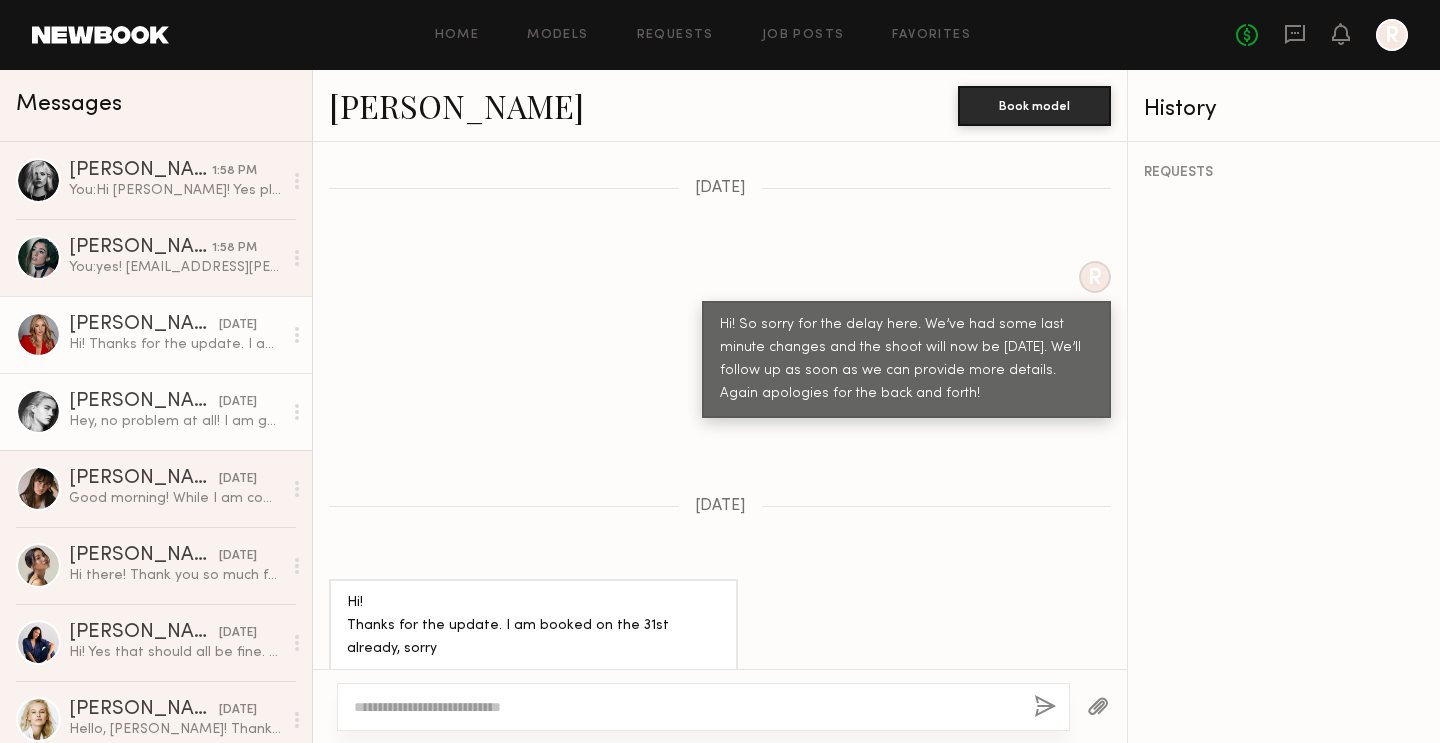 click on "Claire V. 07/25/2025 Hey, no problem at all!  I am going to be in Greece on July 31st so sadly not available for this one.  Would love to work with you guys another time!!" 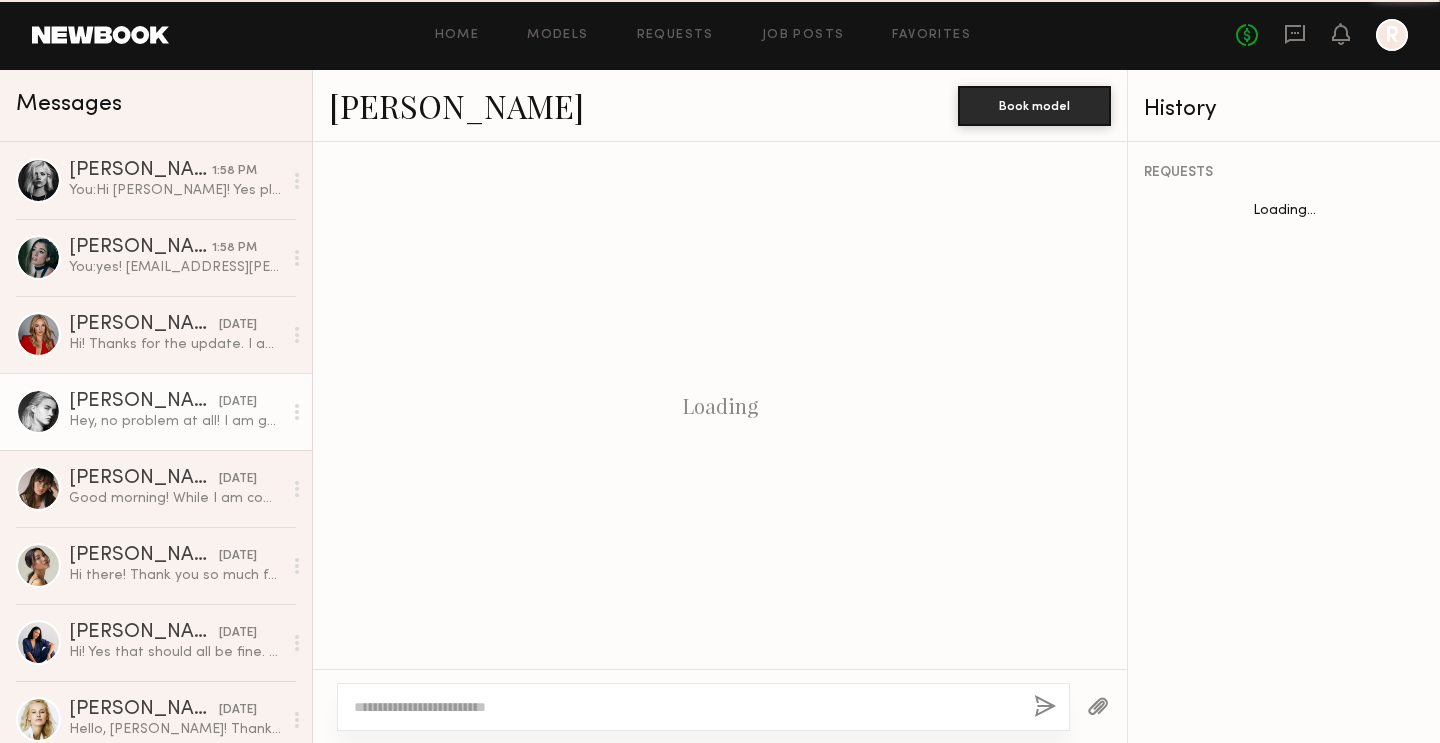 scroll, scrollTop: 1203, scrollLeft: 0, axis: vertical 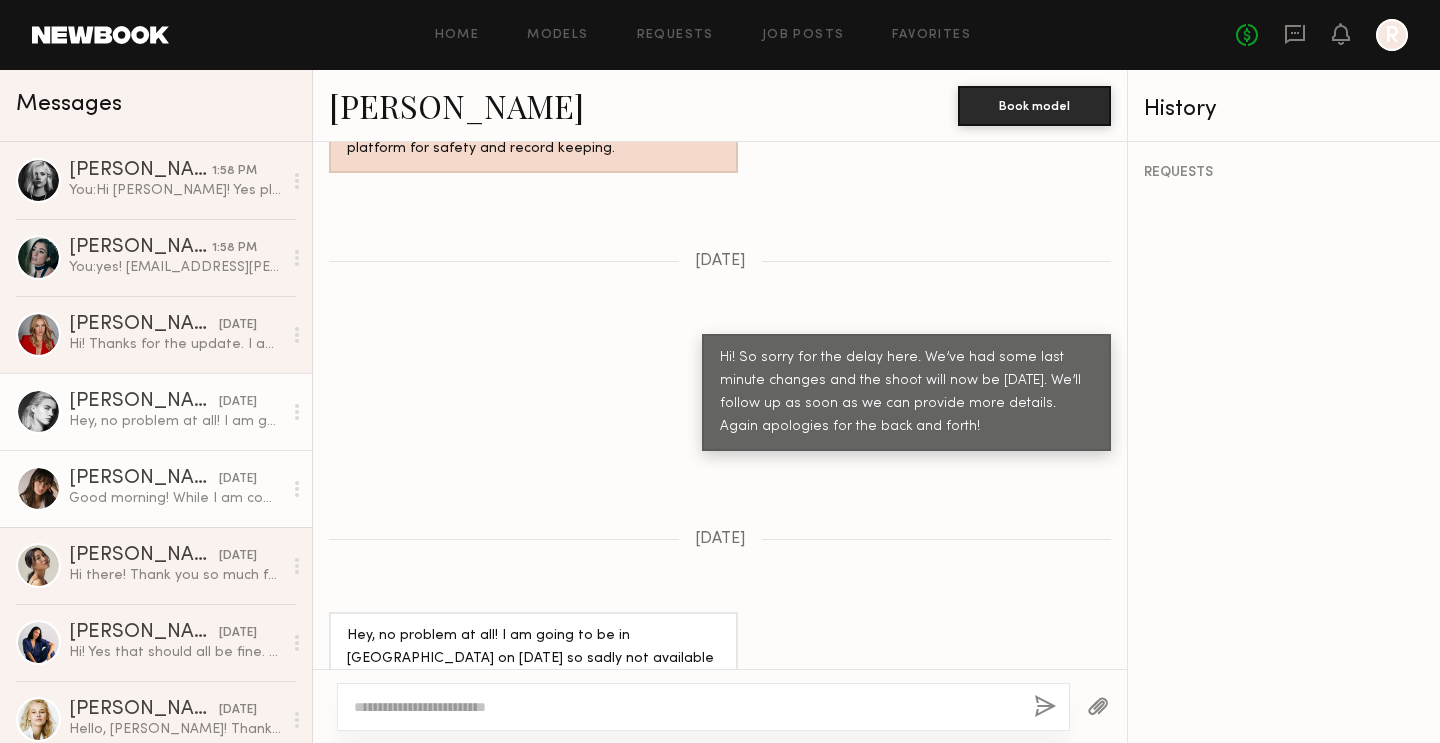 click on "[PERSON_NAME]" 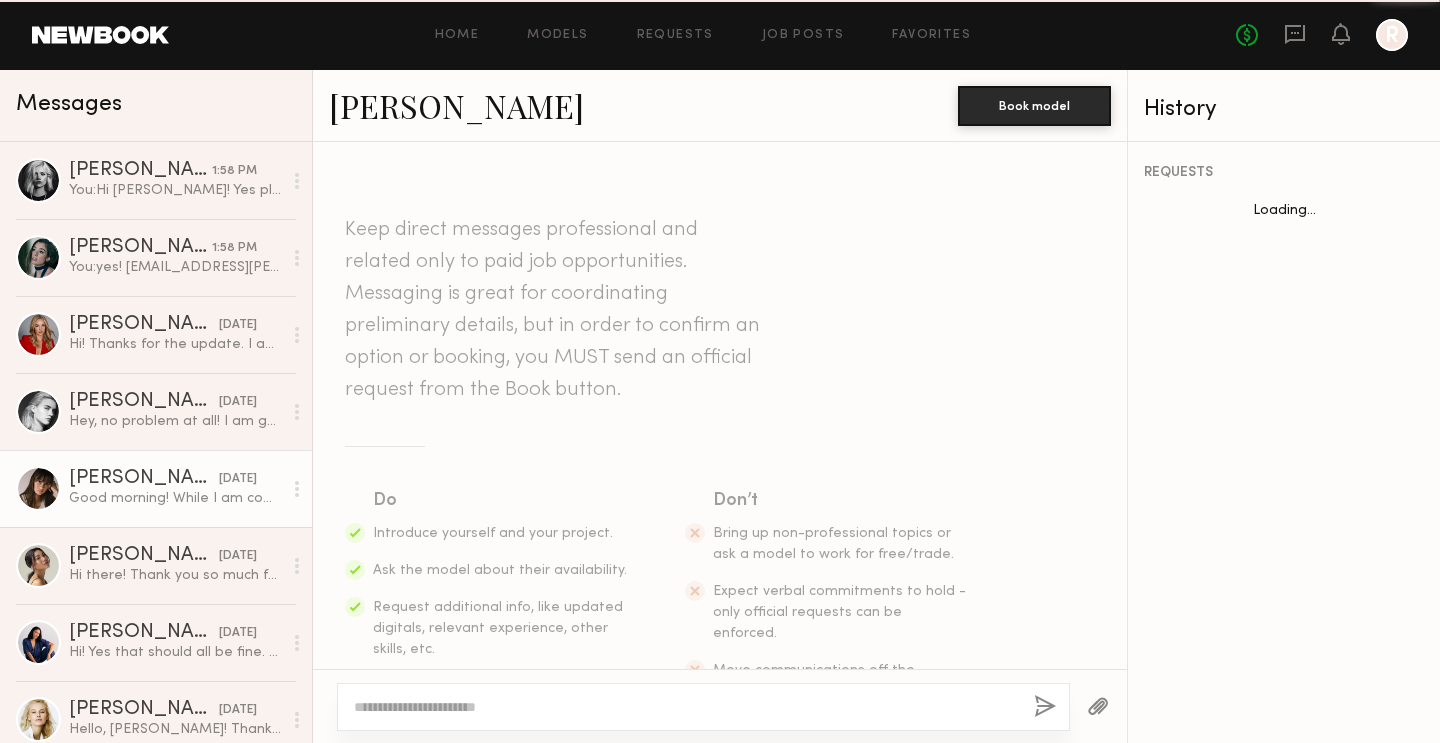 scroll, scrollTop: 804, scrollLeft: 0, axis: vertical 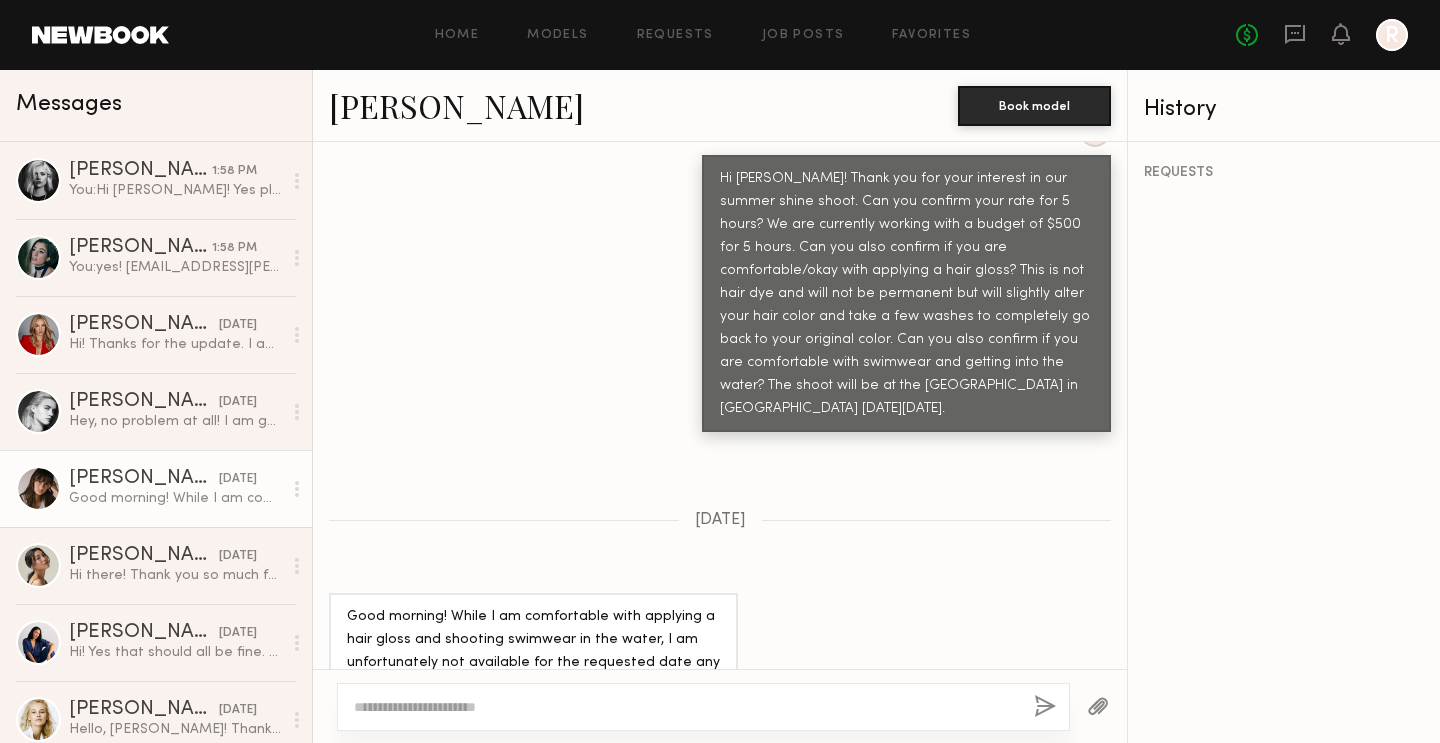 click on "Keep direct messages professional and related only to paid job opportunities. Messaging is great for coordinating preliminary details, but in order to confirm an option or booking, you MUST send an official request from the Book button. Do Introduce yourself and your project. Ask the model about their availability. Request additional info, like updated digitals, relevant experience, other skills, etc. Don’t Bring up non-professional topics or ask a model to work for free/trade. Expect verbal commitments to hold - only official requests can be enforced. Move communications off the platform. 07/22/2025 R 07/25/2025 Good morning! While I am comfortable with applying a hair gloss and shooting swimwear in the water, I am unfortunately not available for the requested date any longer. However, I would love to work with you in the future! Thank you so much xx" 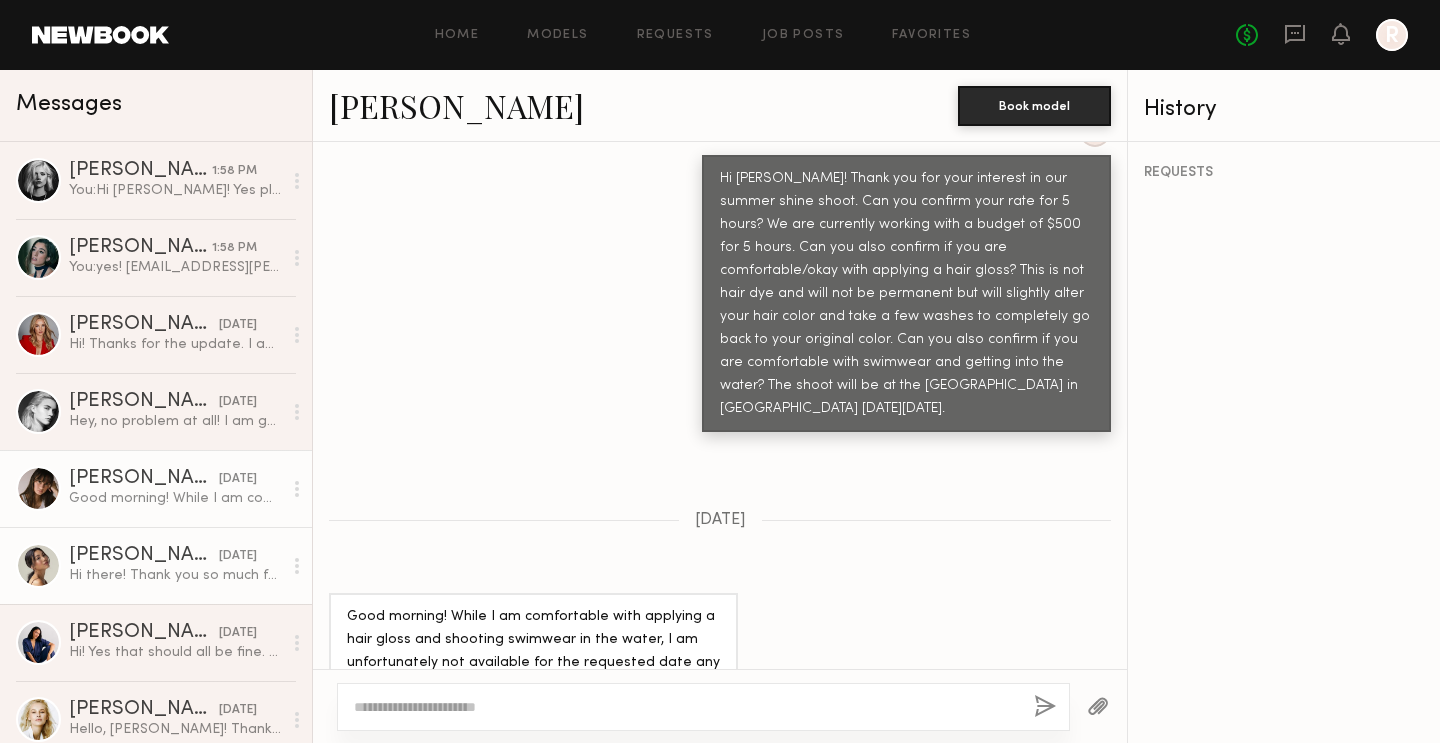 click on "[PERSON_NAME]" 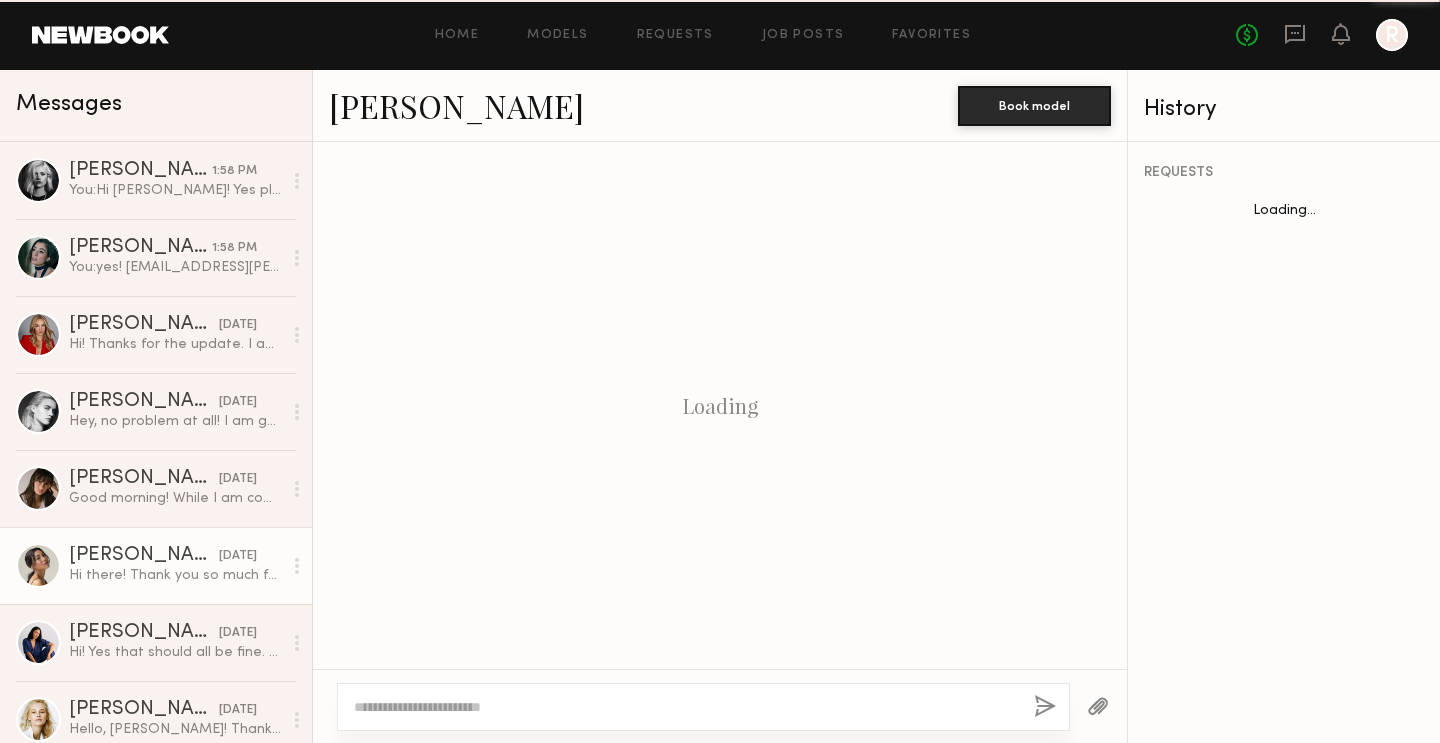 scroll, scrollTop: 848, scrollLeft: 0, axis: vertical 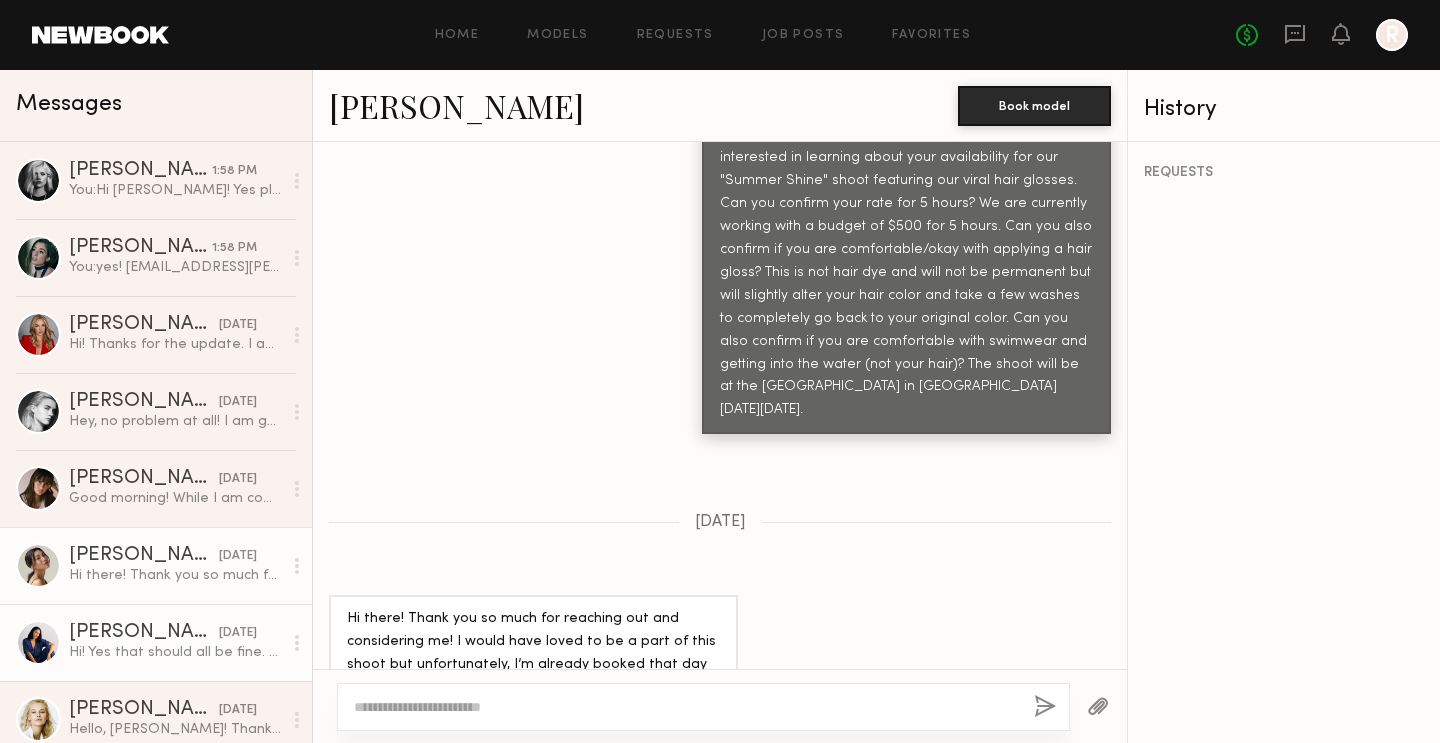 click on "Zoe M. 07/25/2025 Hi! Yes that should all be fine. What color is the gloss? And will we be able to style my hair after?" 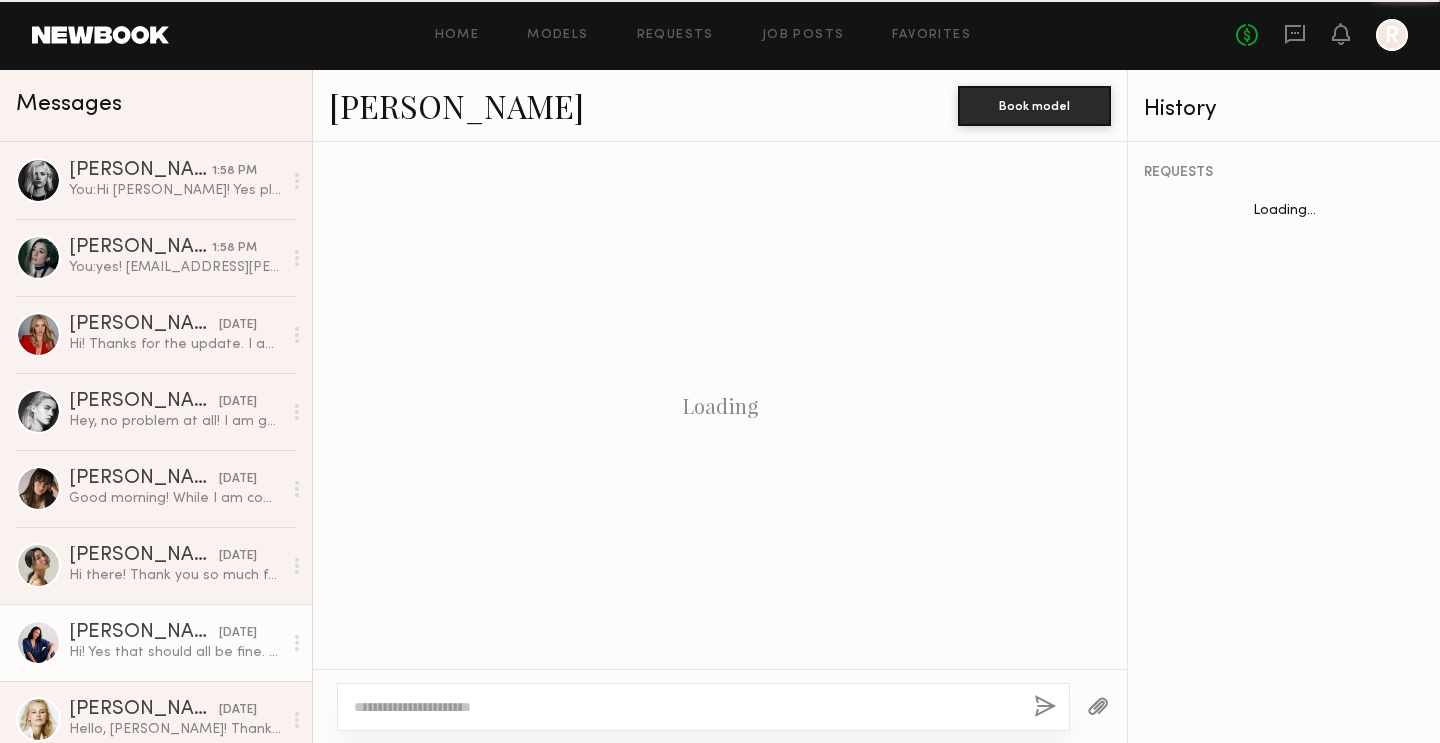 scroll, scrollTop: 738, scrollLeft: 0, axis: vertical 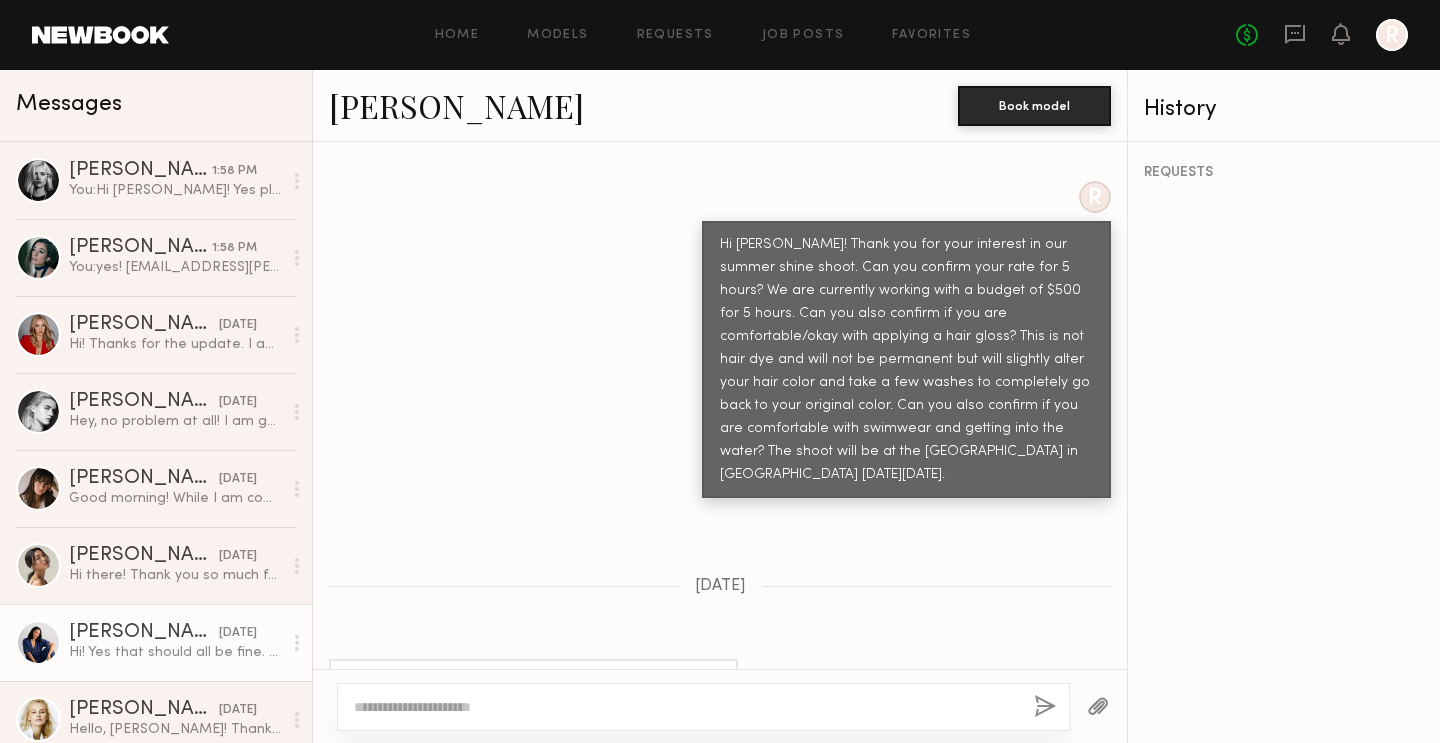 click on "R Hi Zoe! Thank you for your interest in our summer shine shoot. Can you confirm your rate for 5 hours? We are currently working with a budget of $500 for 5 hours. Can you also confirm if you are comfortable/okay with applying a hair gloss? This is not hair dye and will not be permanent but will slightly alter your hair color and take a few washes to completely go back to your original color. Can you also confirm if you are comfortable with swimwear and getting into the water? The shoot will be at the Rockaway Hotel in Queens NY next Thursday July 31." 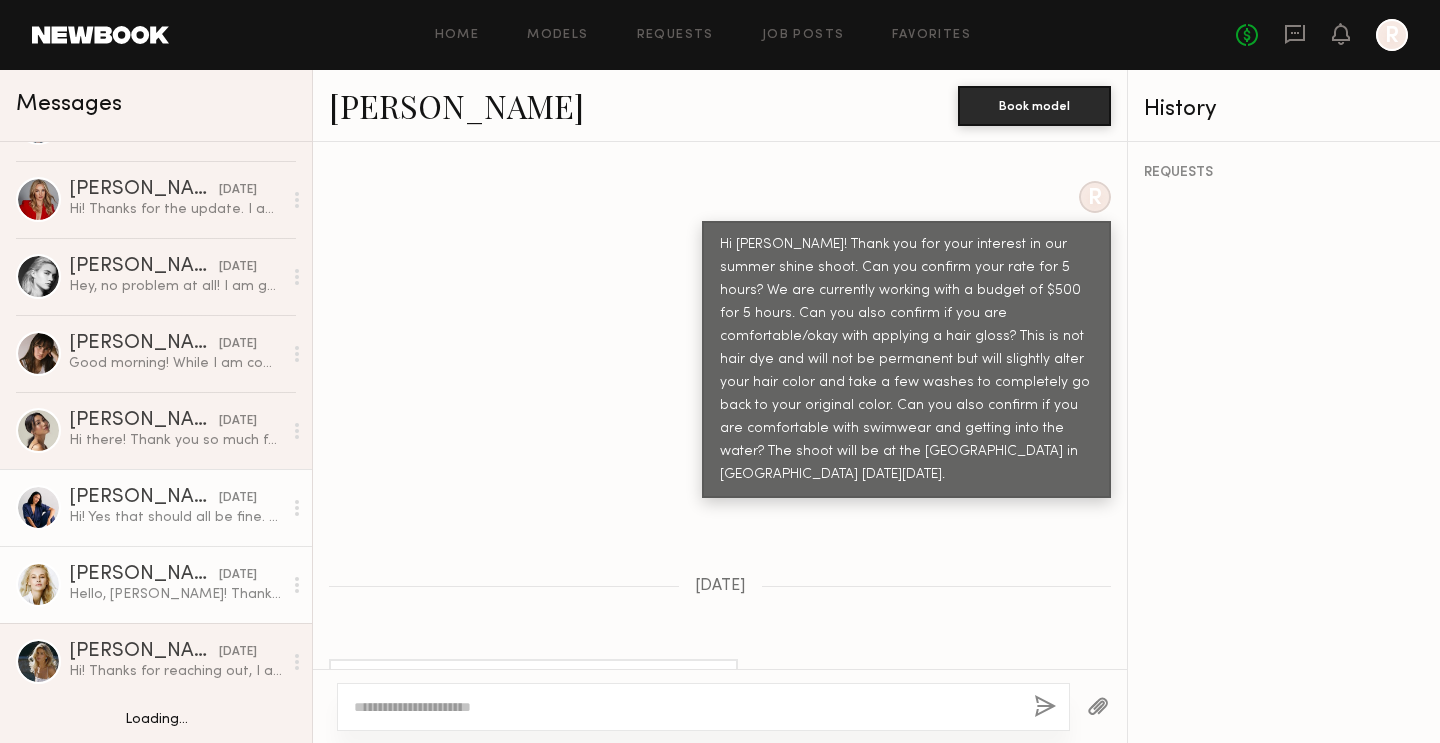 scroll, scrollTop: 163, scrollLeft: 0, axis: vertical 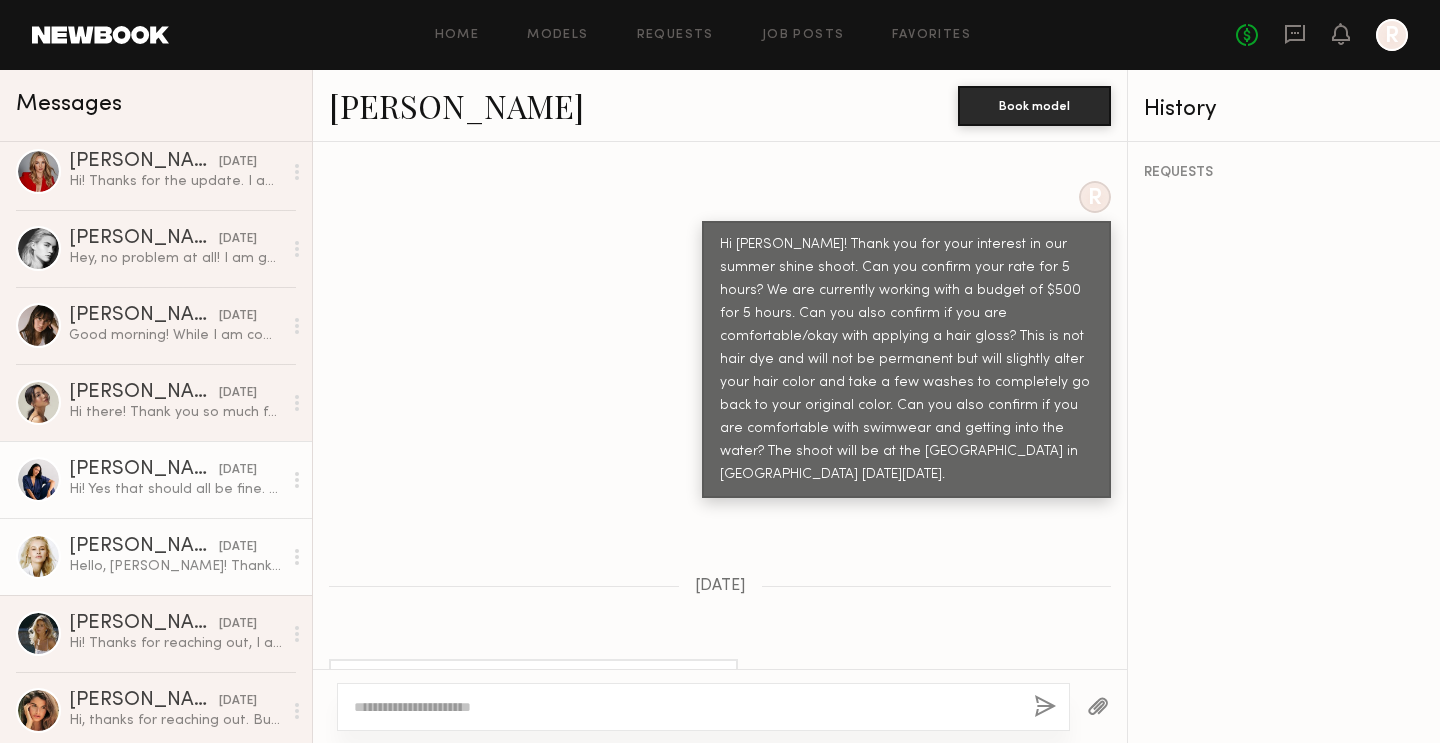 click on "Hello, Maesa! Thank you for reaching you! Could you please clarify what type of gloss would you like to apply? Color and brand" 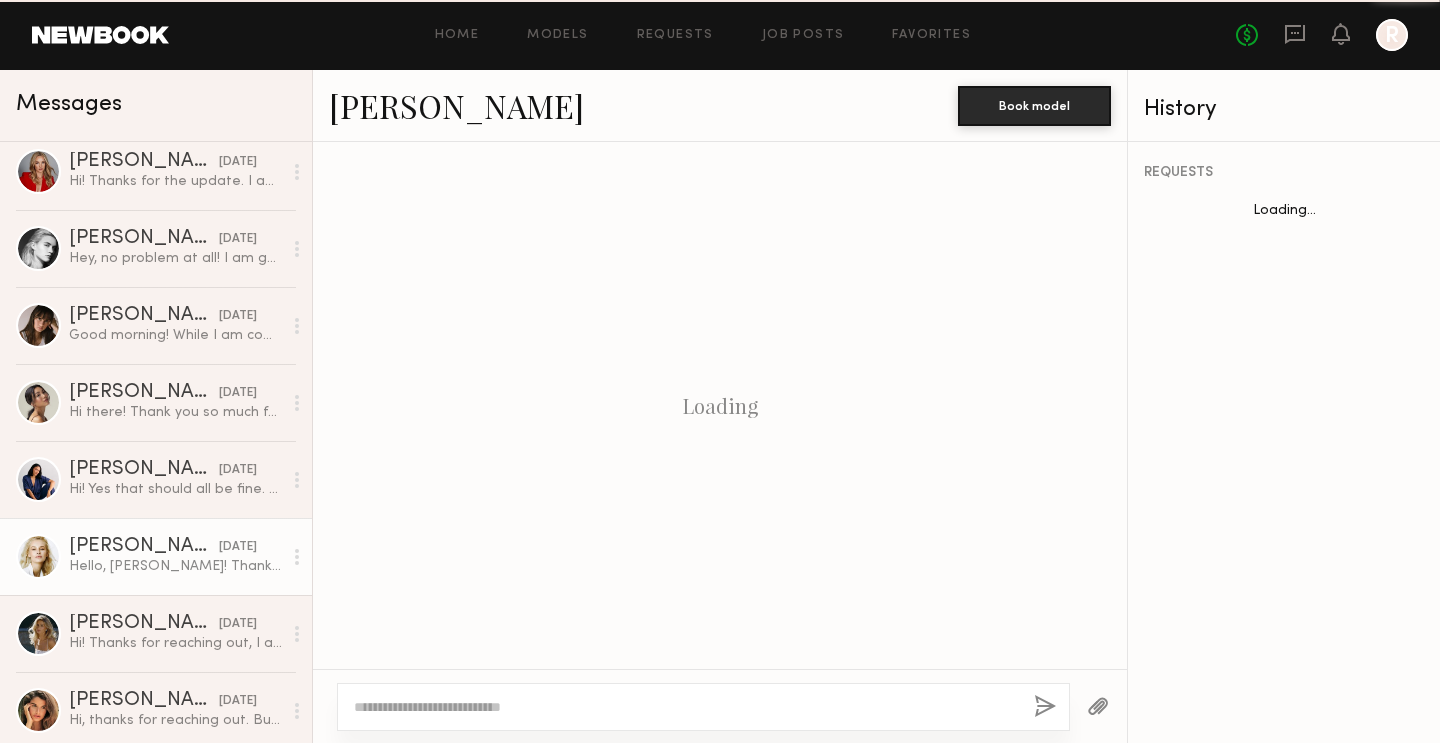 scroll, scrollTop: 1488, scrollLeft: 0, axis: vertical 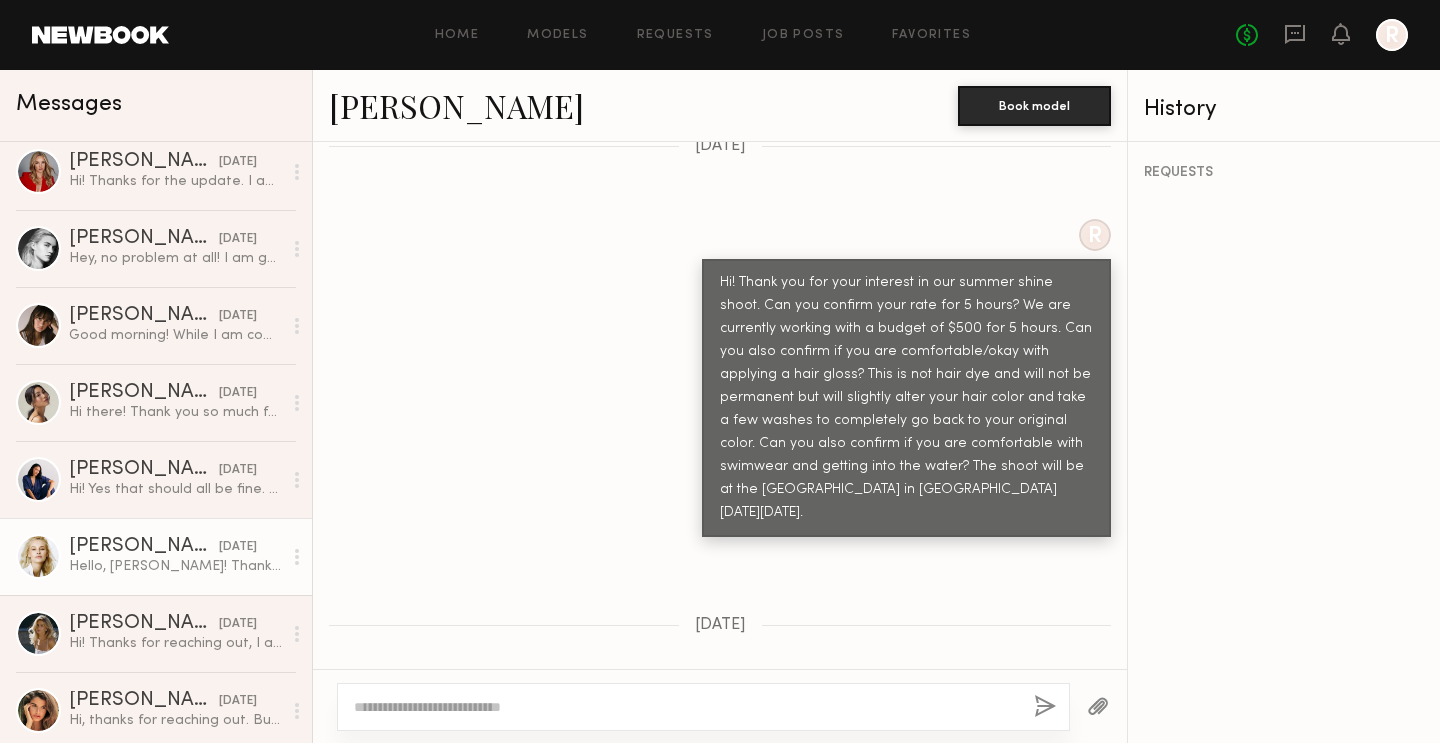 click on "[DATE]" 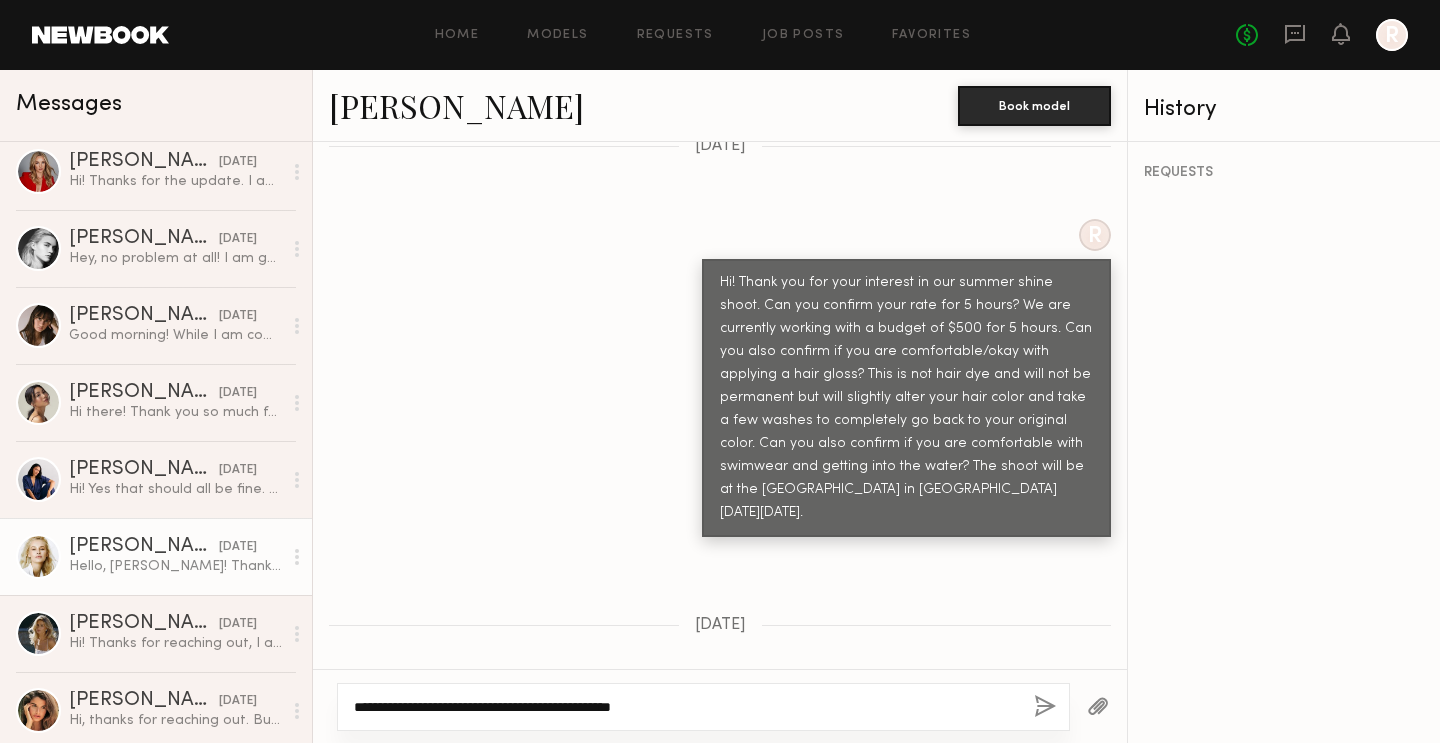 type on "**********" 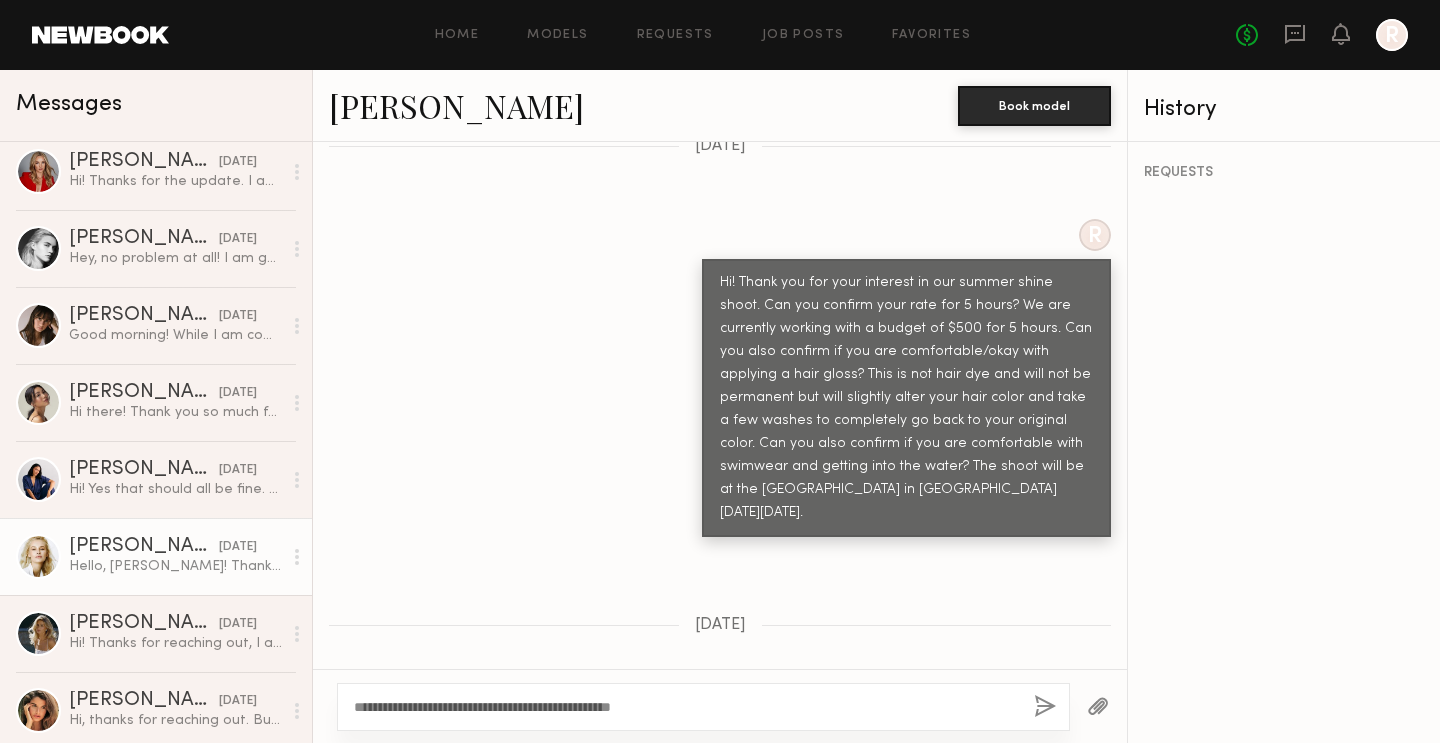click 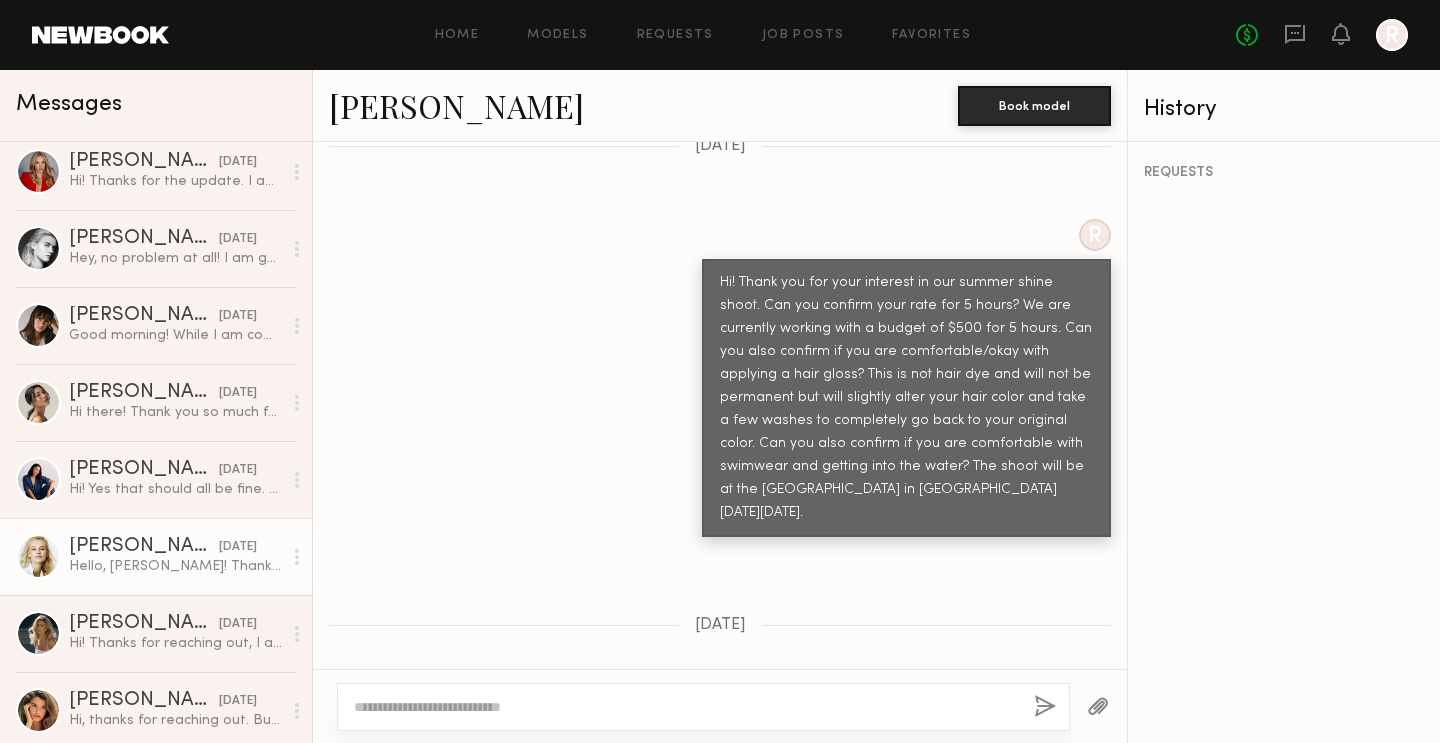 scroll, scrollTop: 1889, scrollLeft: 0, axis: vertical 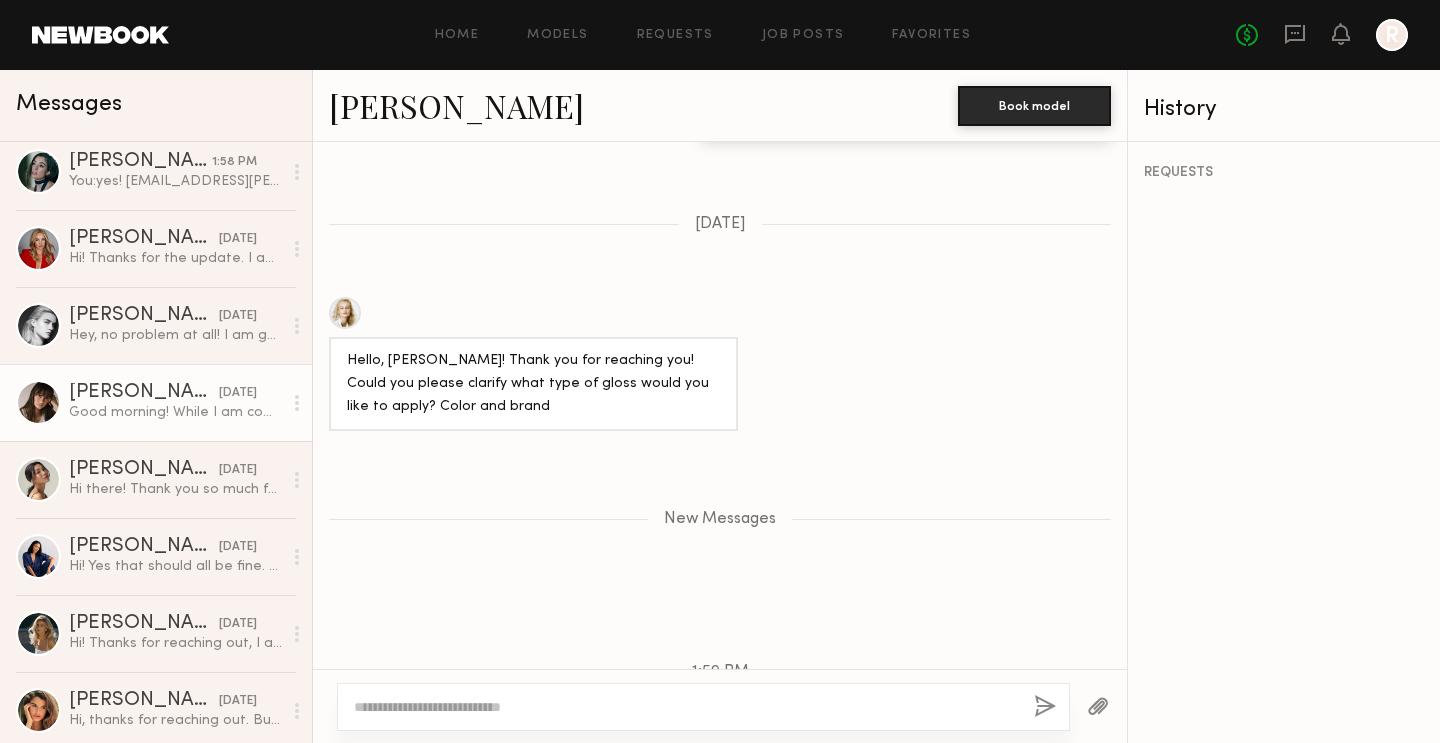 click on "Good morning! While I am comfortable with applying a hair gloss and shooting swimwear in the water, I am unfortunately not available for the requested date any longer. However, I would love to work with you in the future! Thank you so much xx" 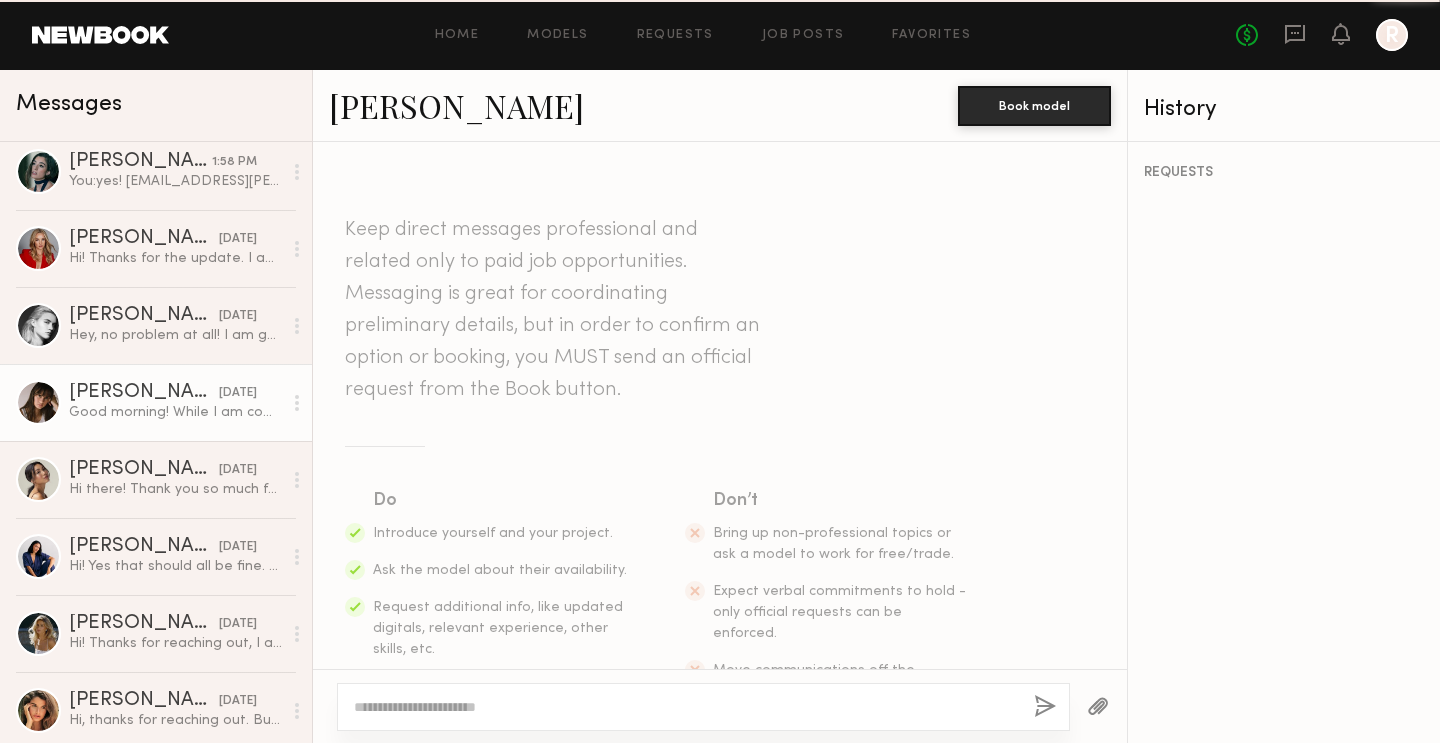 scroll, scrollTop: 804, scrollLeft: 0, axis: vertical 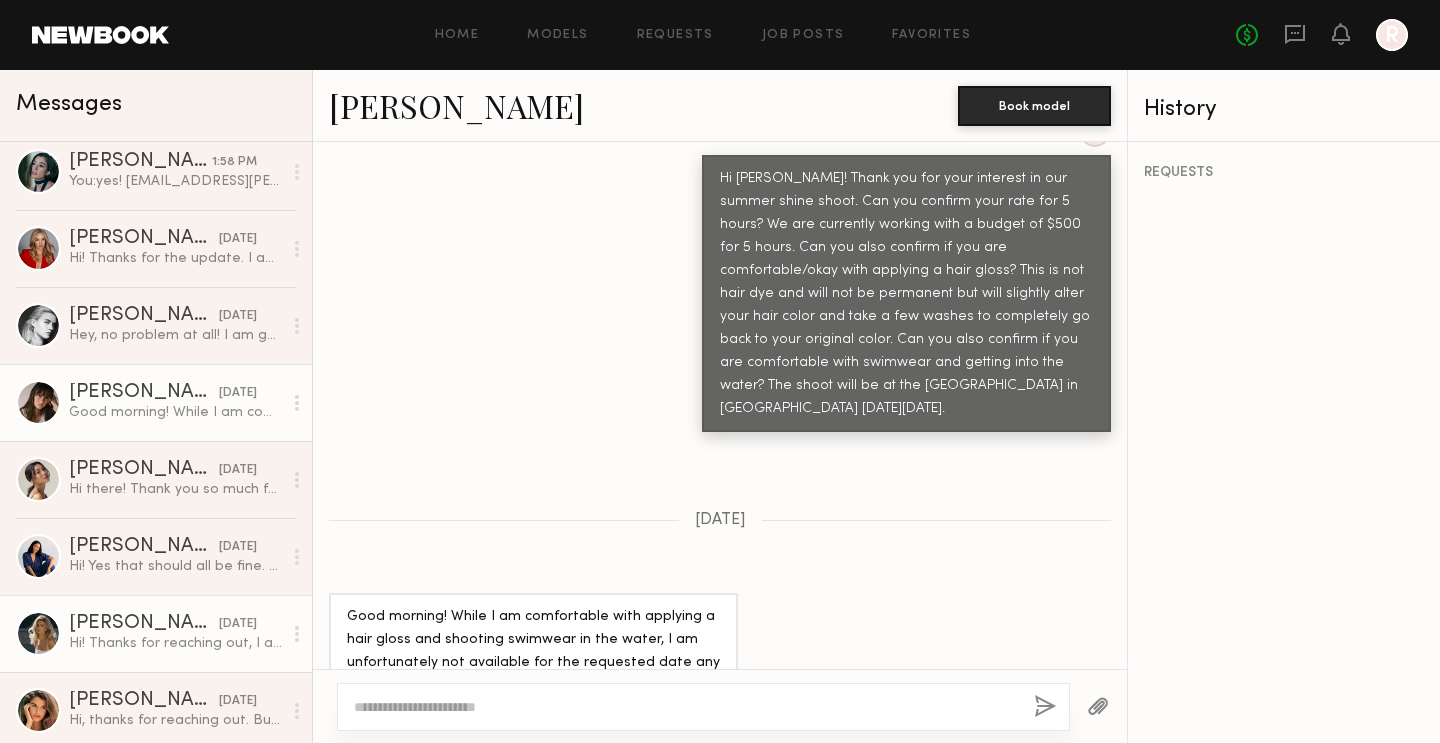 click on "[PERSON_NAME]" 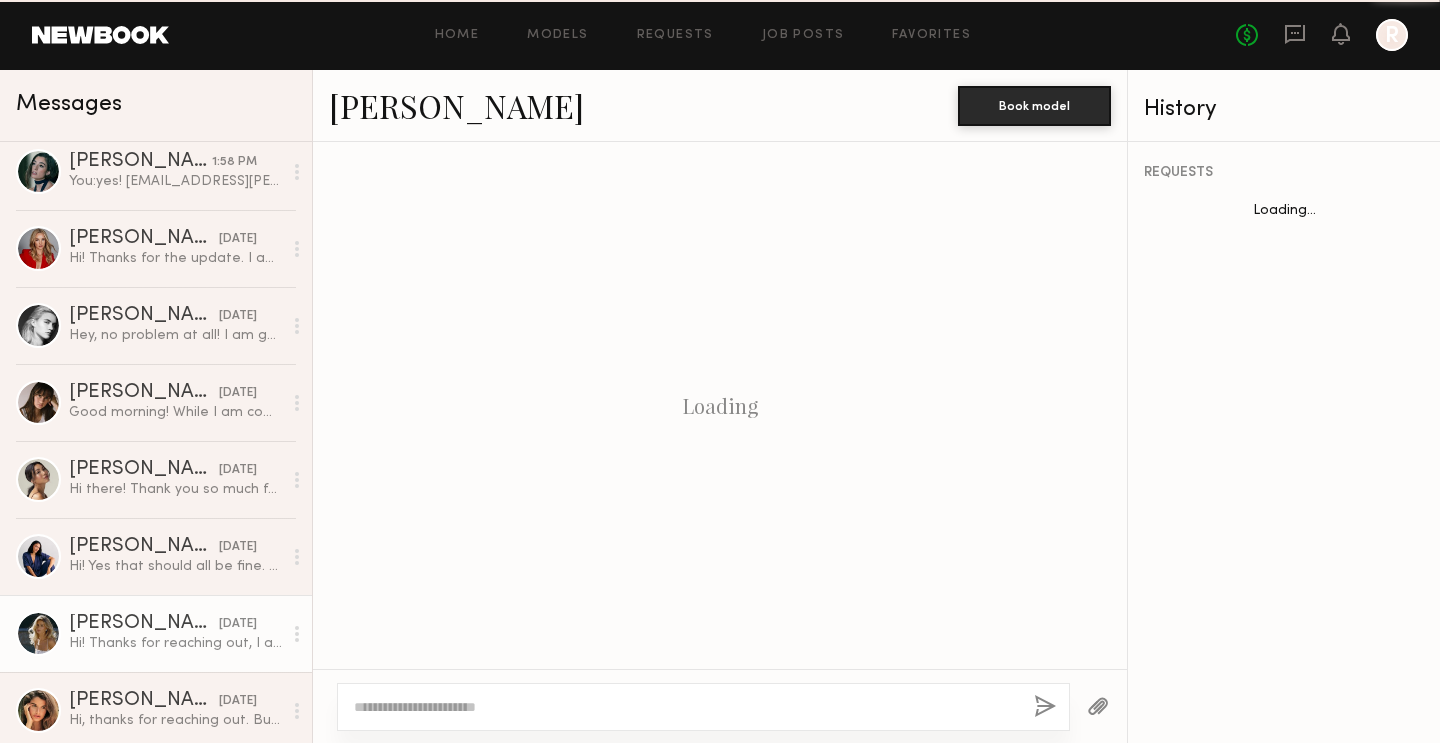 scroll, scrollTop: 239, scrollLeft: 0, axis: vertical 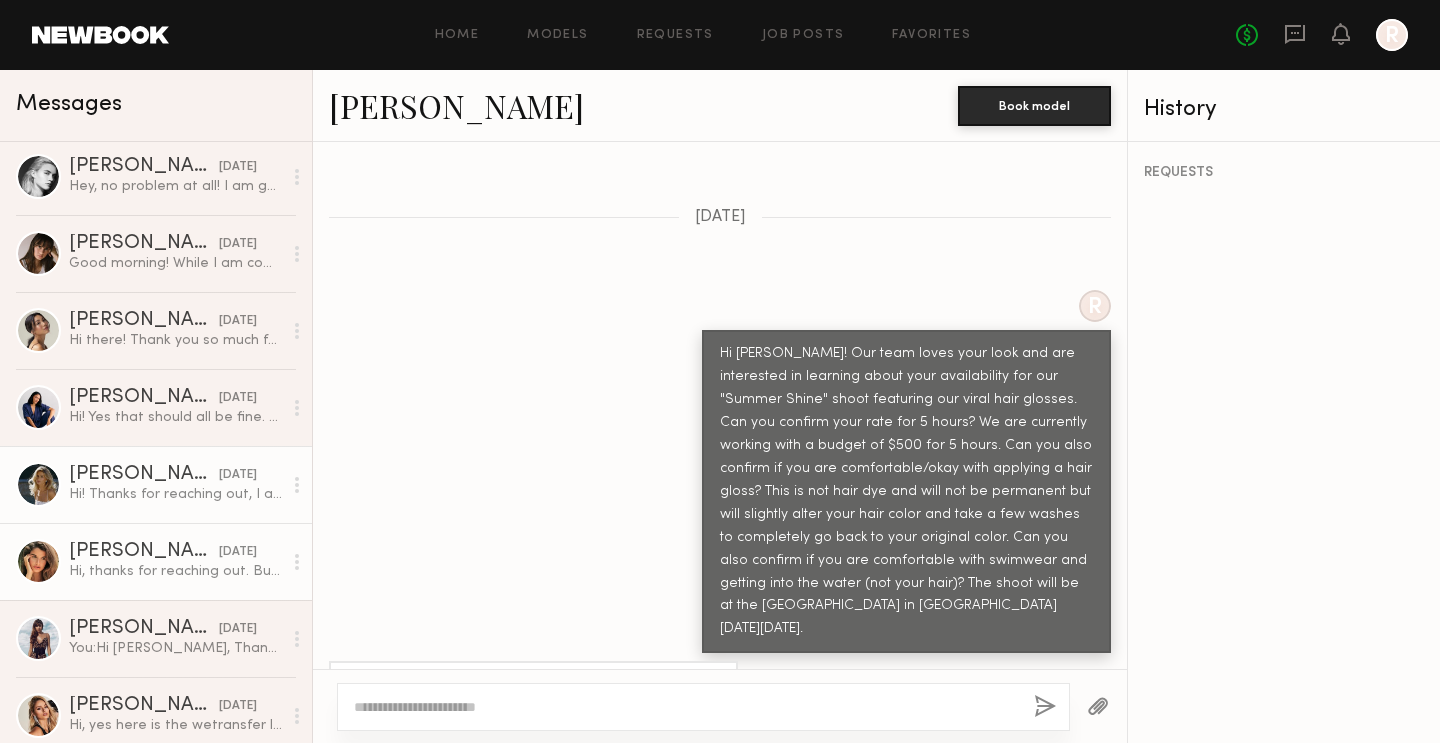 click on "Hi, thanks for reaching out. Budget is ok as well as swimwear. I am not ok with gloss on hair at this rate. Would love to work together!" 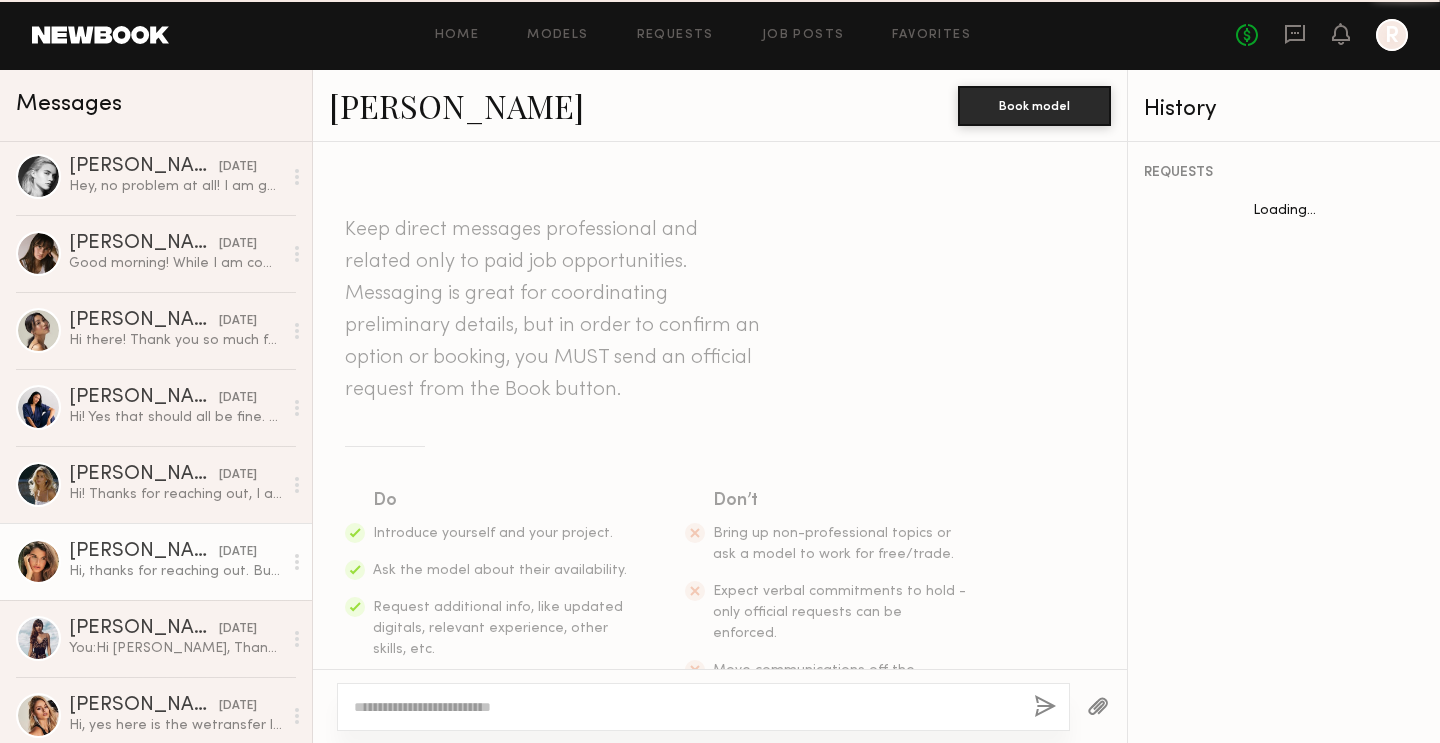 scroll, scrollTop: 607, scrollLeft: 0, axis: vertical 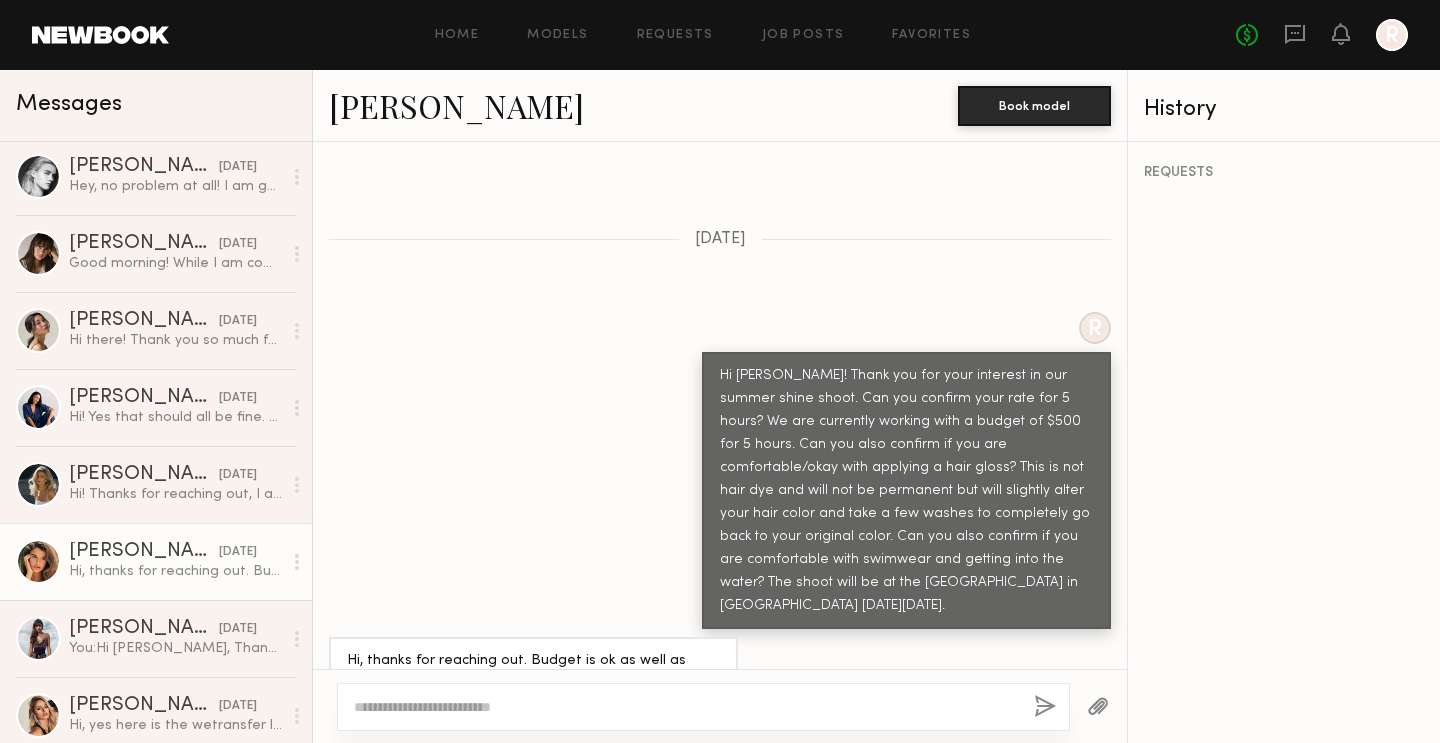 click on "Hi, thanks for reaching out. Budget is ok as well as swimwear. I am not ok with gloss on hair at this rate. Would love to work together!" 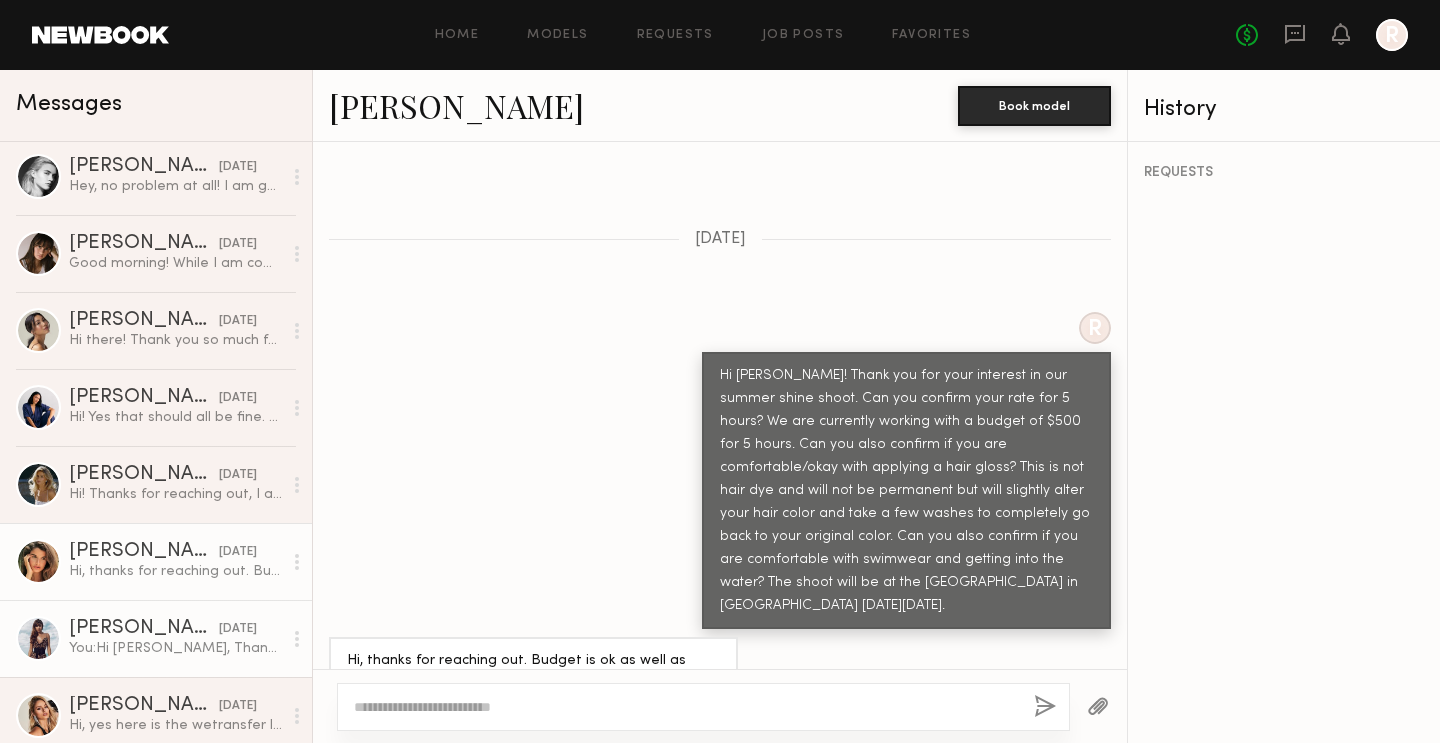 click on "[PERSON_NAME]" 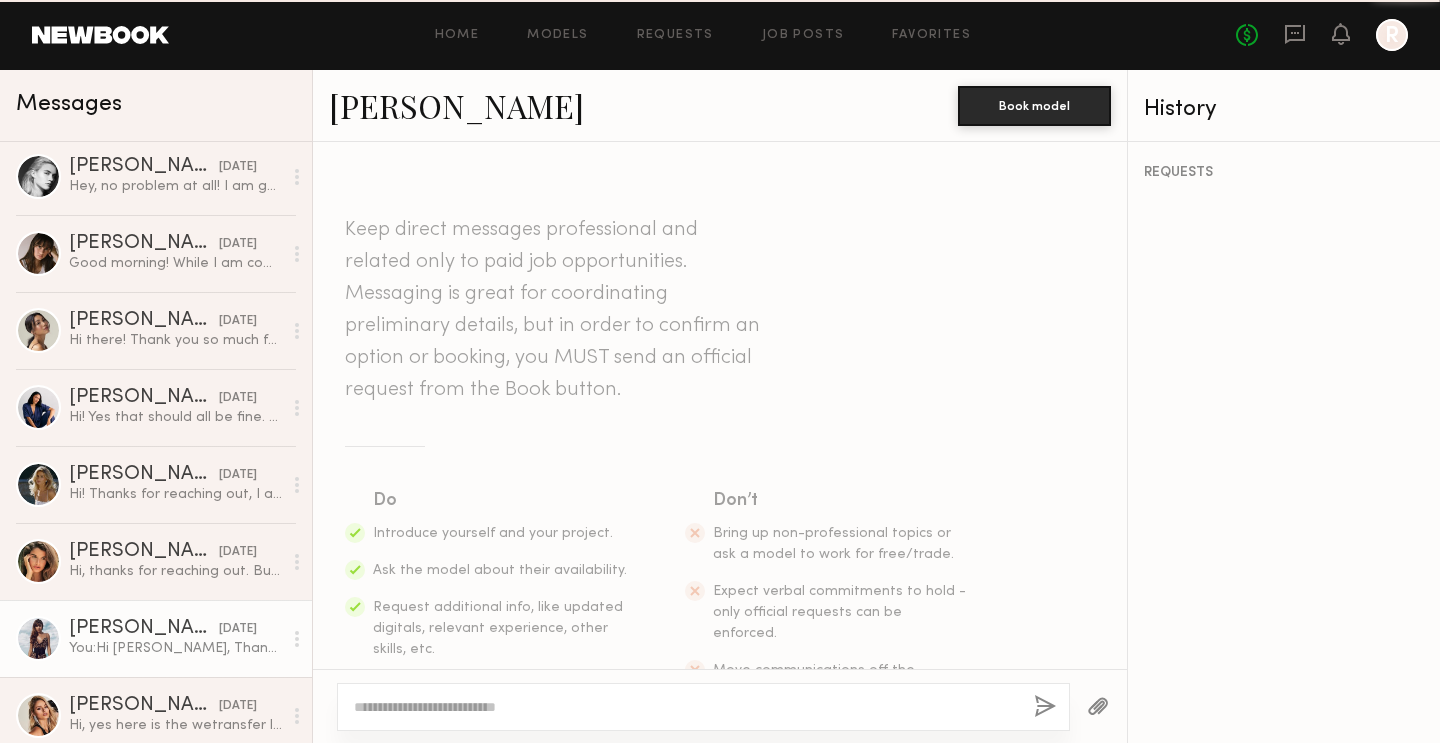 scroll, scrollTop: 508, scrollLeft: 0, axis: vertical 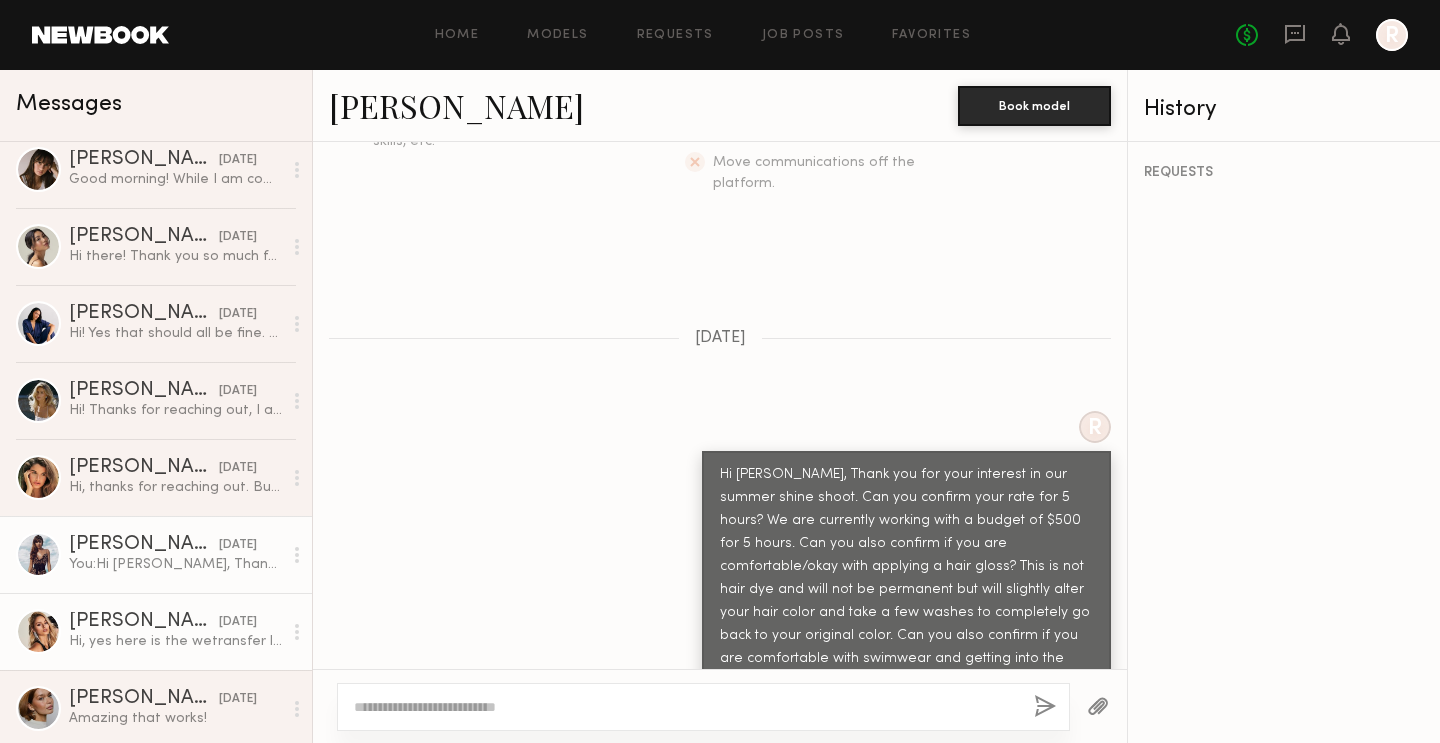 click on "[PERSON_NAME]" 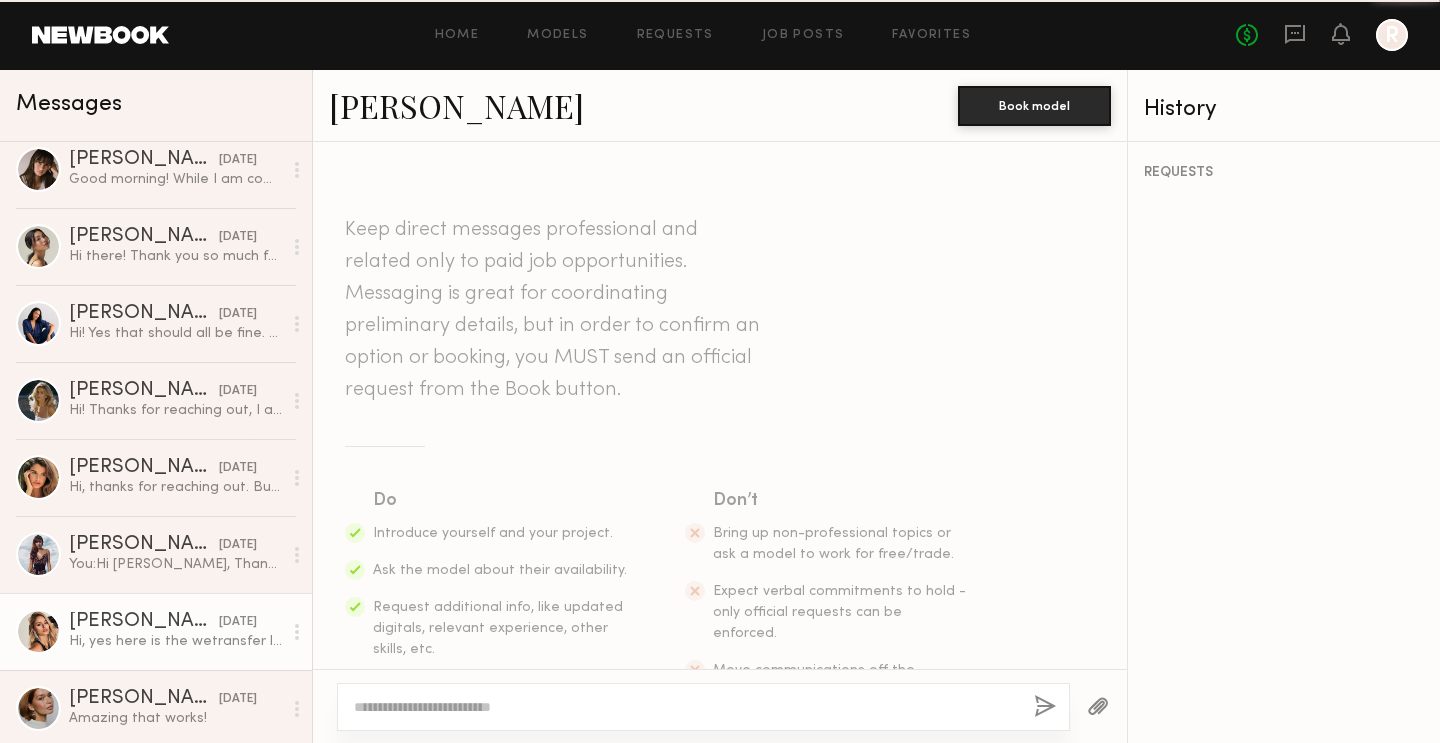 scroll, scrollTop: 1158, scrollLeft: 0, axis: vertical 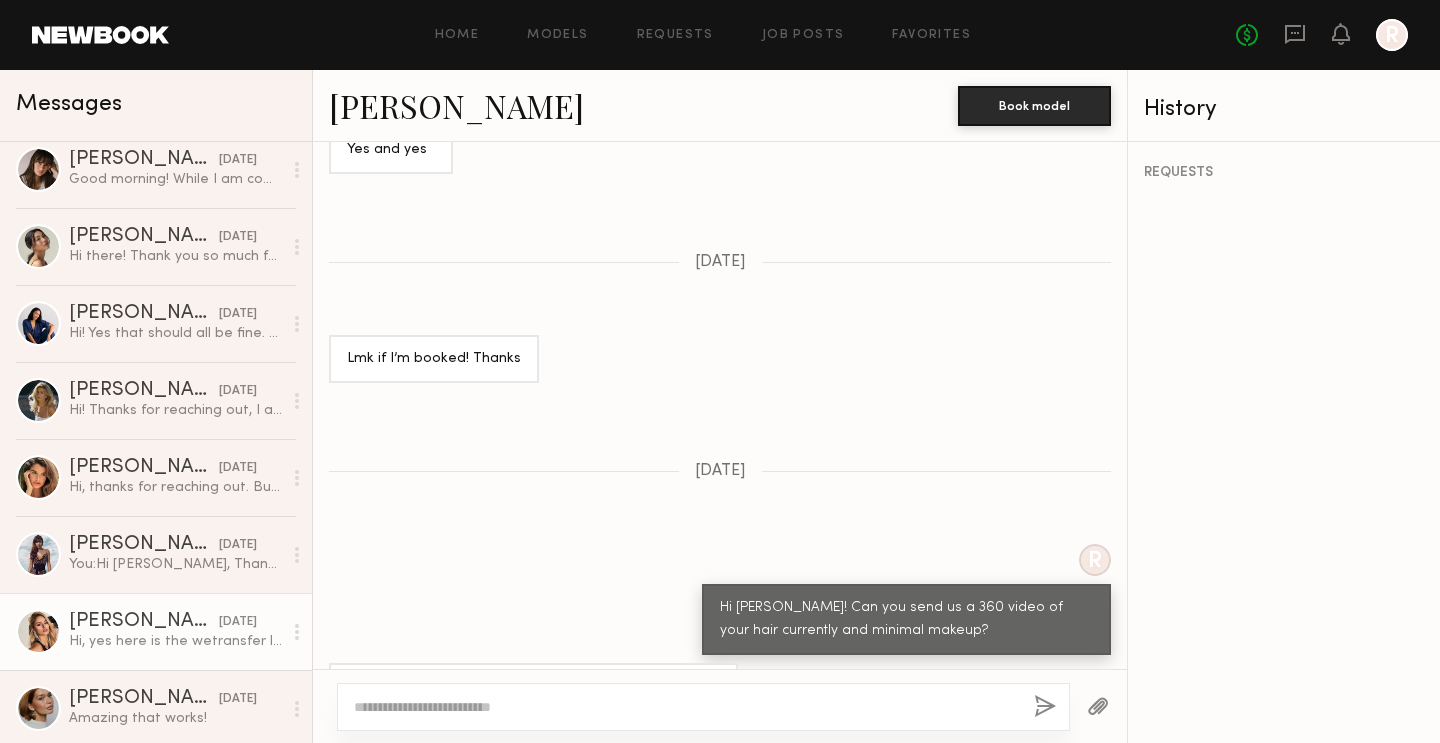 click on "R Hi Lindsay! Can you send us a 360 video of your hair currently and minimal makeup?" 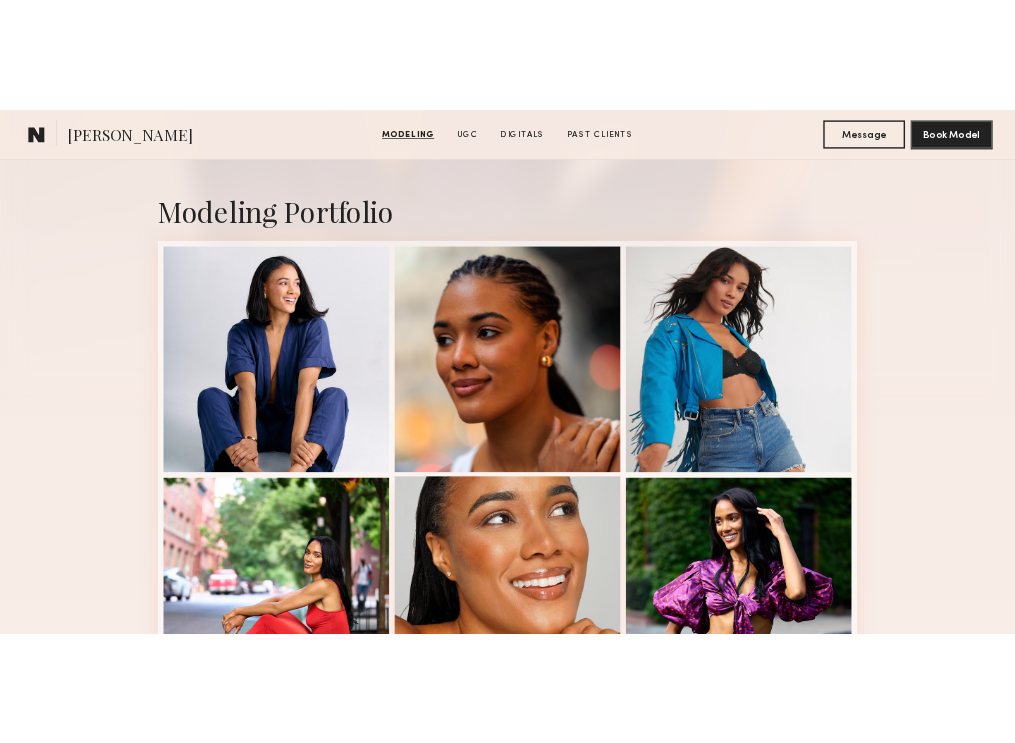 scroll, scrollTop: 174, scrollLeft: 0, axis: vertical 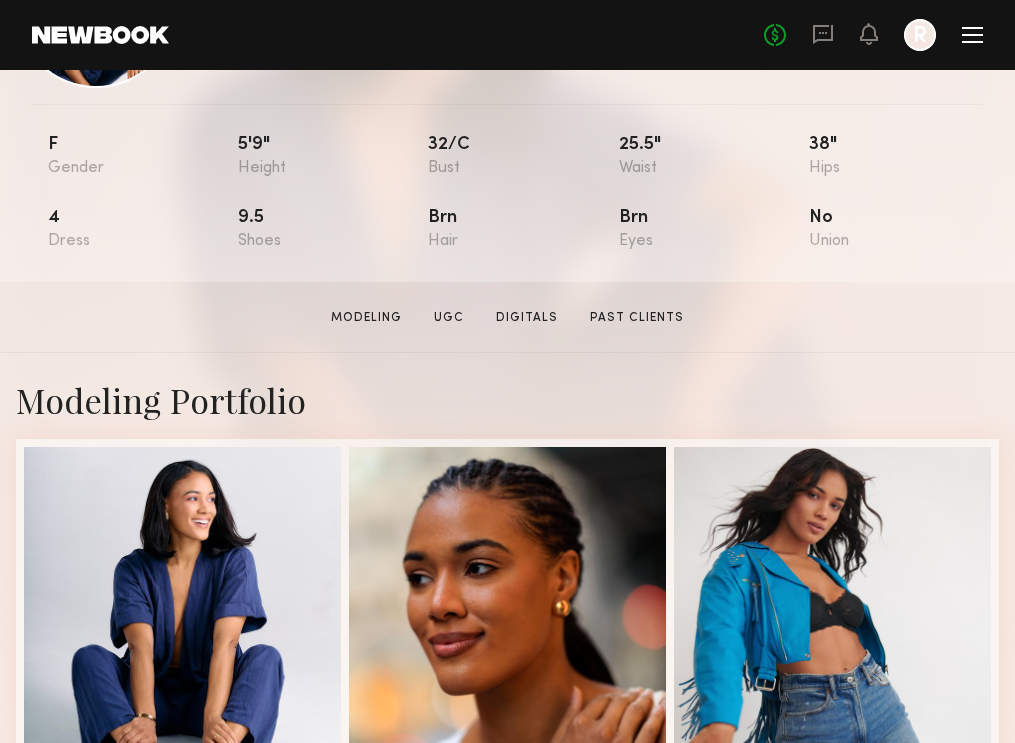 click on "No fees up to $5,000 R" 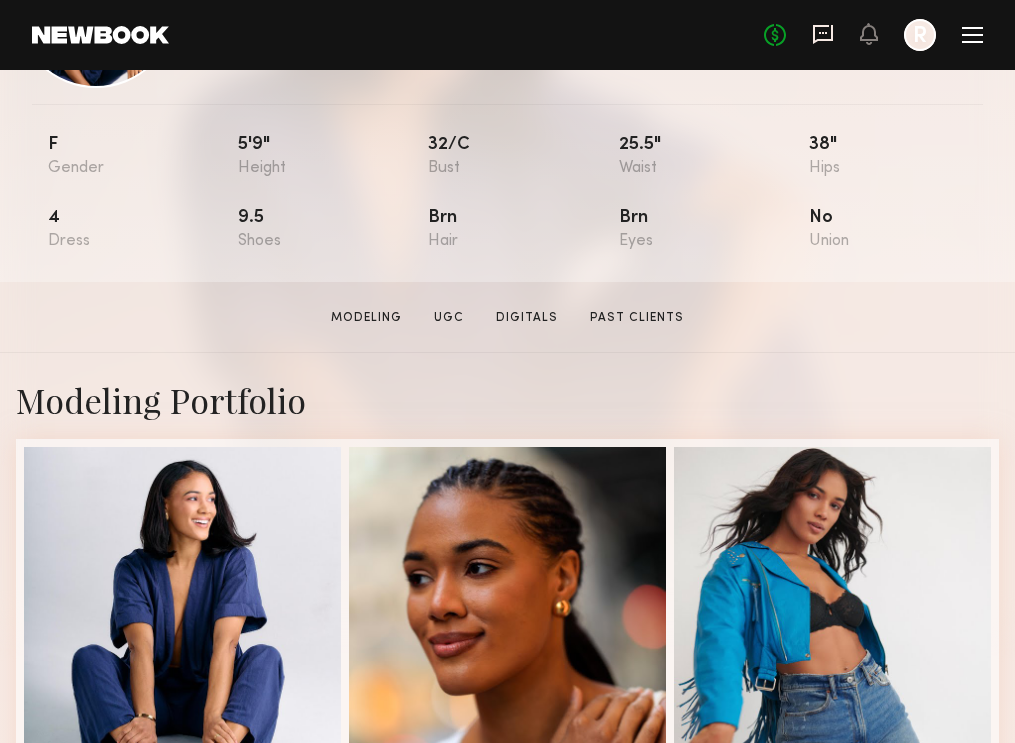 click 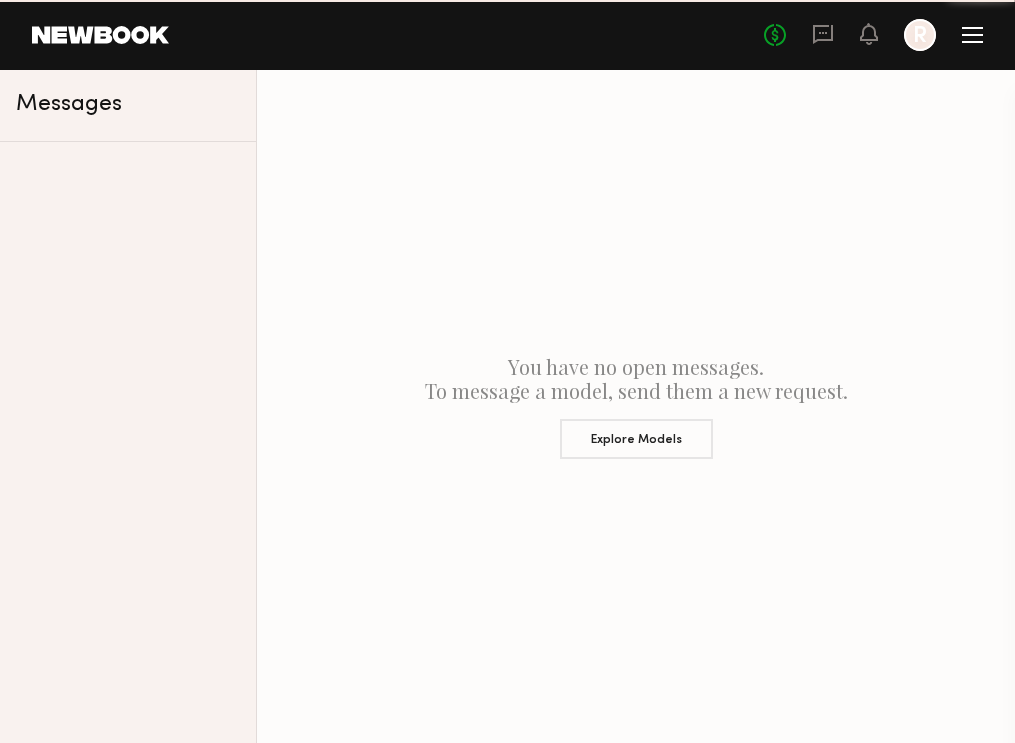 scroll, scrollTop: 0, scrollLeft: 0, axis: both 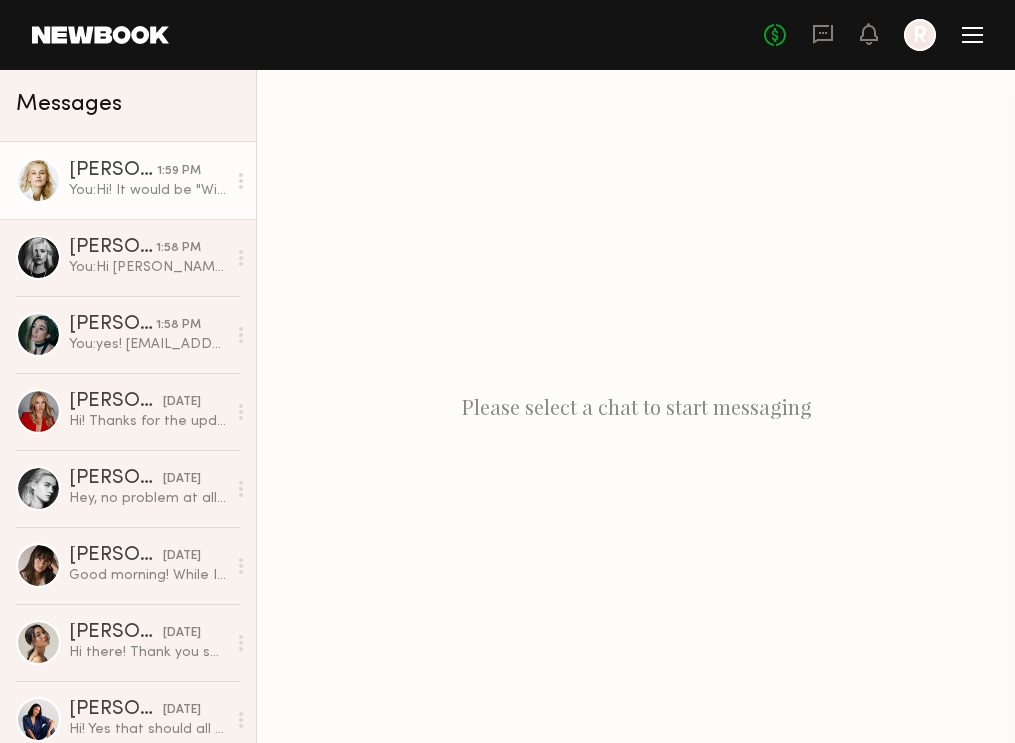 click on "[PERSON_NAME]" 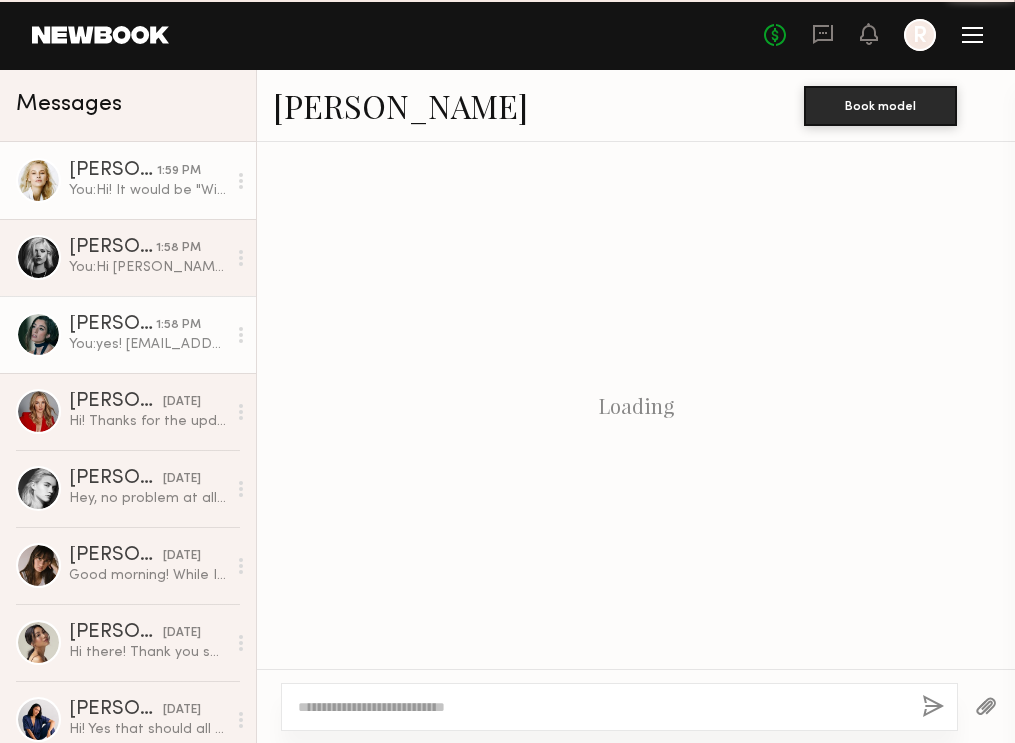 scroll, scrollTop: 1845, scrollLeft: 0, axis: vertical 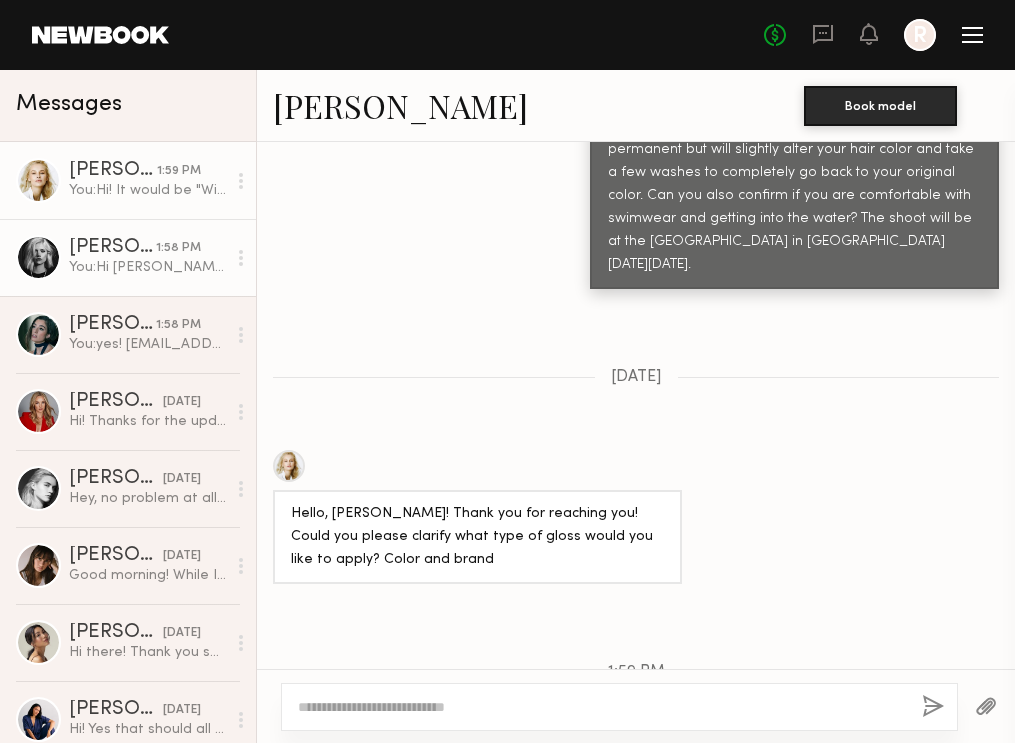 click on "You:  Hi Martina! Yes please do send elle.parsons@maesa.com" 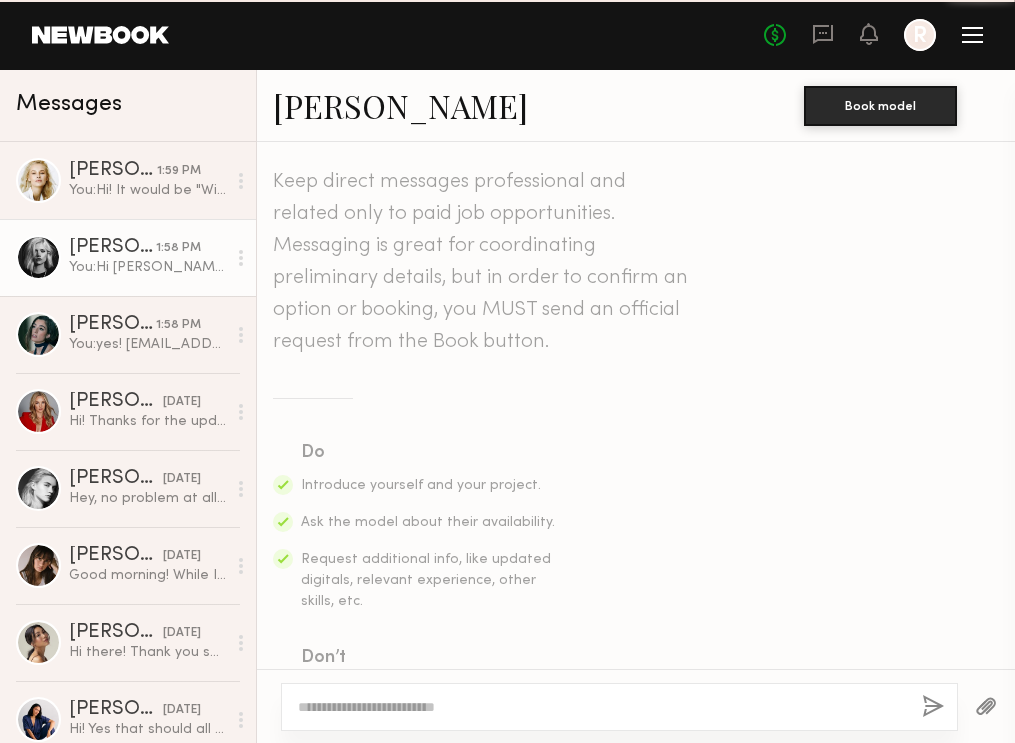 scroll, scrollTop: 1933, scrollLeft: 0, axis: vertical 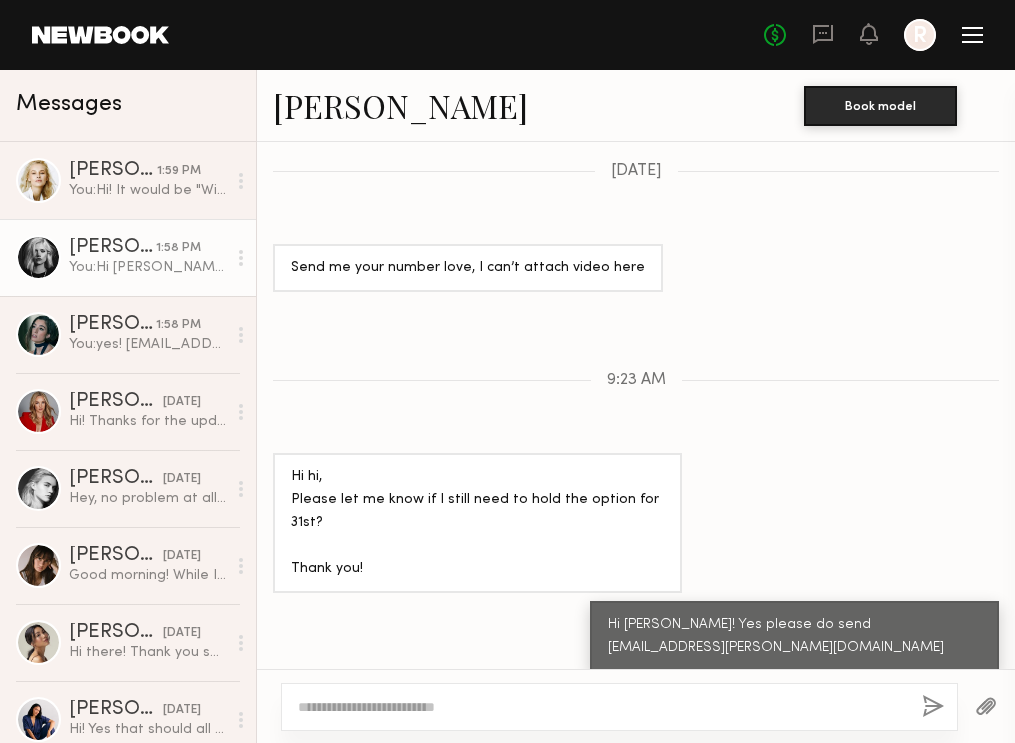 click on "Keep direct messages professional and related only to paid job opportunities. Messaging is great for coordinating preliminary details, but in order to confirm an option or booking, you MUST send an official request from the Book button. Do Introduce yourself and your project. Ask the model about their availability. Request additional info, like updated digitals, relevant experience, other skills, etc. Don’t Bring up non-professional topics or ask a model to work for free/trade. Expect verbal commitments to hold - only official requests can be enforced. Move communications off the platform. 07/22/2025 R Hi Maesa,
Yes I can confirm availability next Thursday July 31st. Could you please let me know the color of the gloss that I’ll be applying? If you guarantee me that it will wash out in a few washes it’s not a problem yes!
Swimwear and ocean sound perfect :)) 07/24/2025 R Hi Martina! Can you send us a 360 video with your current hair? We'd love to see which shade is best for you! Thank you :) 07/25/2025" 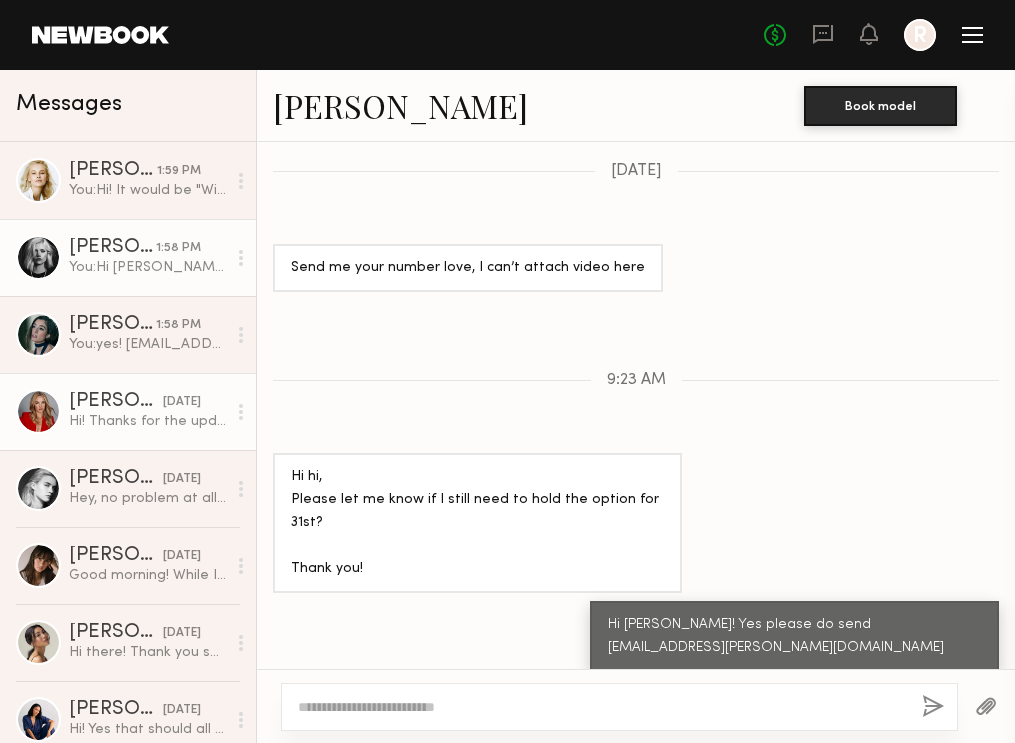 click on "[DATE]" 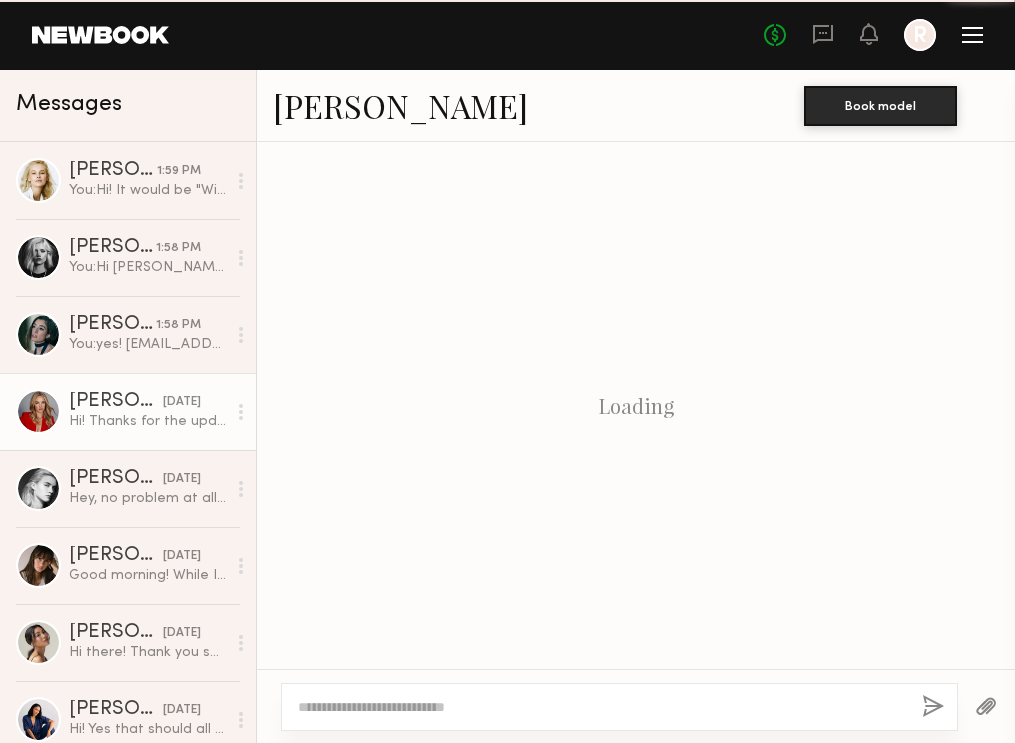 scroll, scrollTop: 2076, scrollLeft: 0, axis: vertical 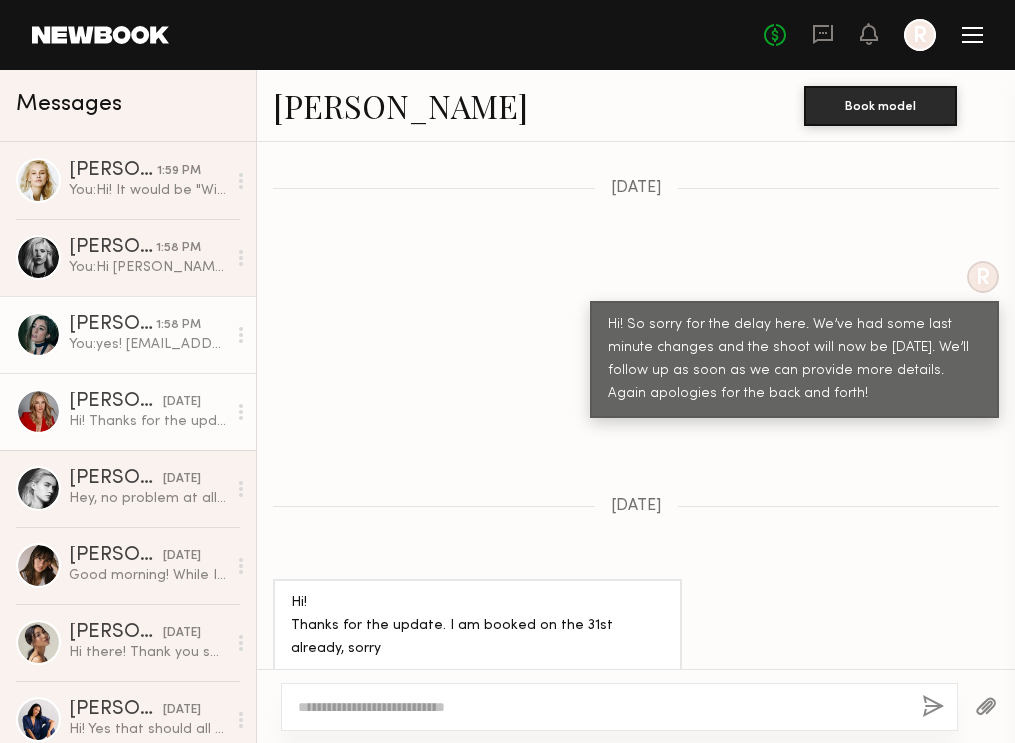 click on "You:  yes! elle.parsons@maesa.com" 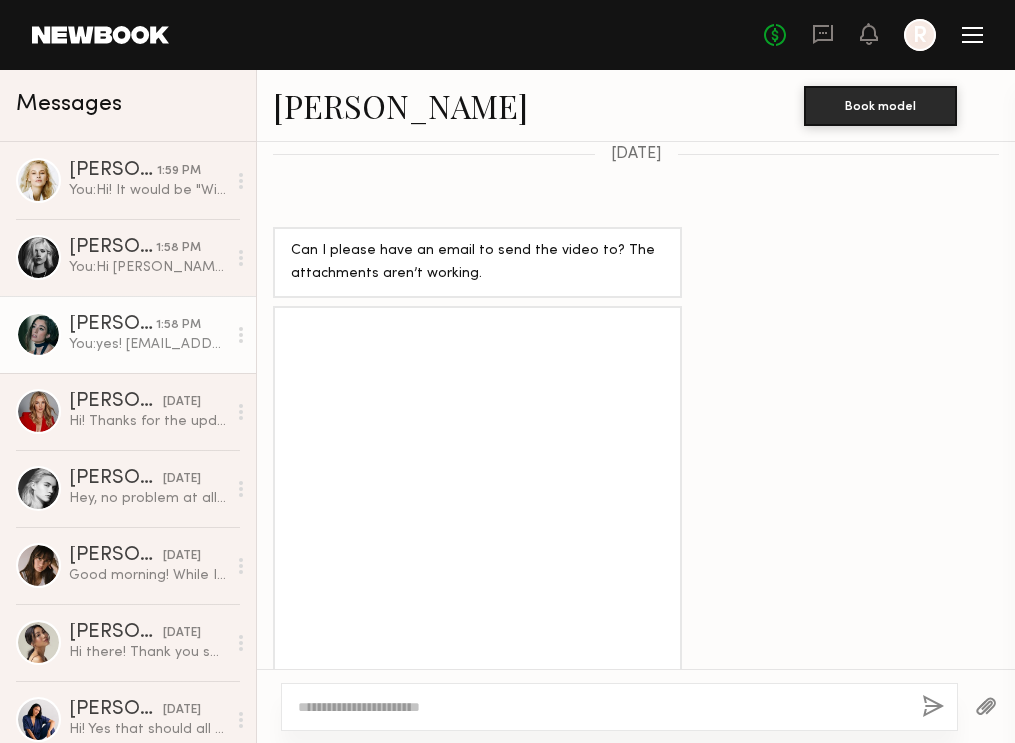 scroll, scrollTop: 2537, scrollLeft: 0, axis: vertical 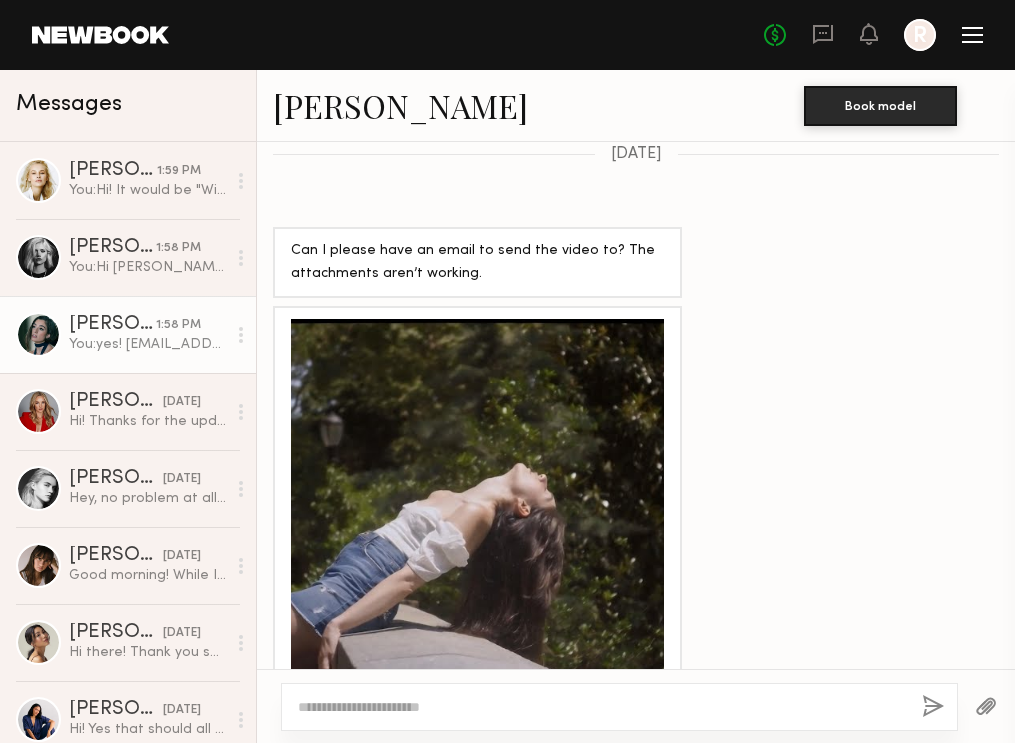 click 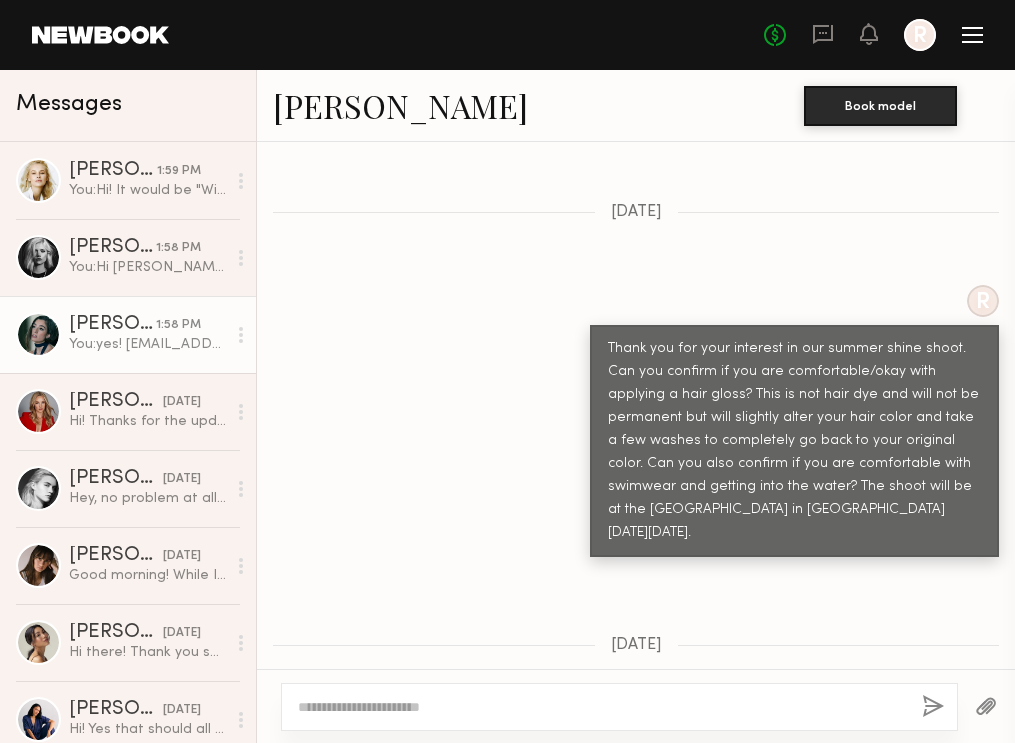 scroll, scrollTop: 1580, scrollLeft: 0, axis: vertical 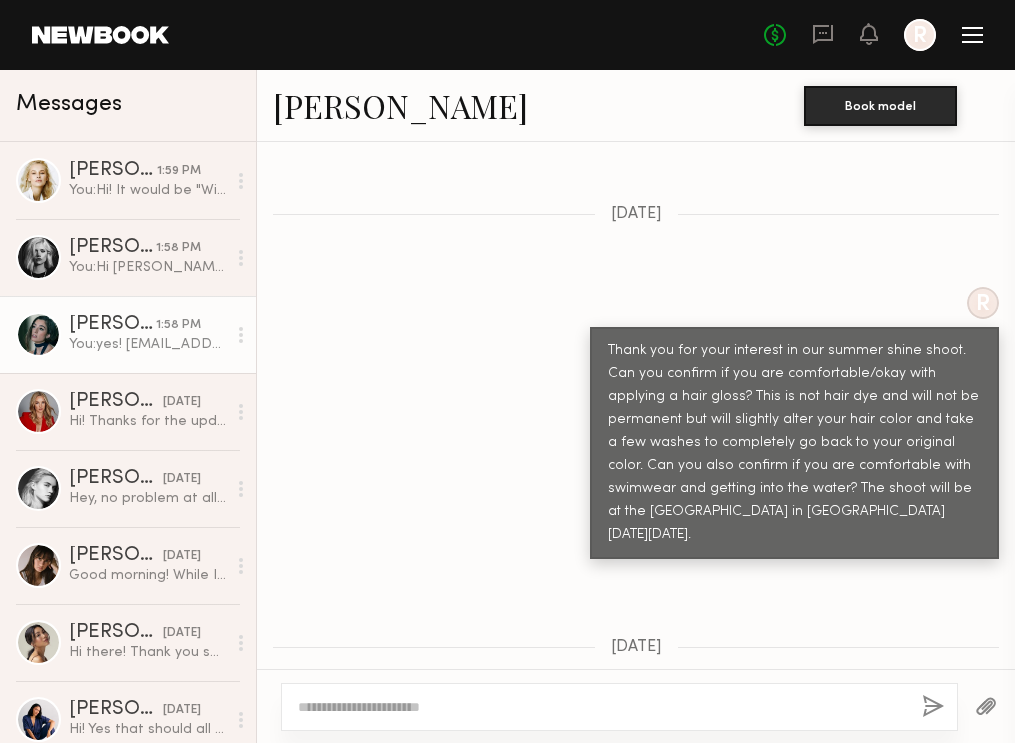 click on "R" 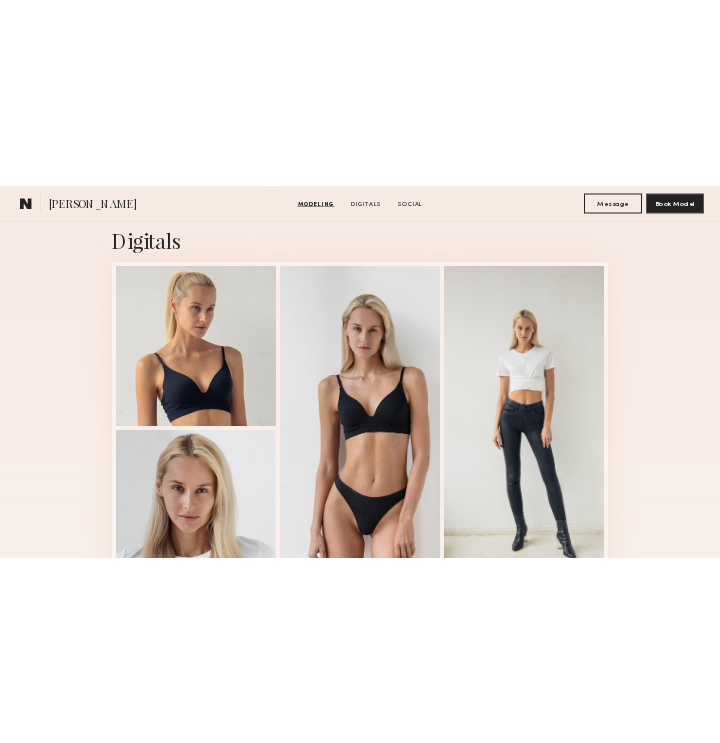scroll, scrollTop: 1993, scrollLeft: 0, axis: vertical 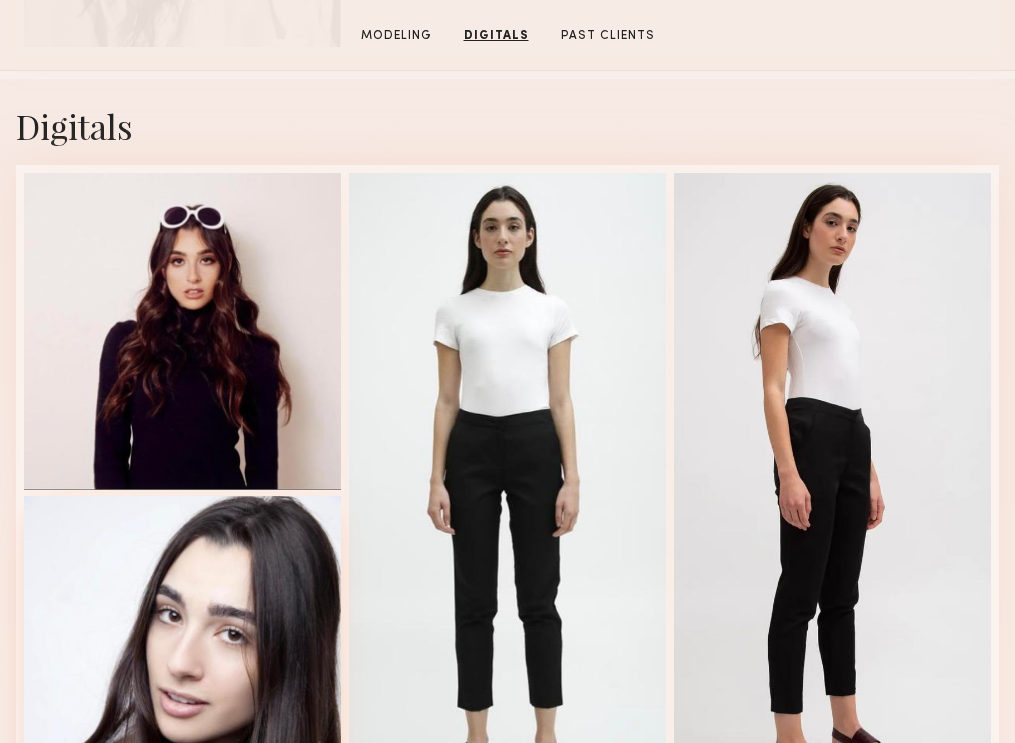 click at bounding box center (182, 654) 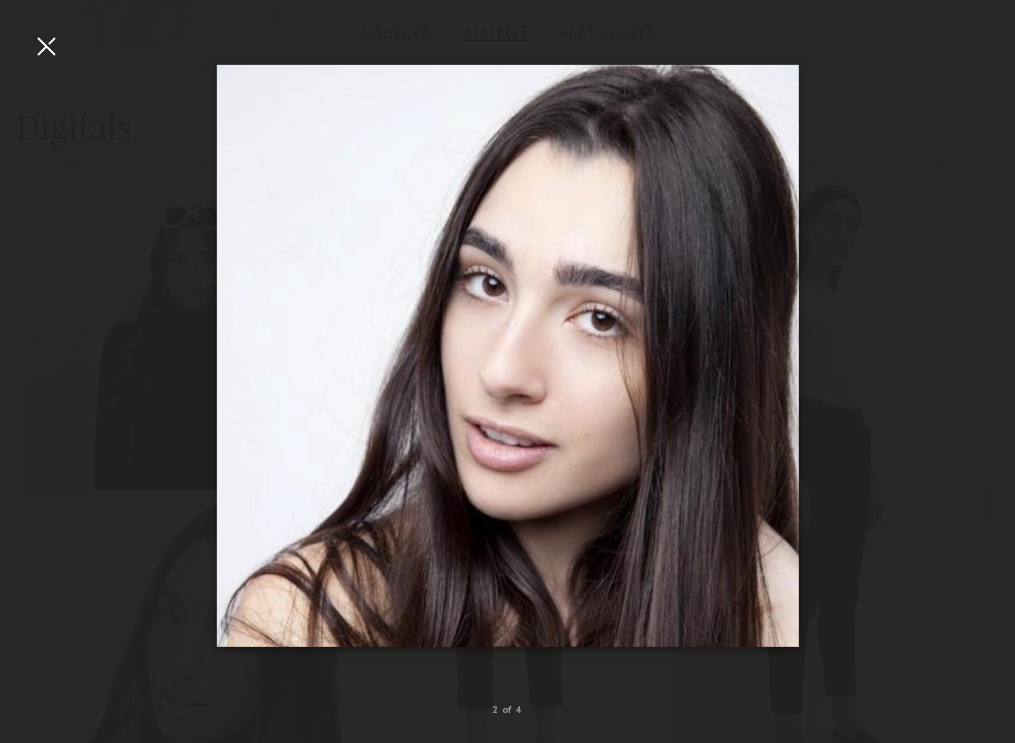 click at bounding box center (46, 46) 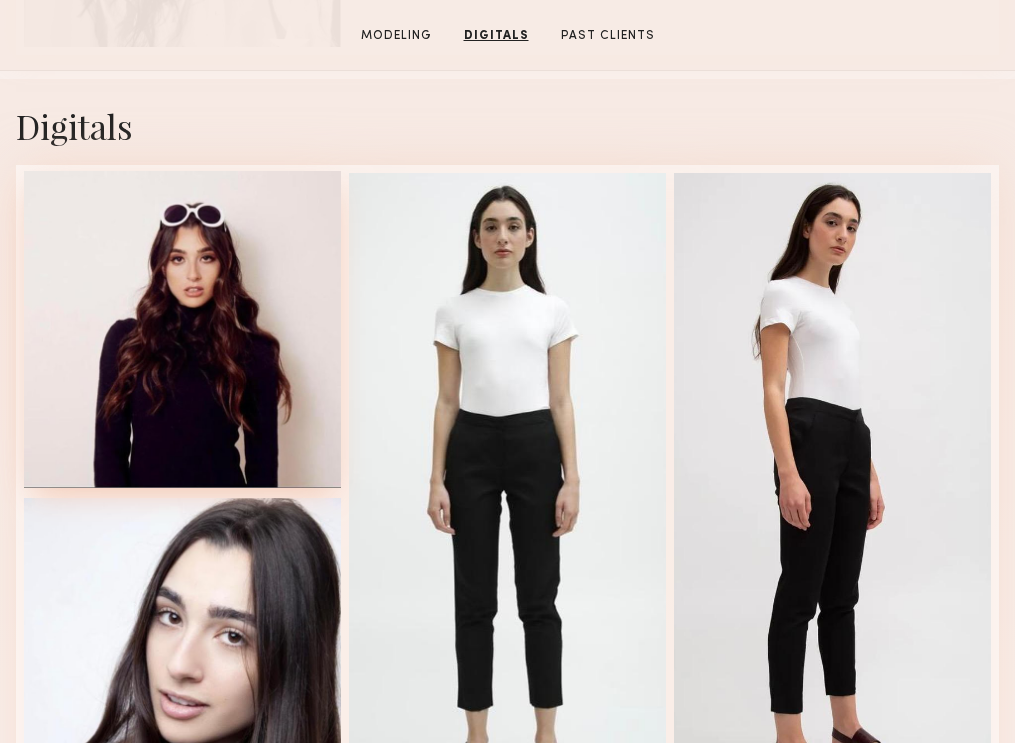 click at bounding box center (182, 329) 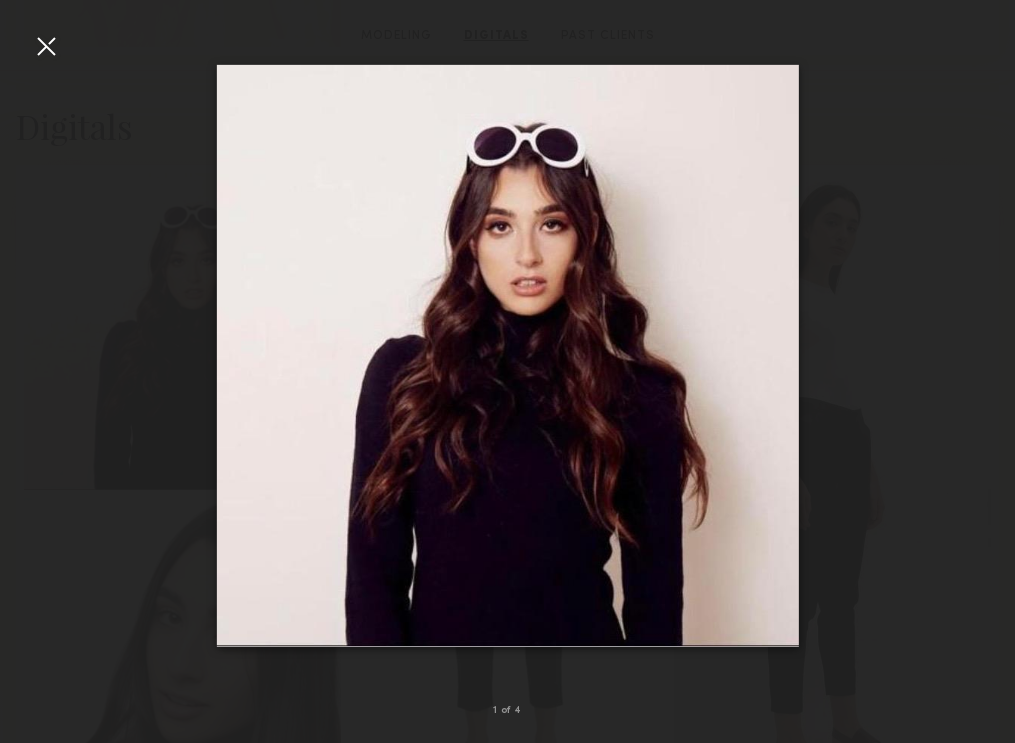 click at bounding box center (46, 46) 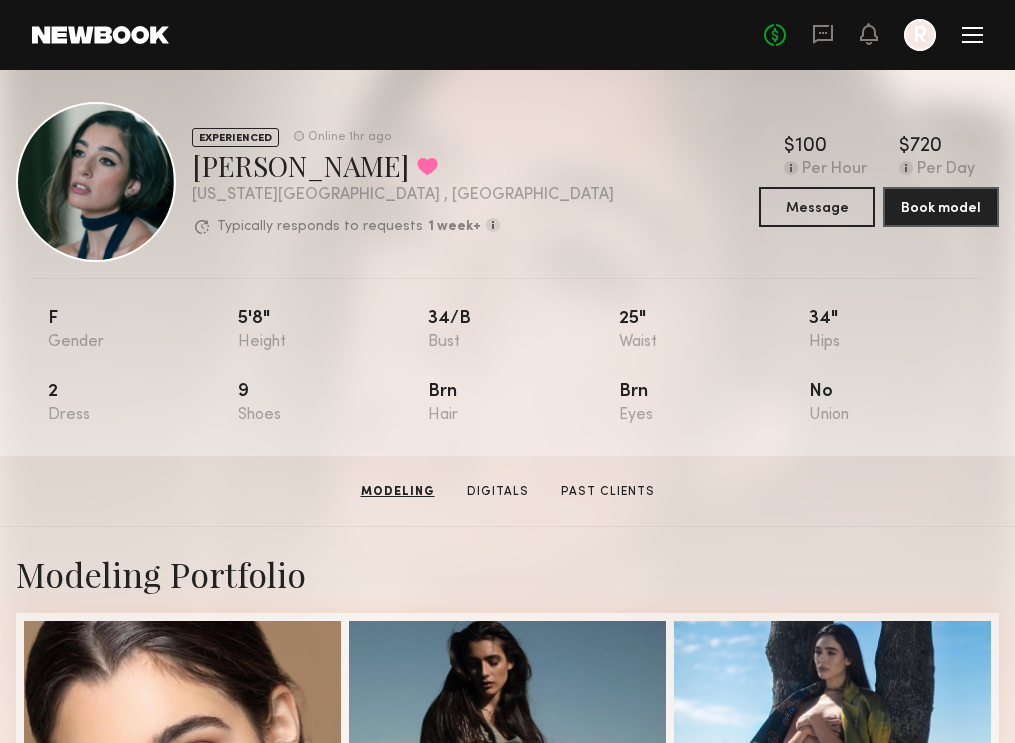 scroll, scrollTop: 0, scrollLeft: 0, axis: both 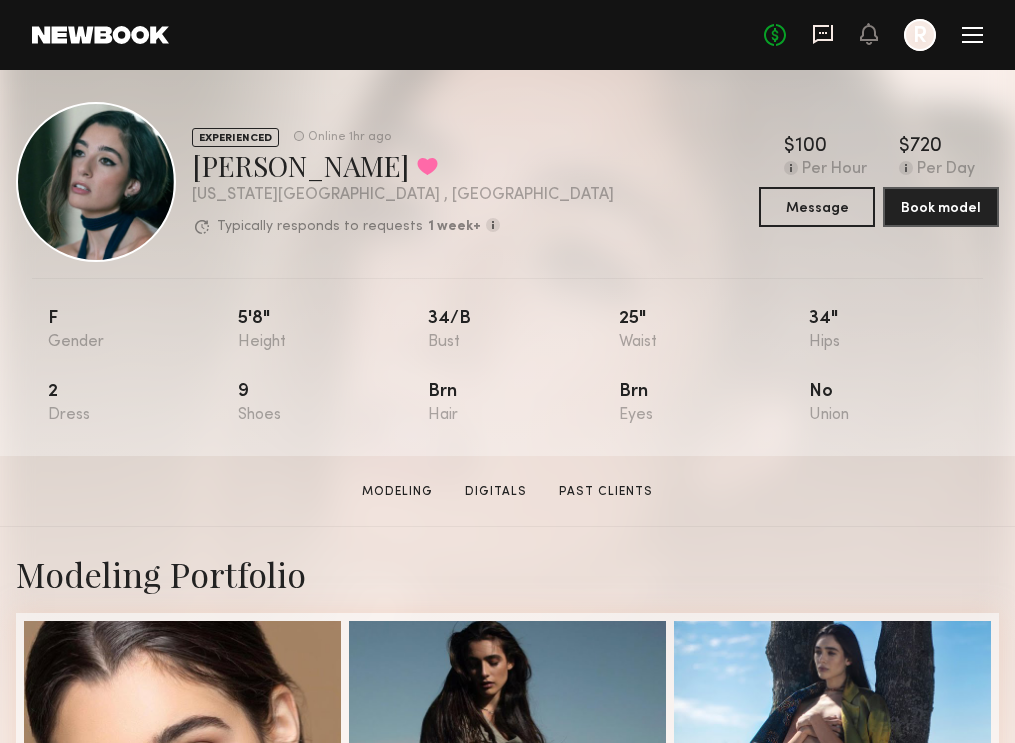 click 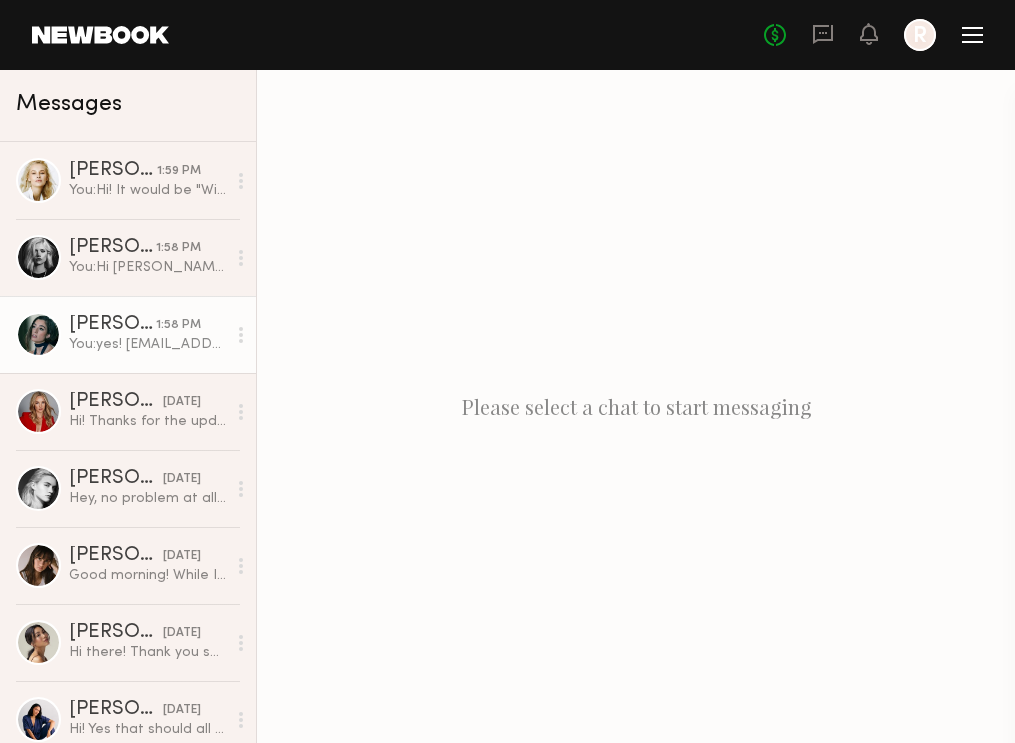 scroll, scrollTop: 0, scrollLeft: 0, axis: both 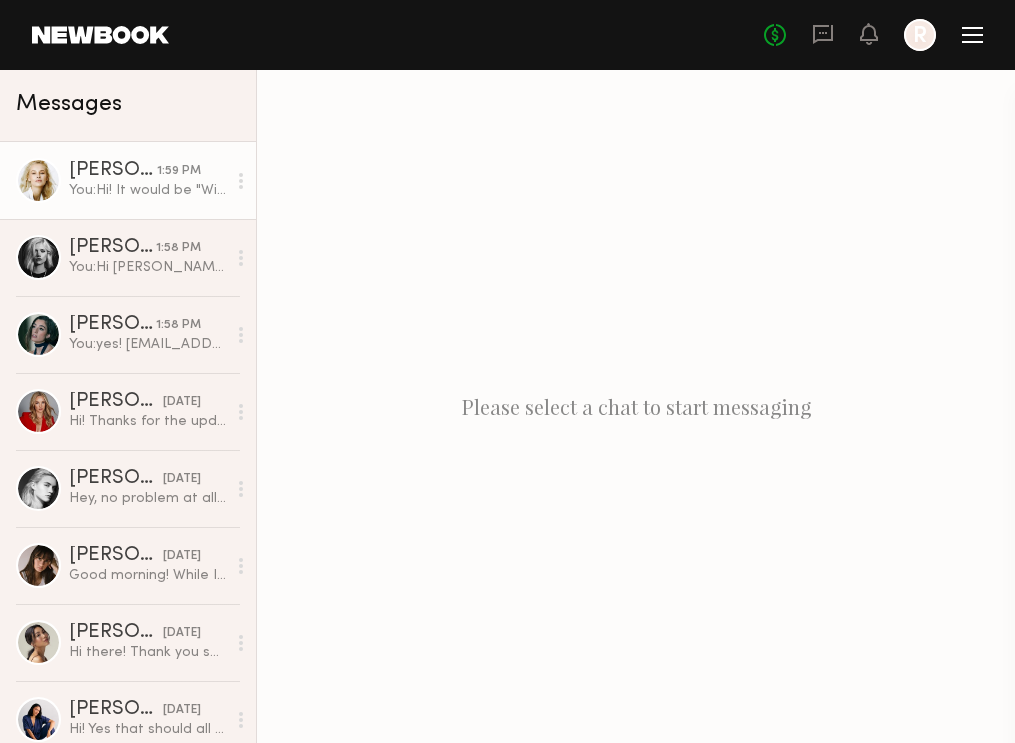 click on "You:  Hi! It would be "Winter Wheat" by Kristin Ess Hair!" 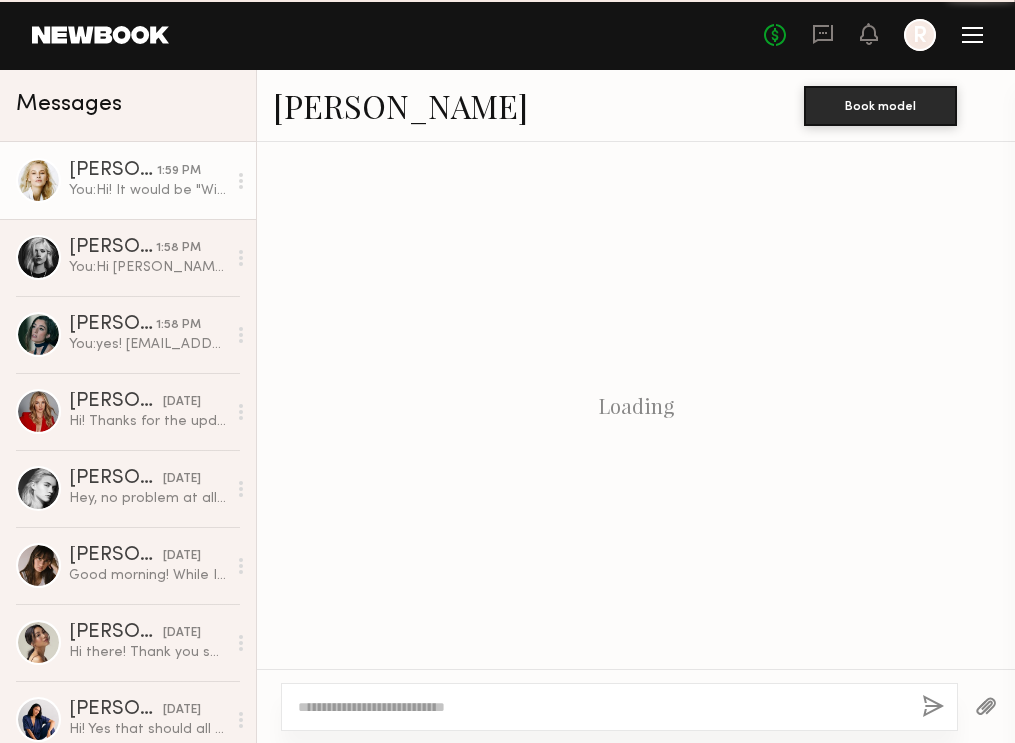 scroll, scrollTop: 1845, scrollLeft: 0, axis: vertical 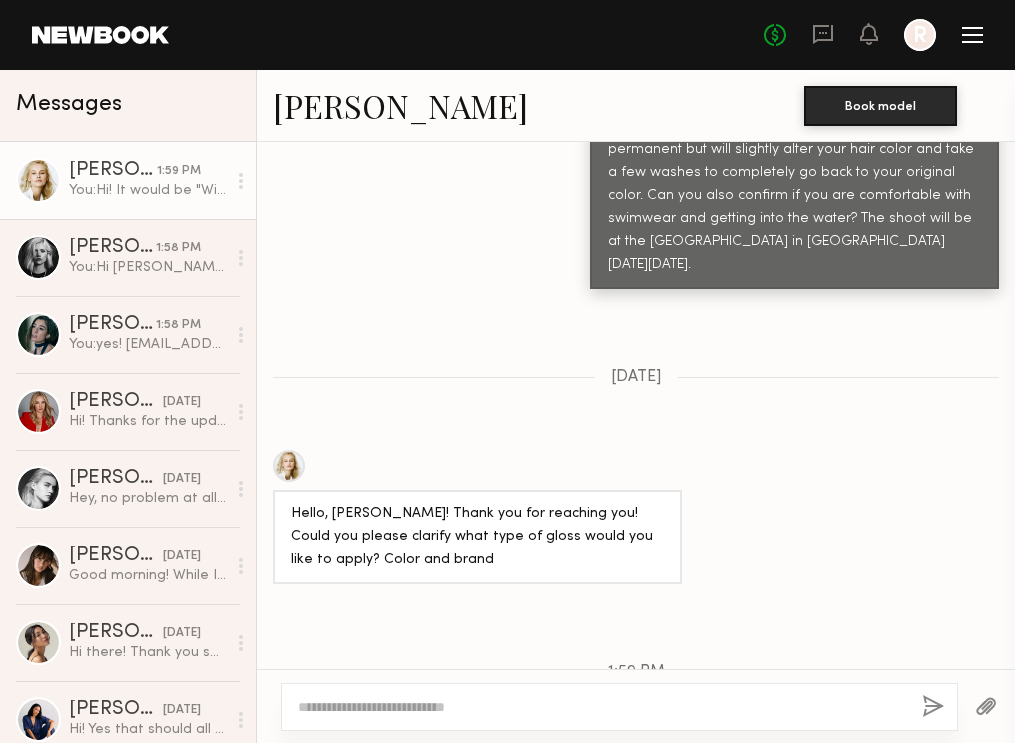 click on "[PERSON_NAME]" 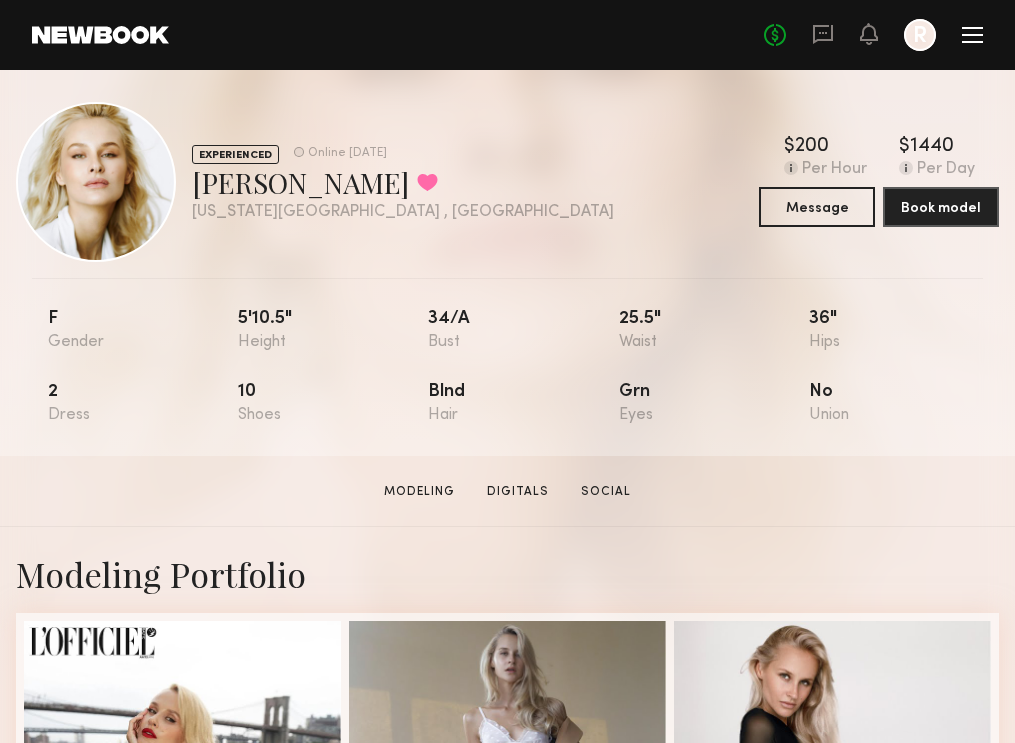 scroll, scrollTop: 0, scrollLeft: 0, axis: both 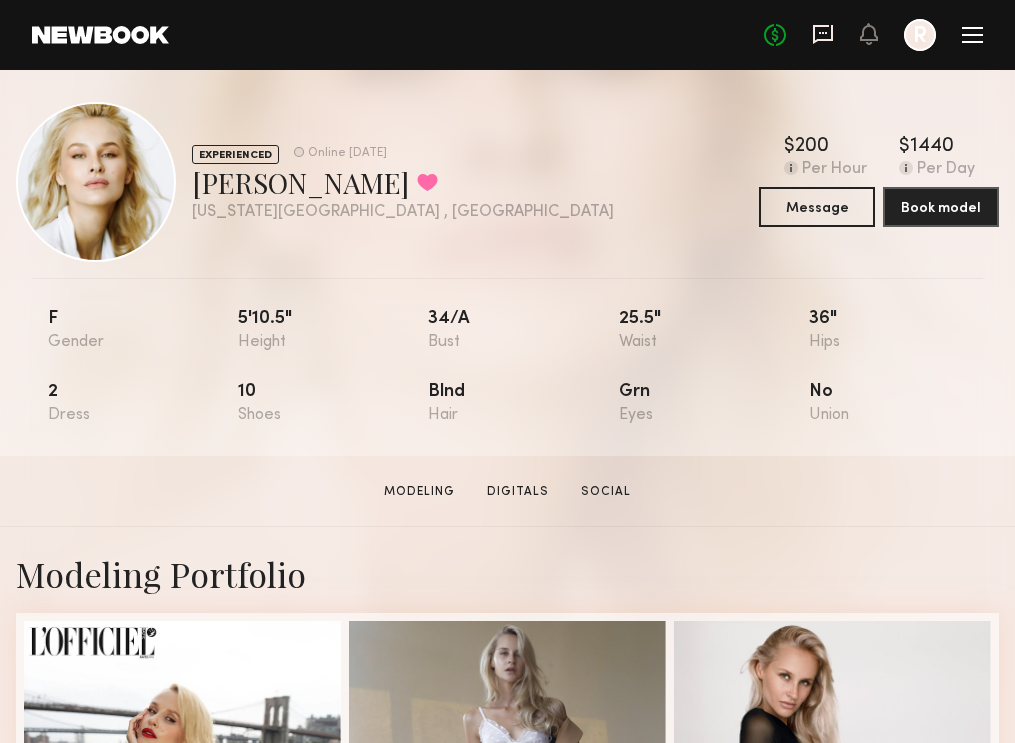click 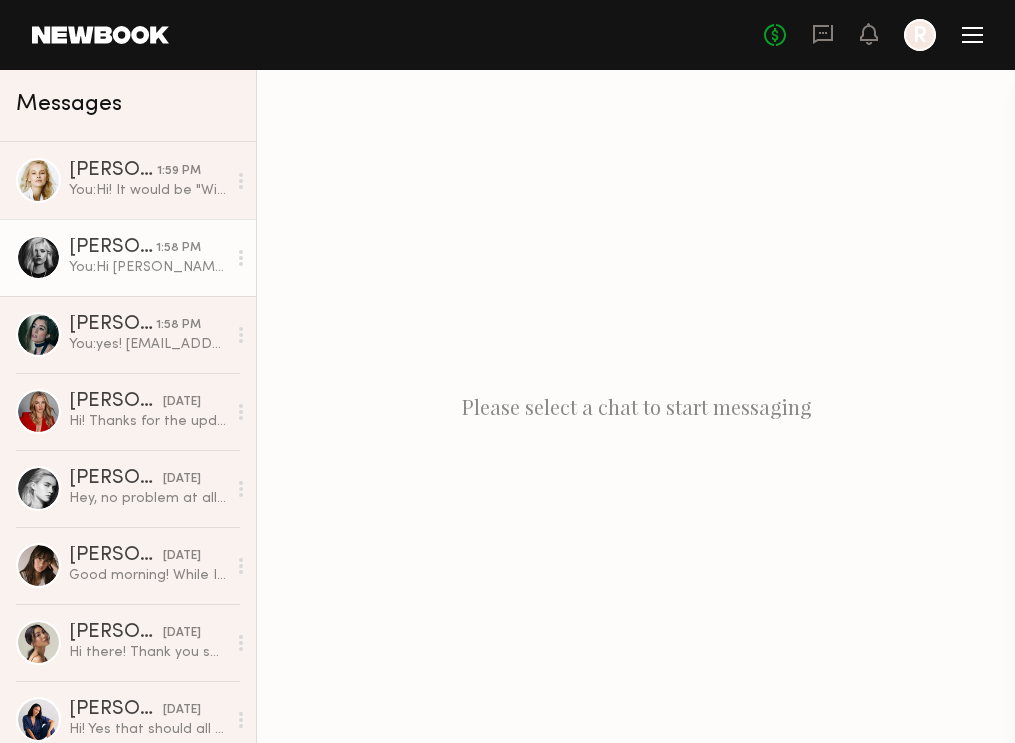 click on "[PERSON_NAME]" 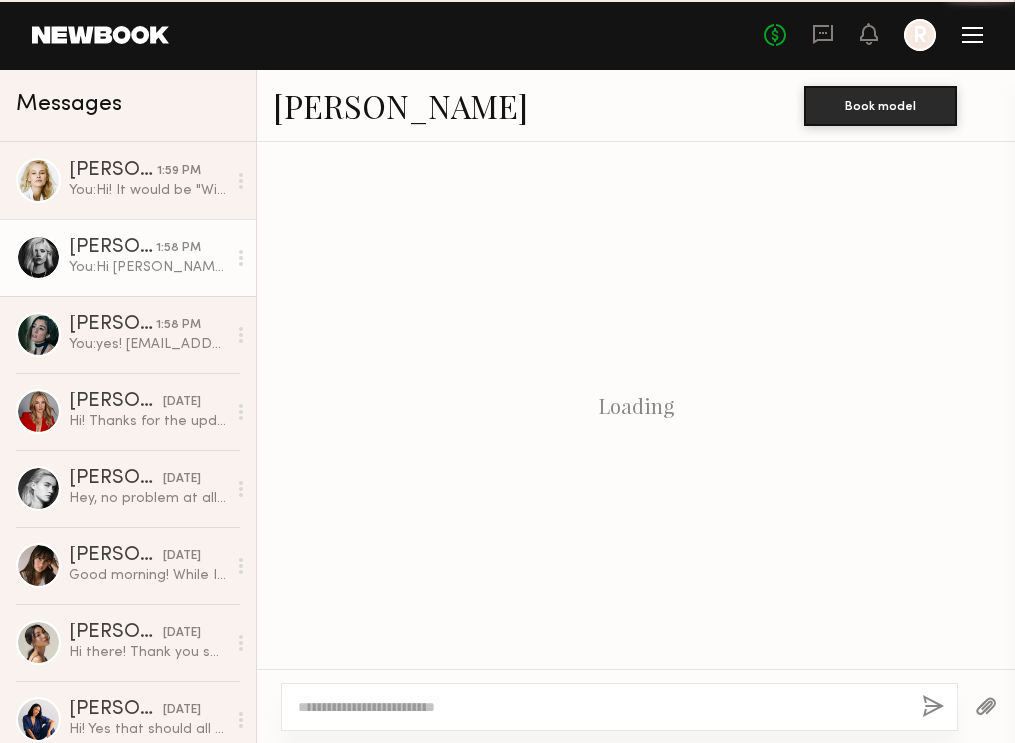 scroll, scrollTop: 1933, scrollLeft: 0, axis: vertical 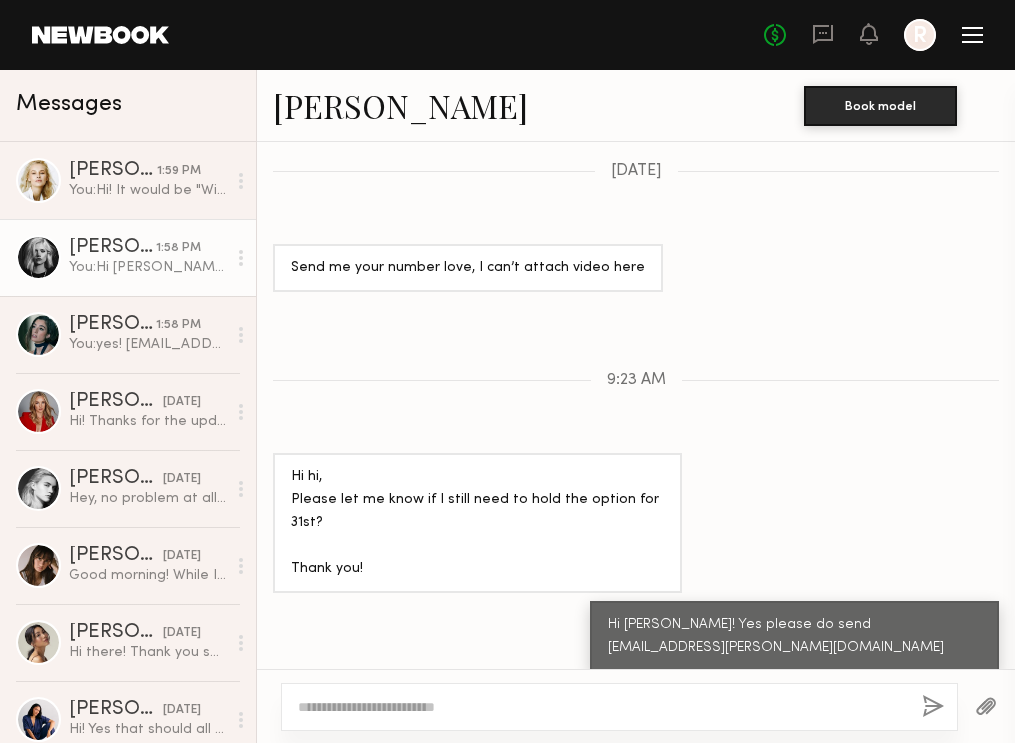 click on "[PERSON_NAME]" 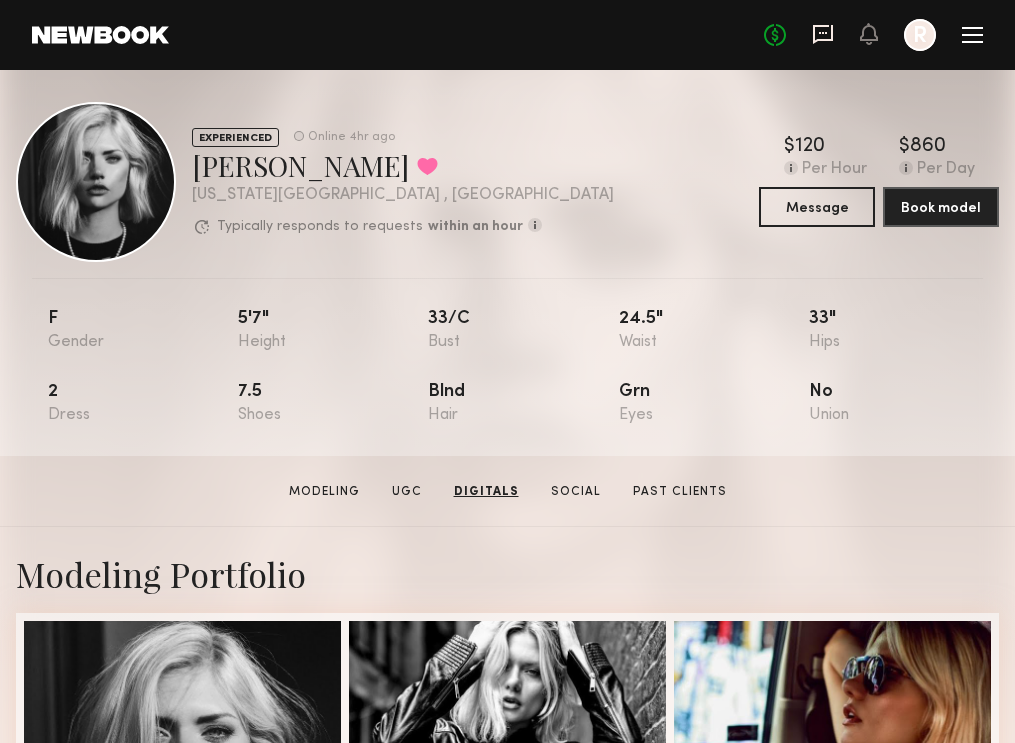 scroll, scrollTop: 0, scrollLeft: 0, axis: both 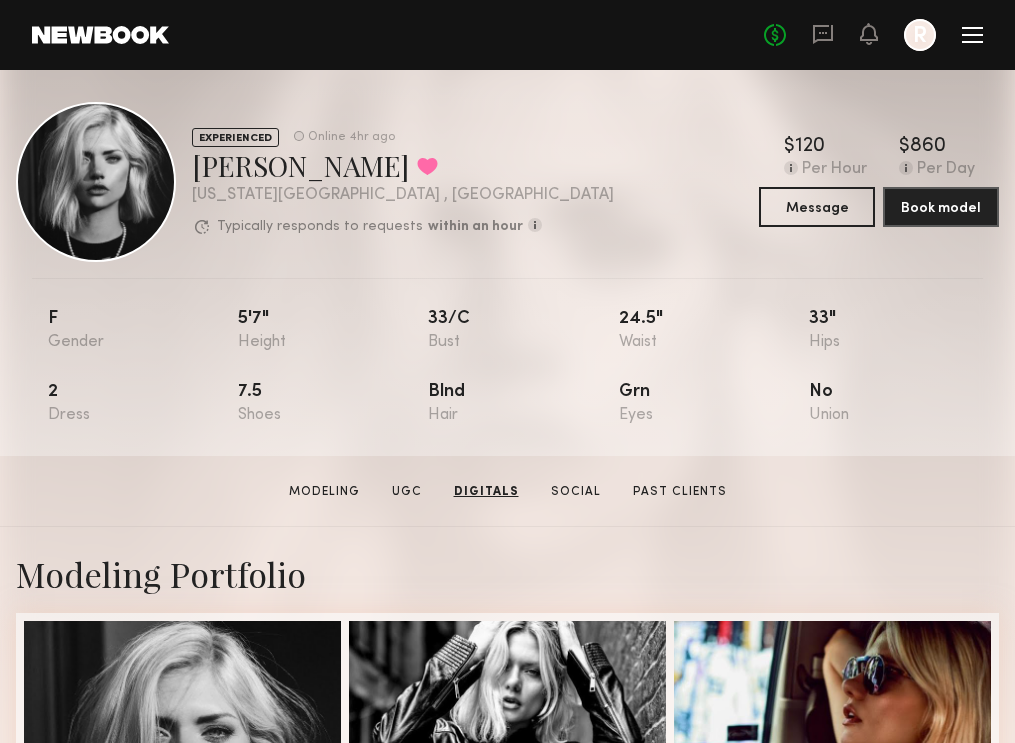 click on "No fees up to $5,000 R" 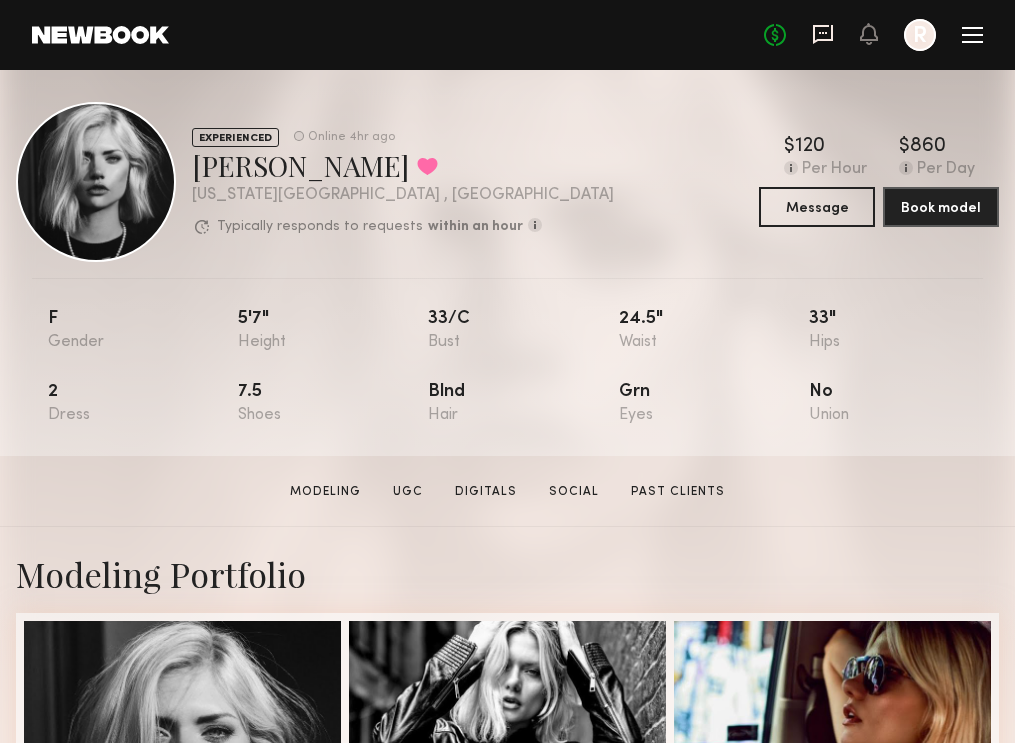 click 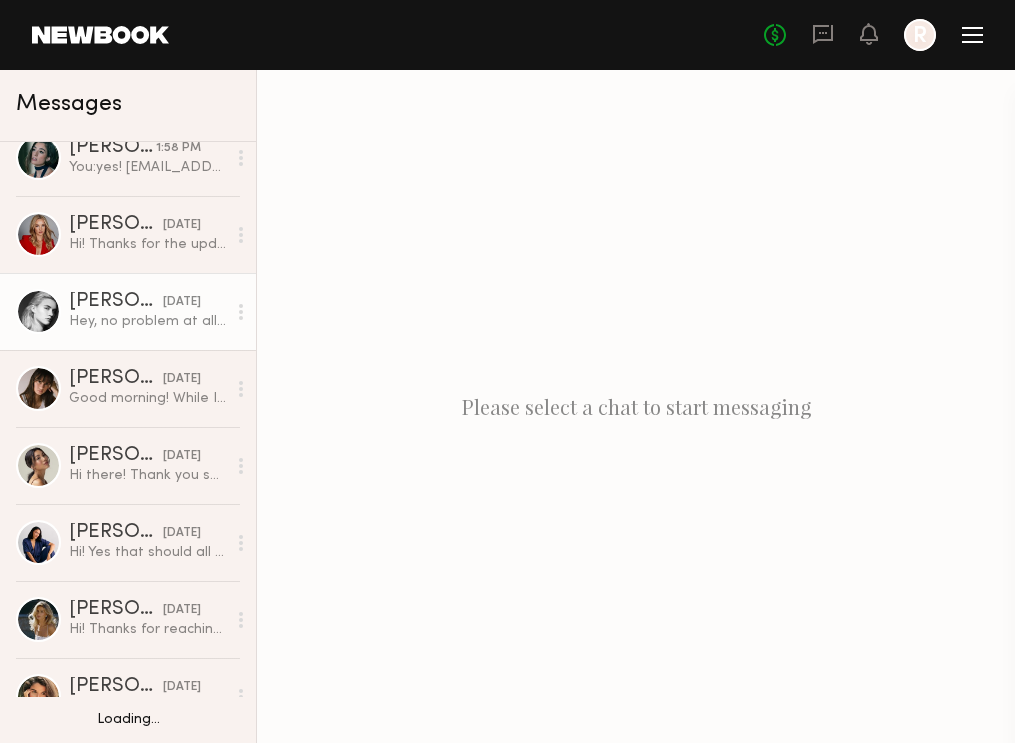 scroll, scrollTop: 215, scrollLeft: 0, axis: vertical 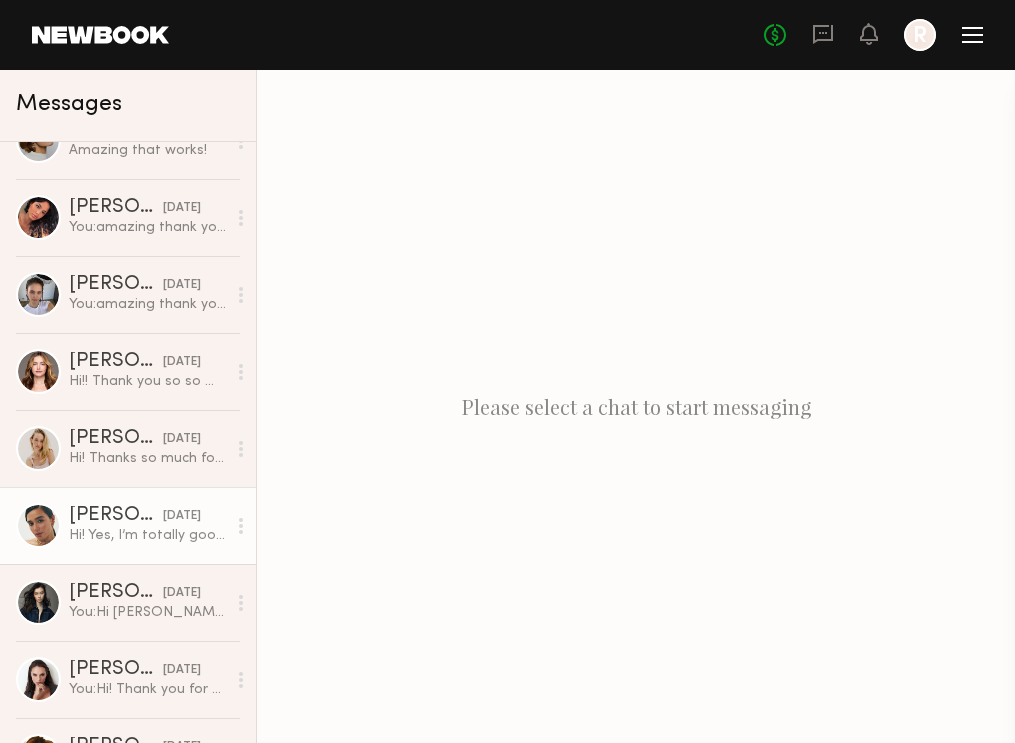 click on "[PERSON_NAME]" 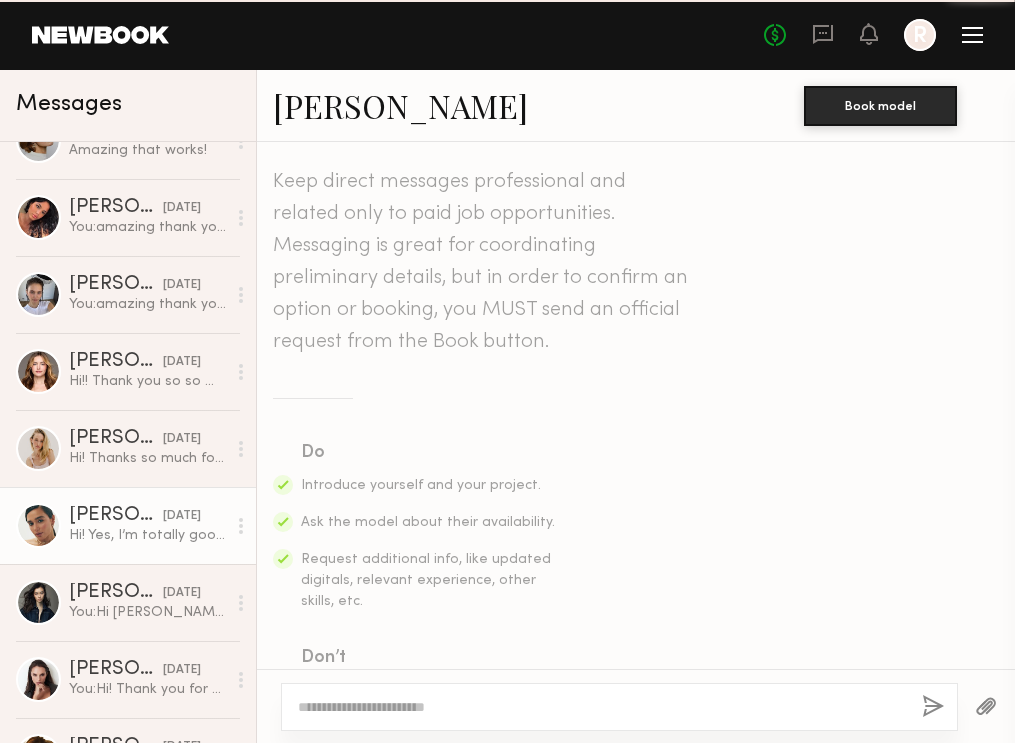 scroll, scrollTop: 738, scrollLeft: 0, axis: vertical 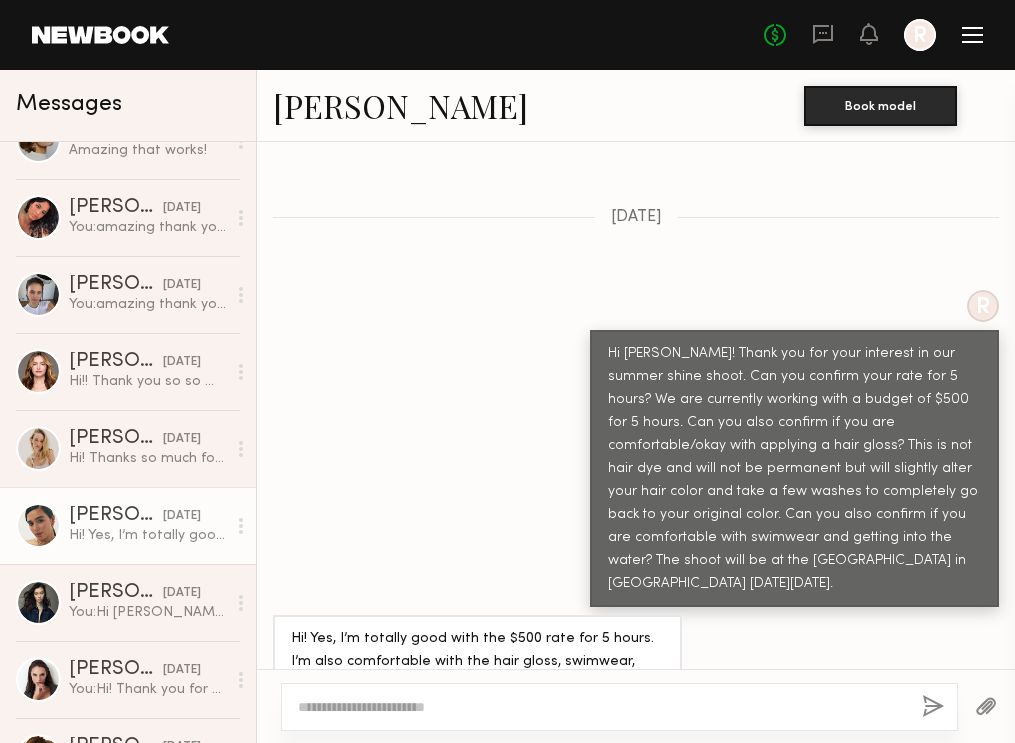 click on "R Hi Bella! Thank you for your interest in our summer shine shoot. Can you confirm your rate for 5 hours? We are currently working with a budget of $500 for 5 hours. Can you also confirm if you are comfortable/okay with applying a hair gloss? This is not hair dye and will not be permanent but will slightly alter your hair color and take a few washes to completely go back to your original color. Can you also confirm if you are comfortable with swimwear and getting into the water? The shoot will be at the Rockaway Hotel in Queens NY next Thursday July 31." 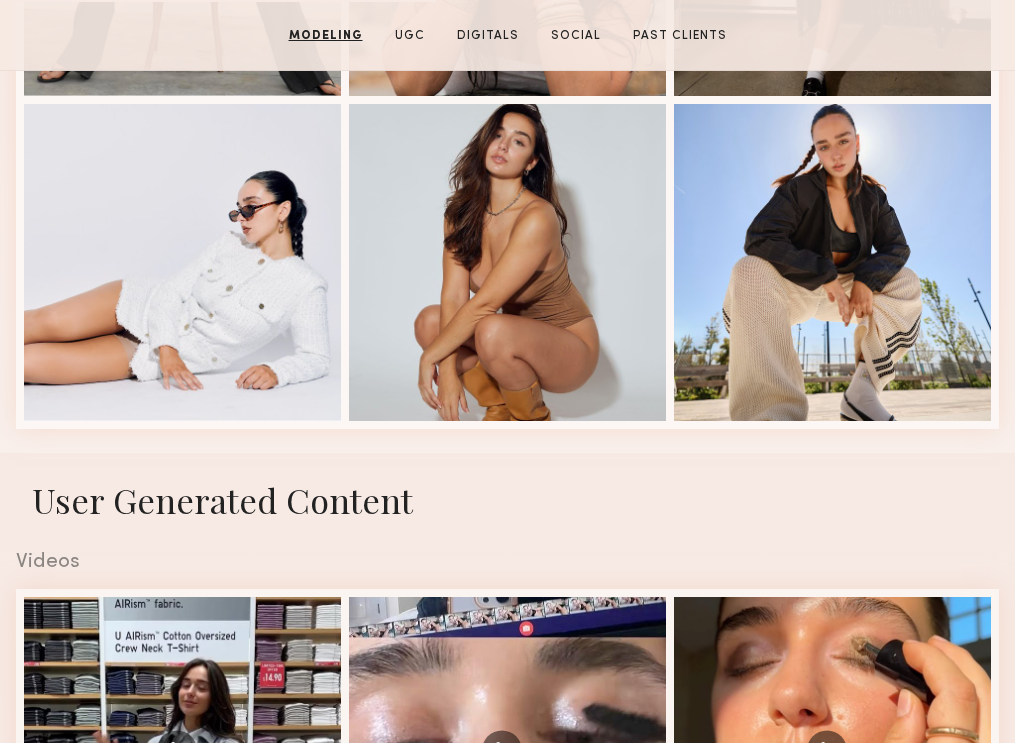 scroll, scrollTop: 1166, scrollLeft: 0, axis: vertical 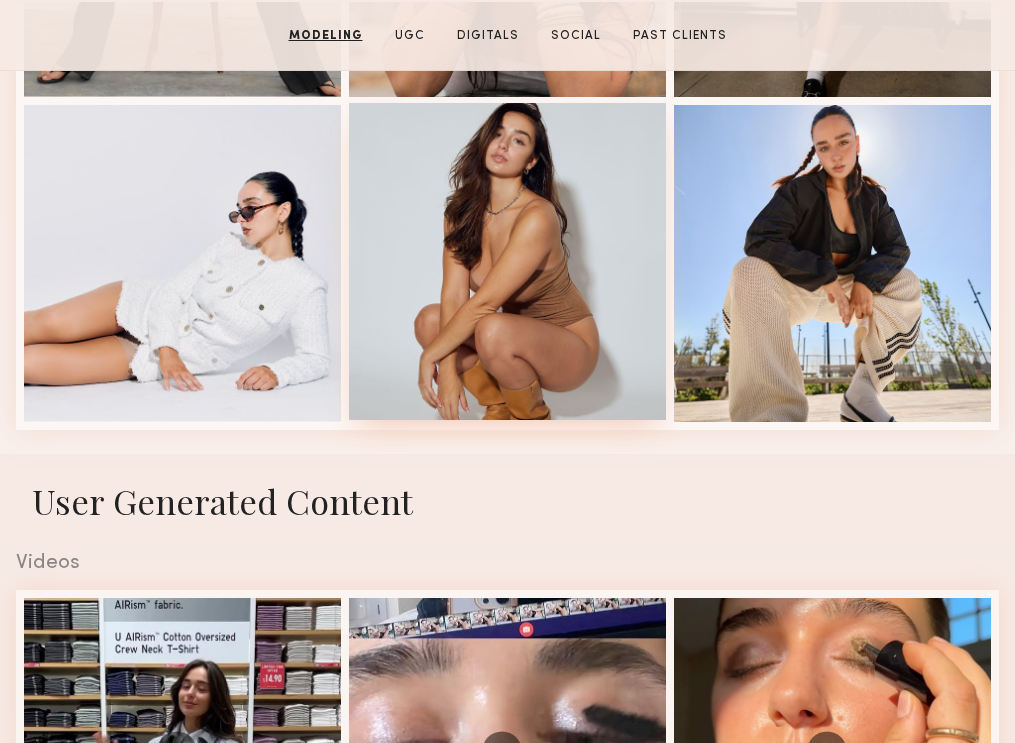 click at bounding box center [507, 261] 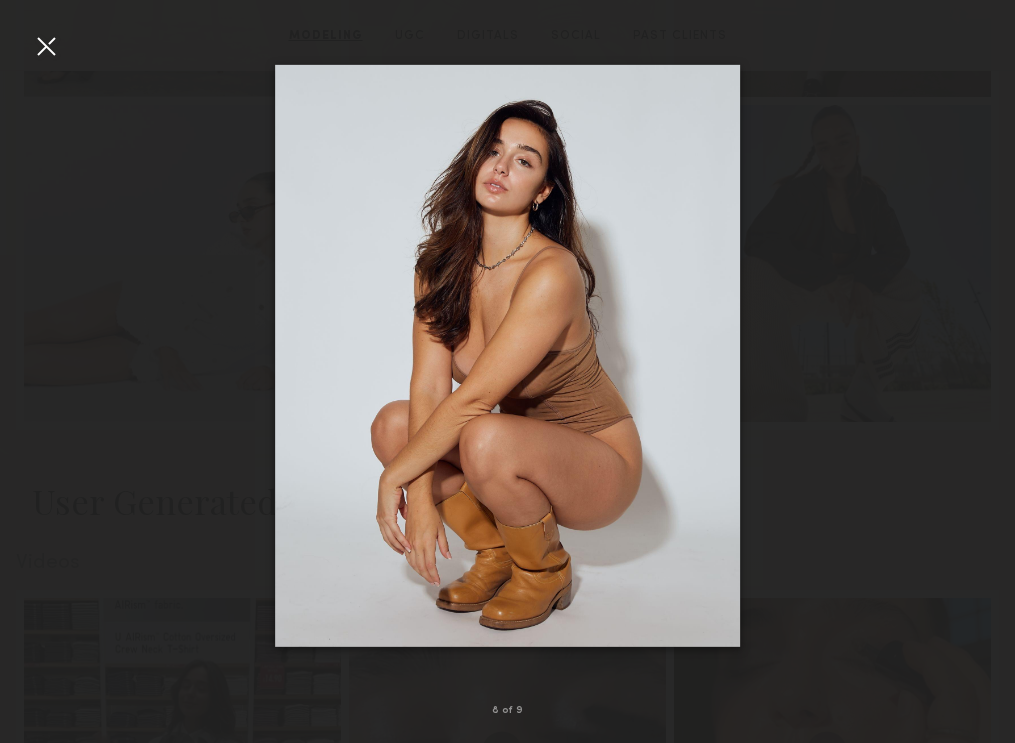 click at bounding box center (46, 46) 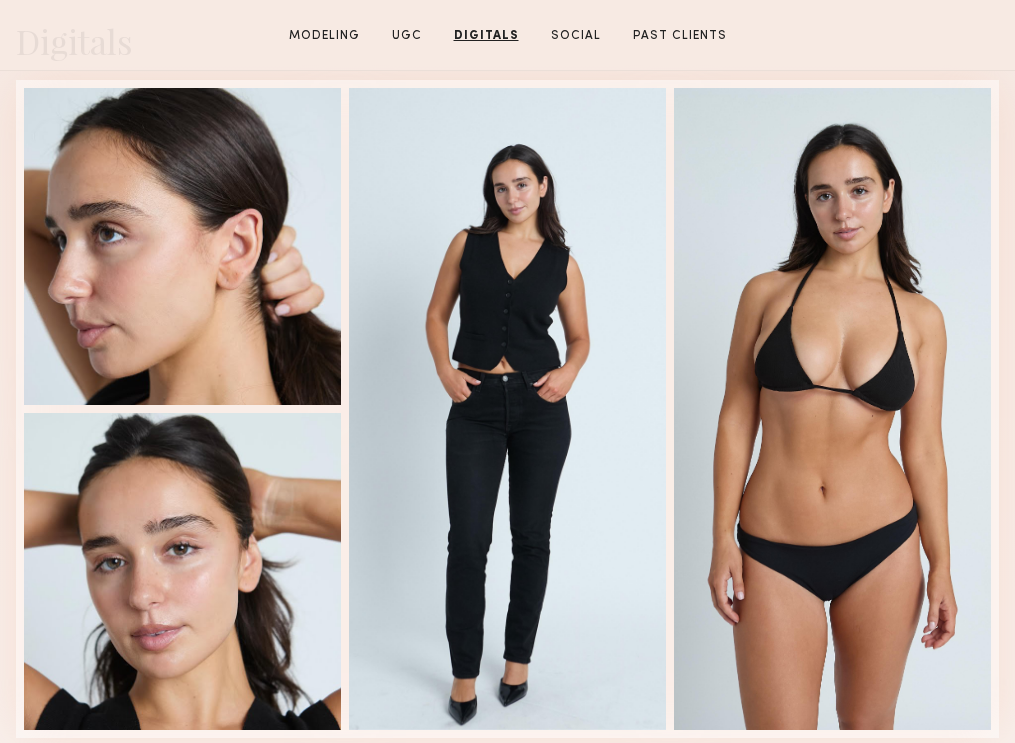 scroll, scrollTop: 2895, scrollLeft: 0, axis: vertical 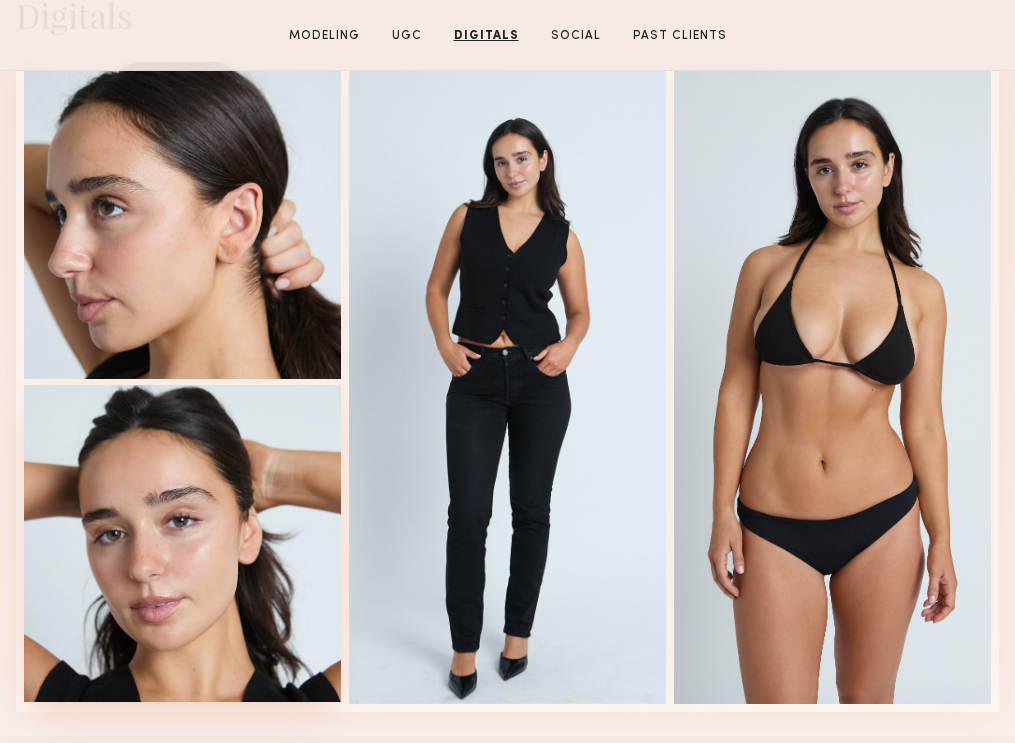 click at bounding box center (182, 543) 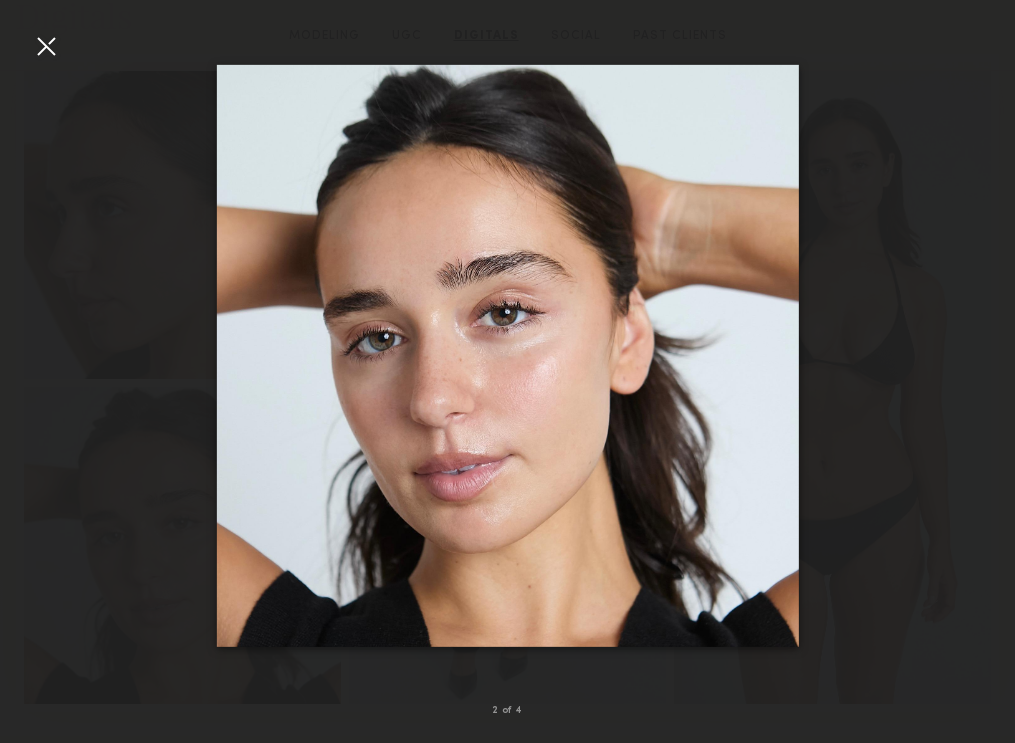 click at bounding box center (46, 46) 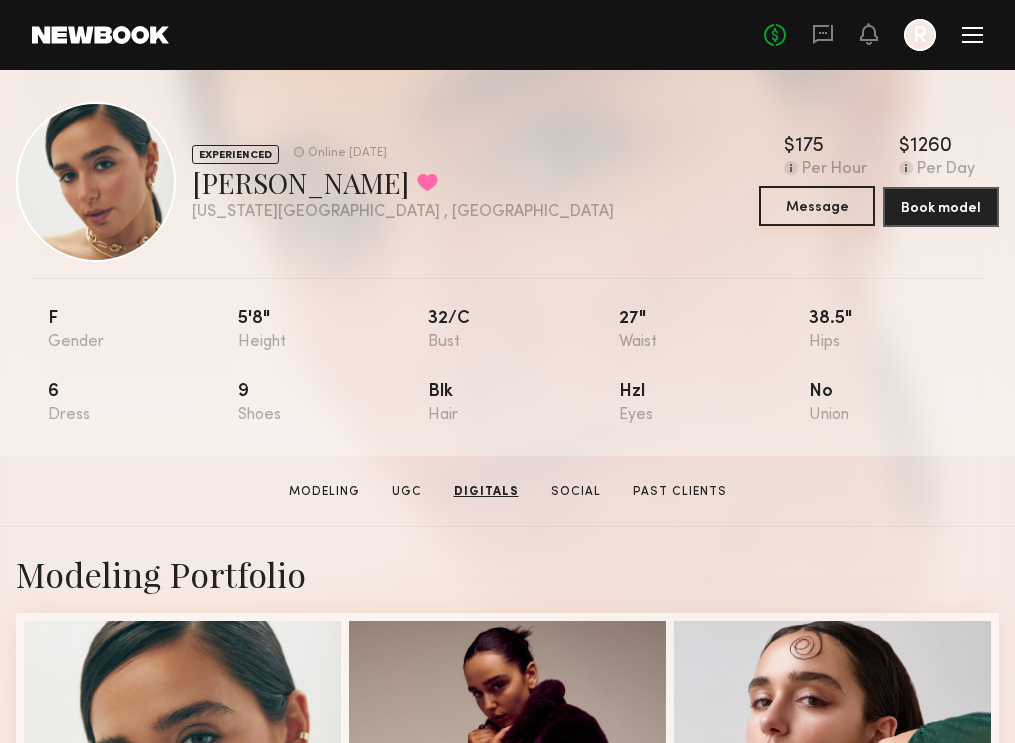 scroll, scrollTop: 0, scrollLeft: 0, axis: both 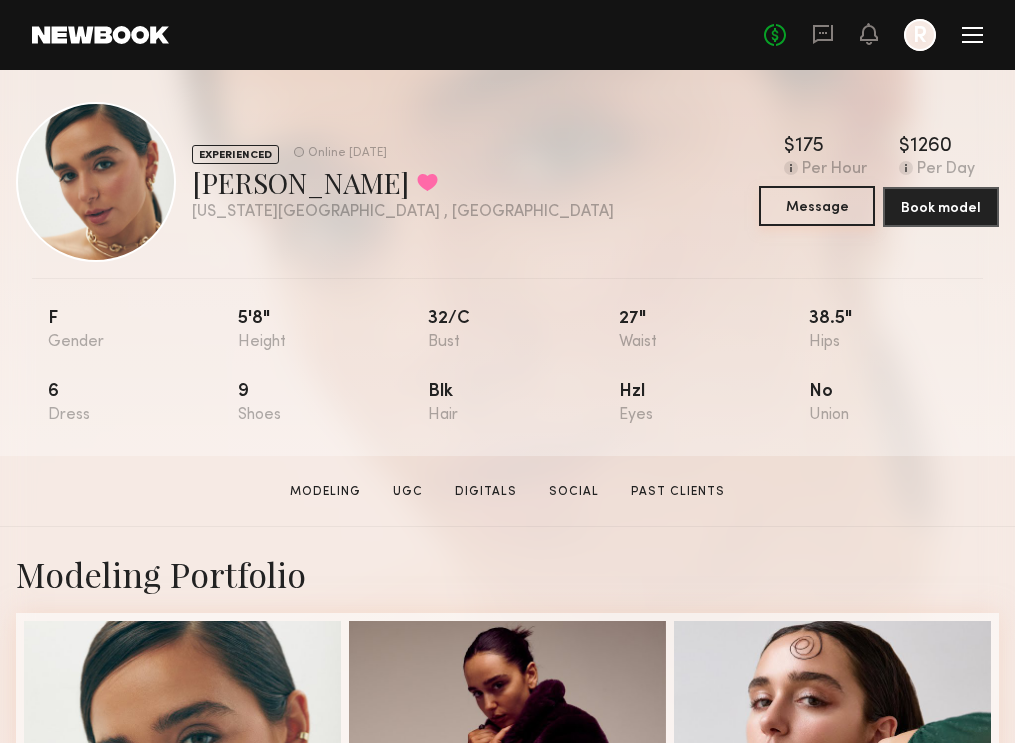 click on "Message" 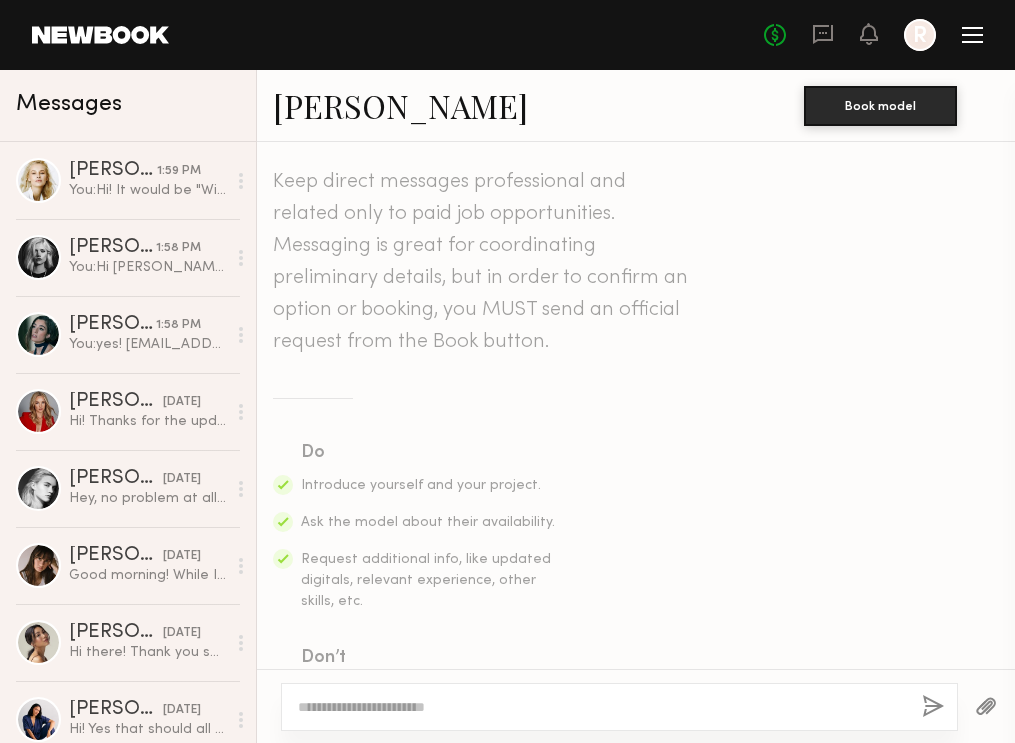 scroll, scrollTop: 738, scrollLeft: 0, axis: vertical 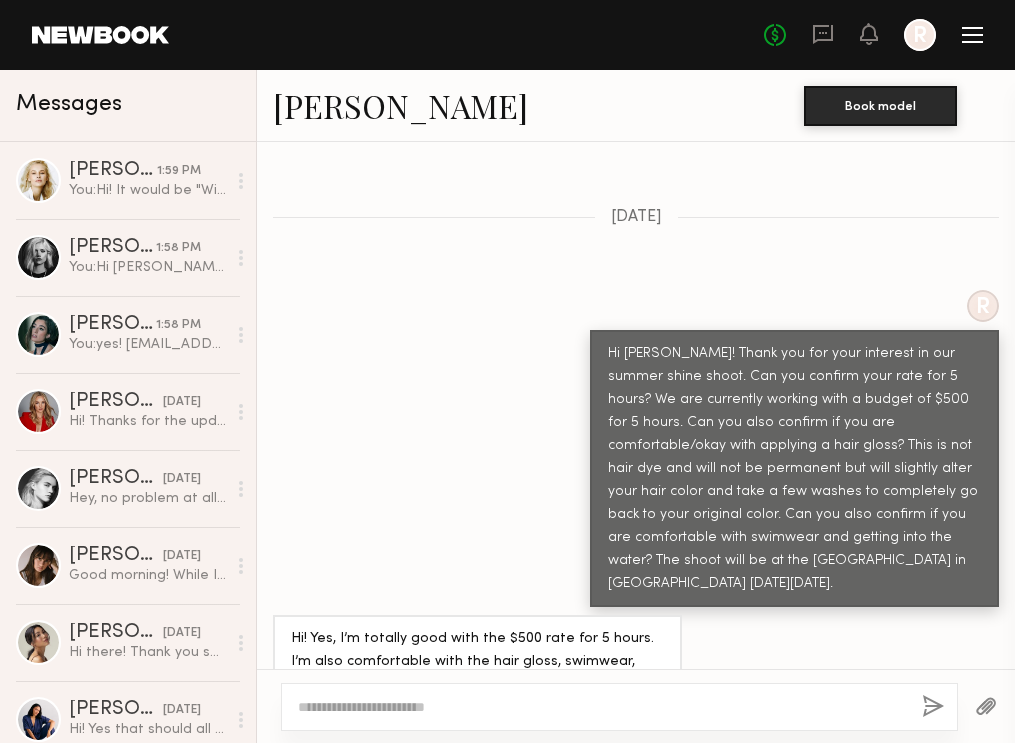 click 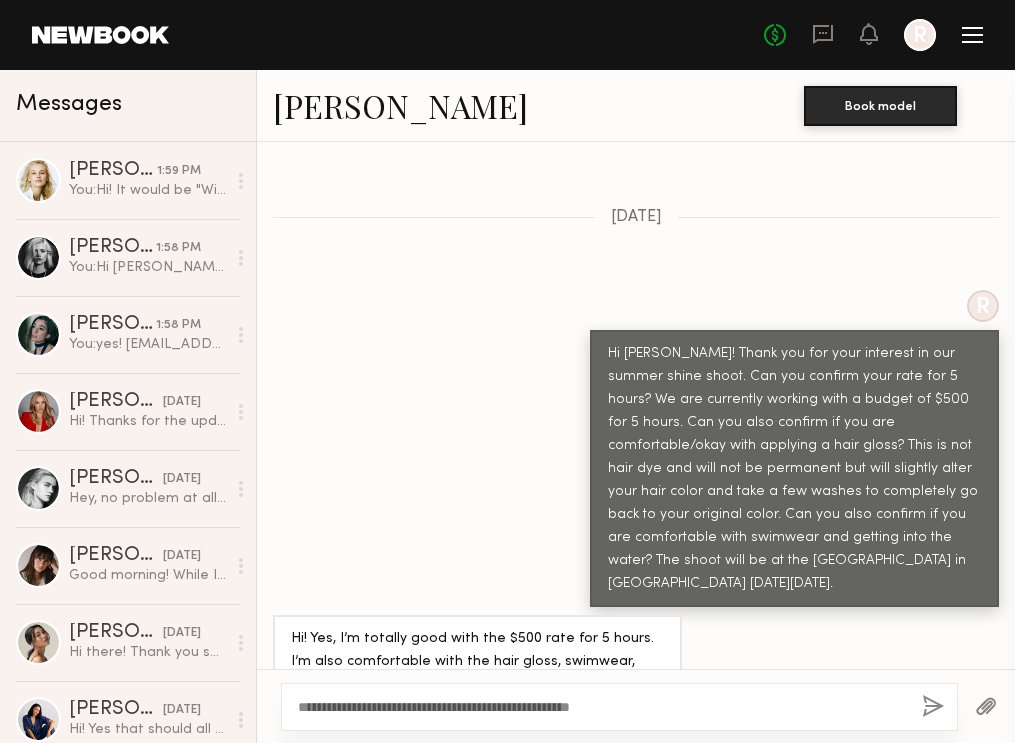 type on "**********" 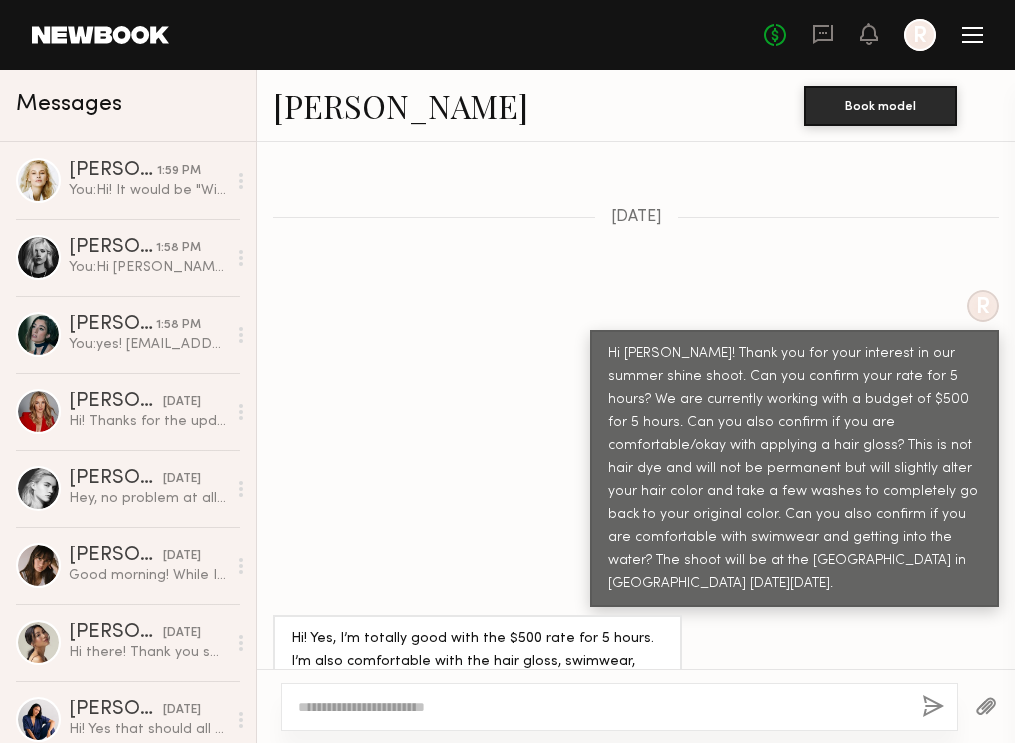 scroll, scrollTop: 1139, scrollLeft: 0, axis: vertical 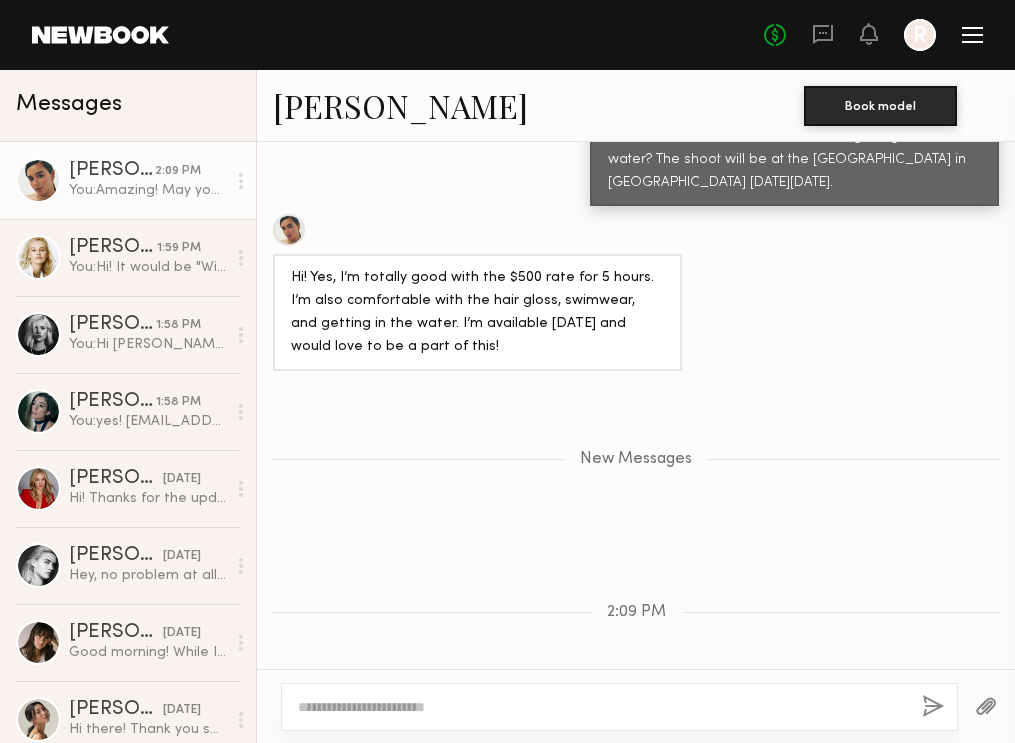 click on "[PERSON_NAME]" 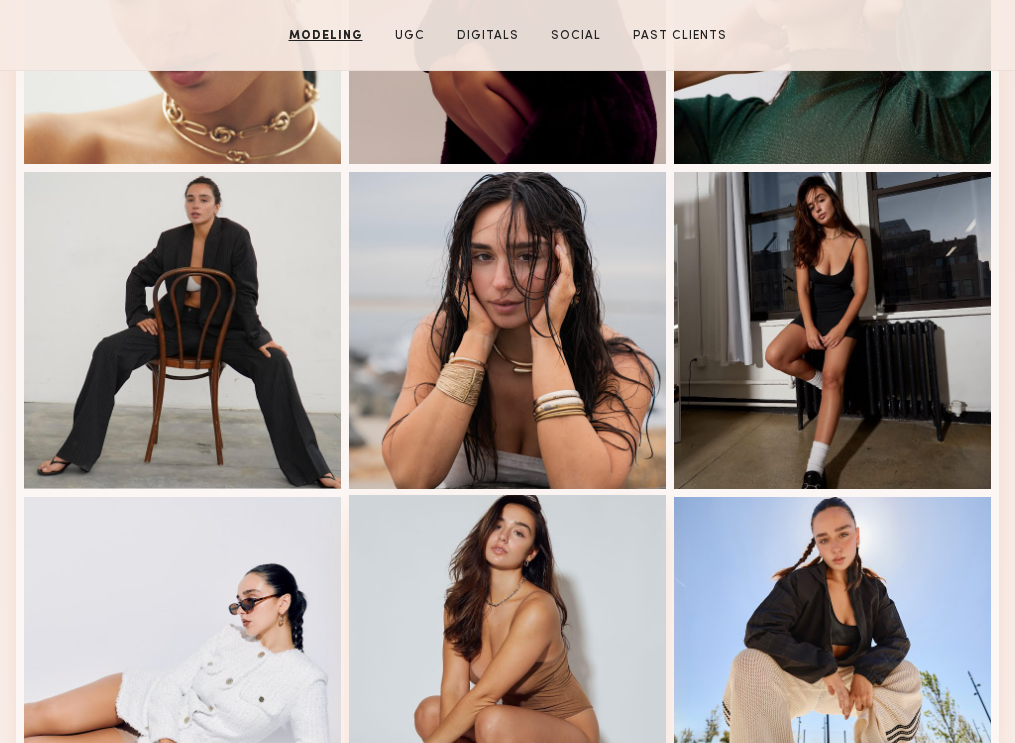 scroll, scrollTop: 530, scrollLeft: 0, axis: vertical 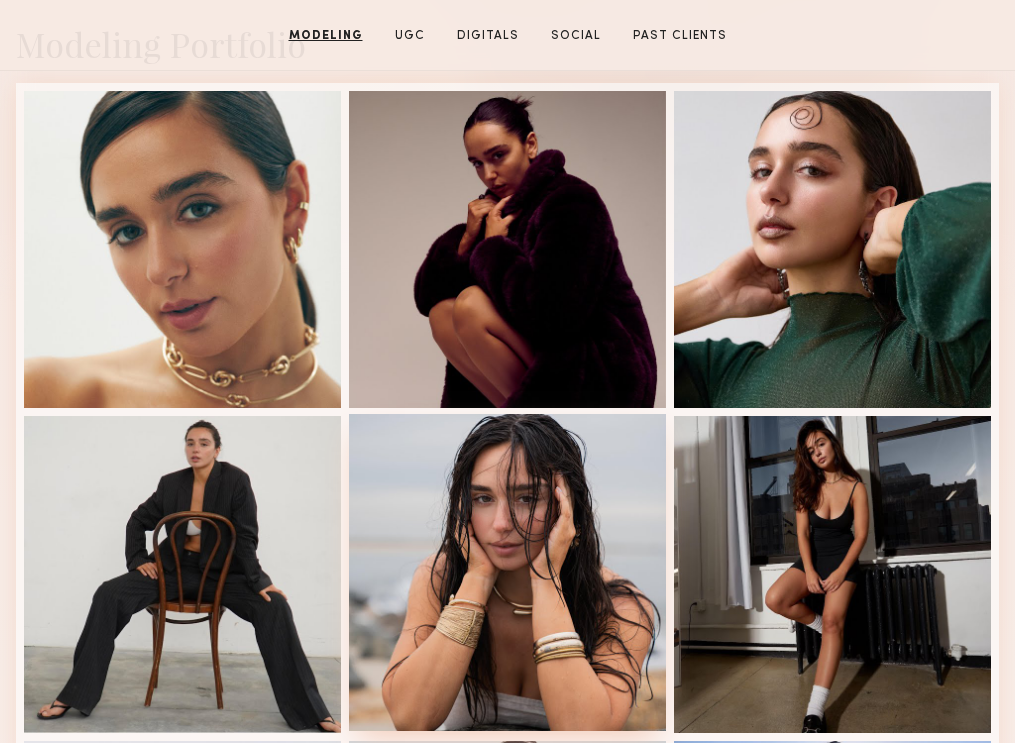 click at bounding box center [507, 572] 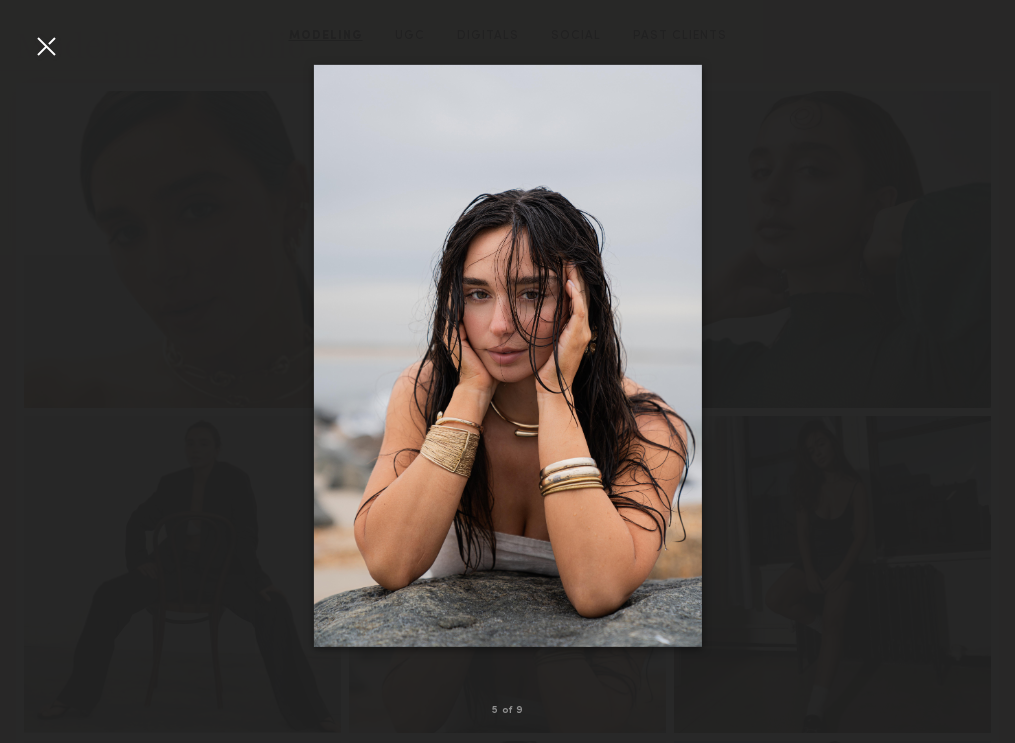 click at bounding box center [46, 46] 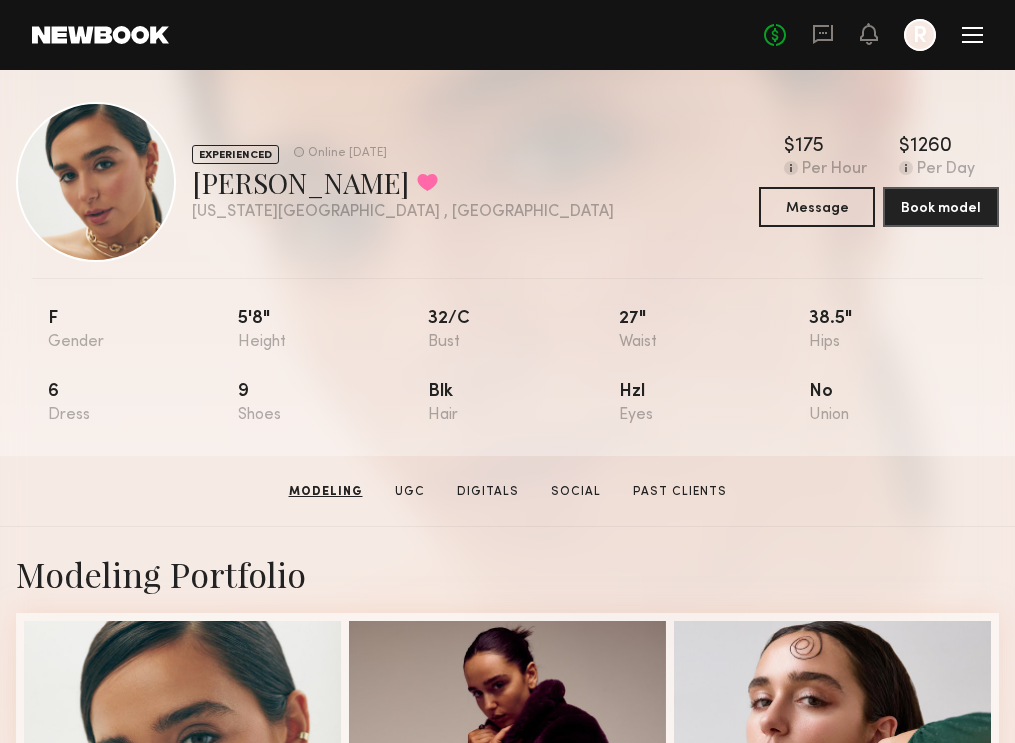 scroll, scrollTop: 0, scrollLeft: 0, axis: both 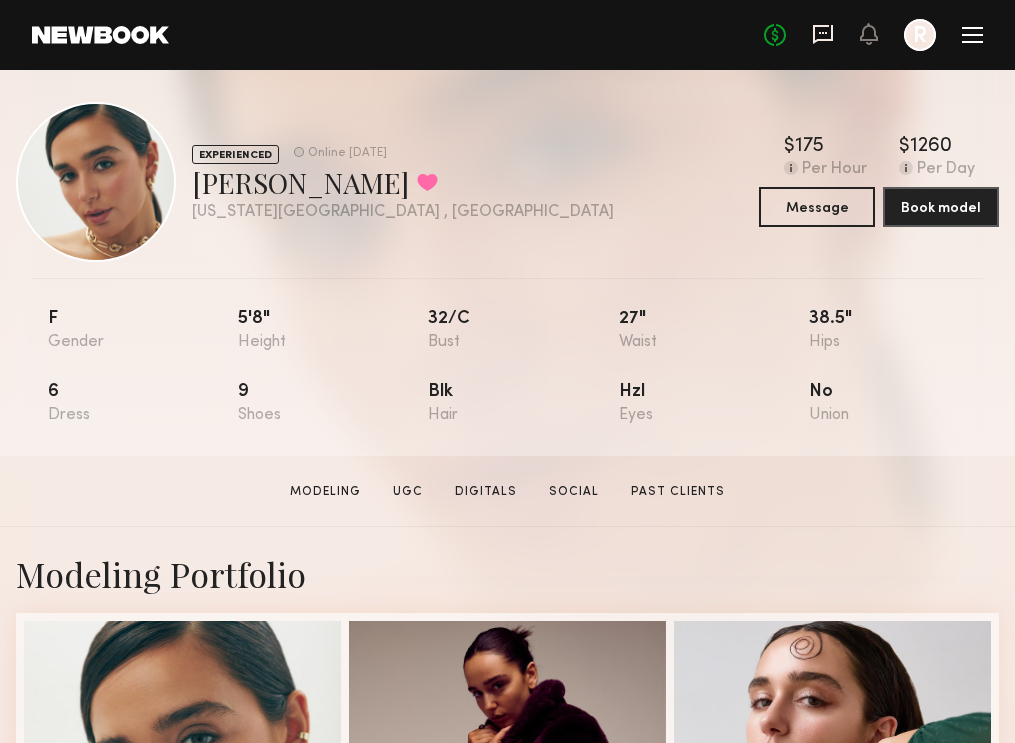 click 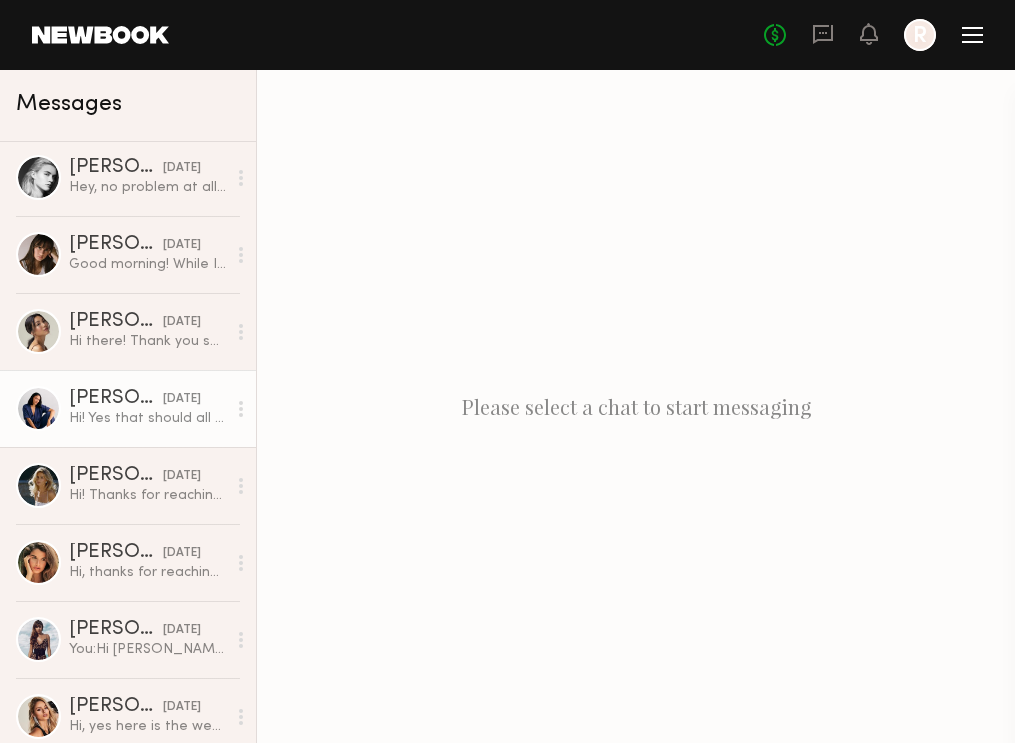 scroll, scrollTop: 420, scrollLeft: 0, axis: vertical 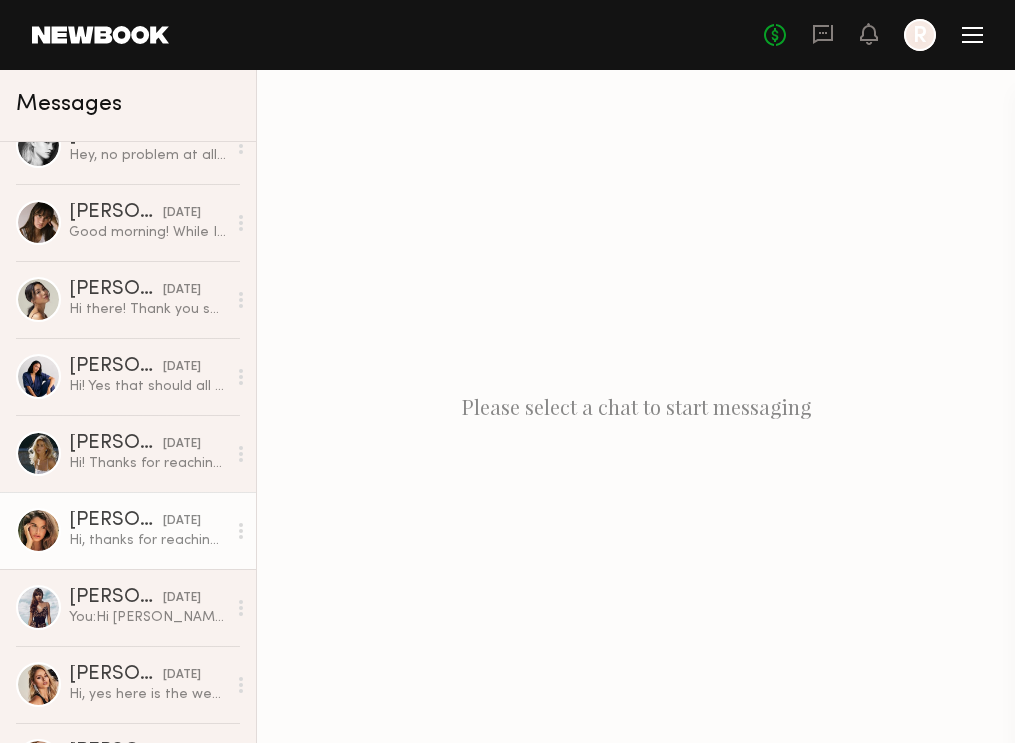 click on "[PERSON_NAME]" 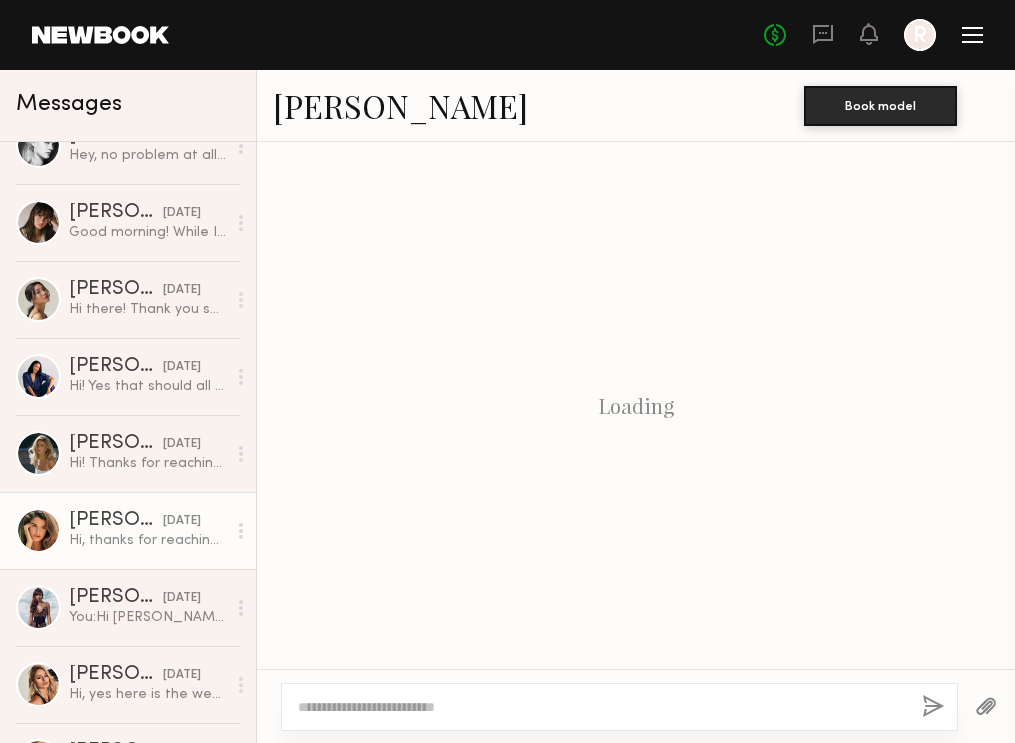 scroll, scrollTop: 716, scrollLeft: 0, axis: vertical 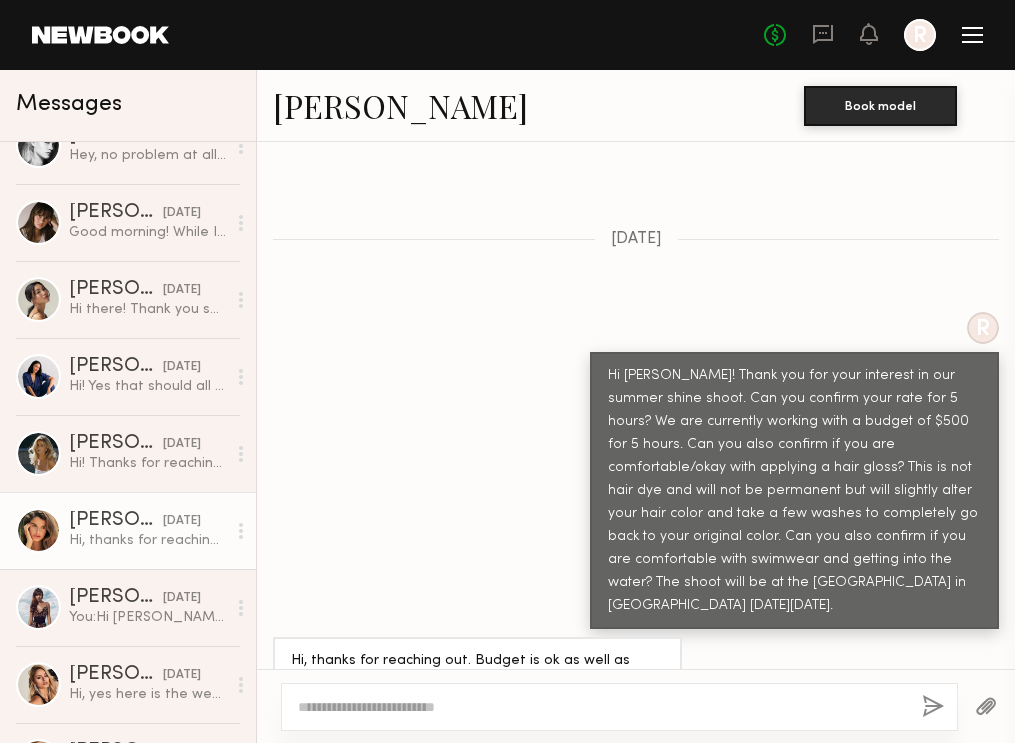 click on "[PERSON_NAME]" 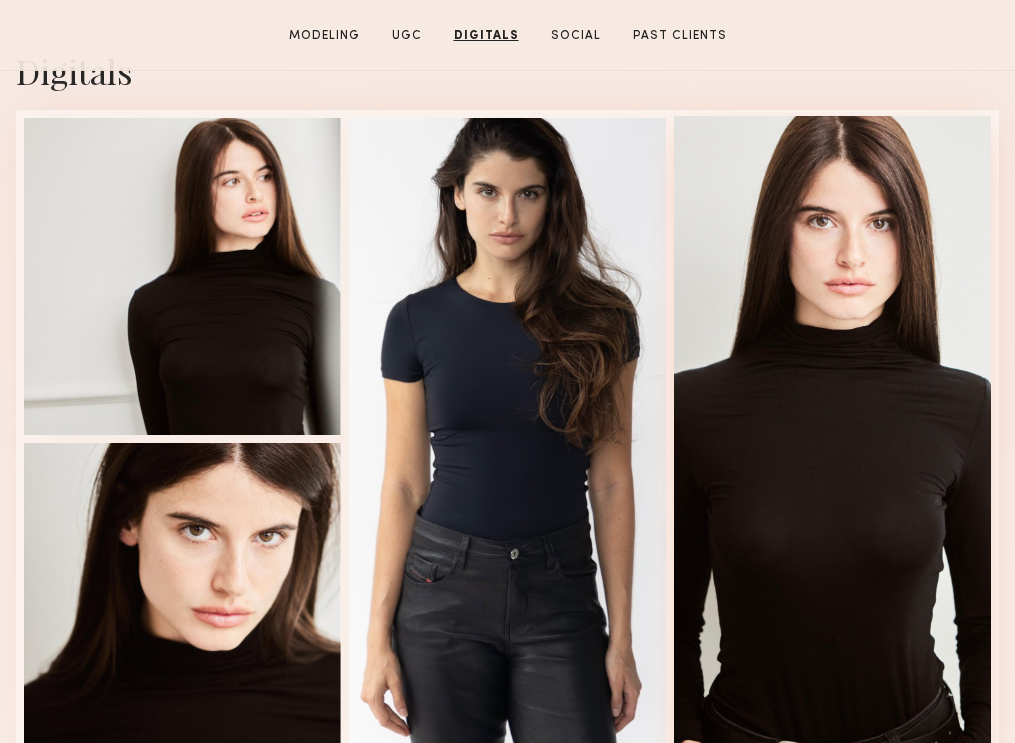 scroll, scrollTop: 3224, scrollLeft: 0, axis: vertical 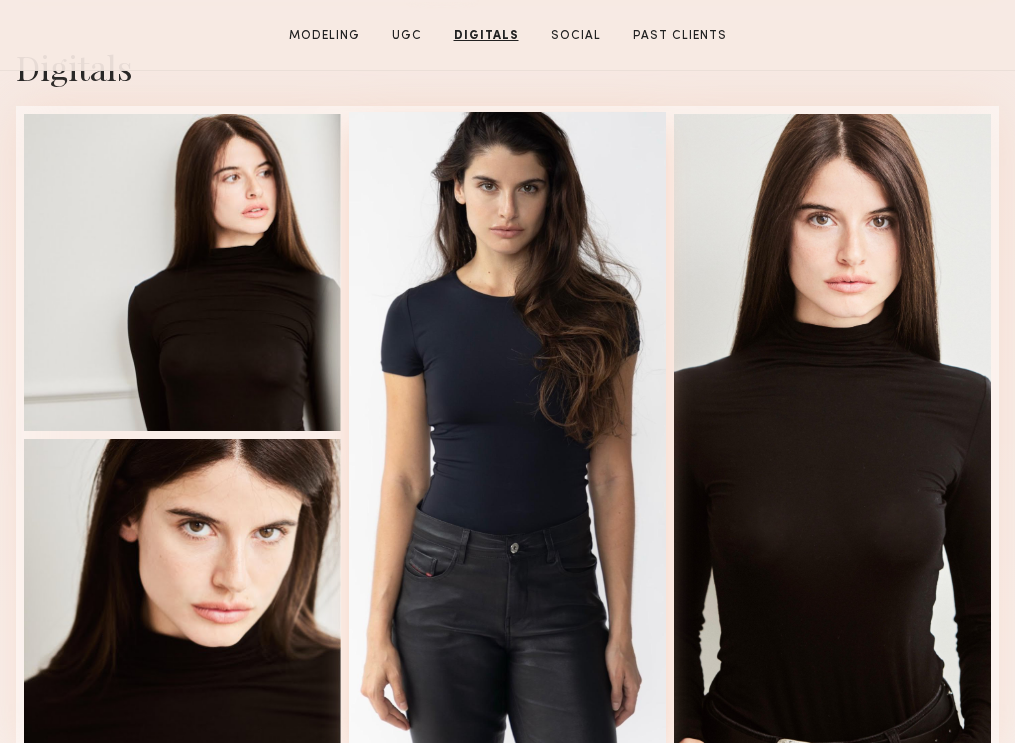 click at bounding box center [507, 433] 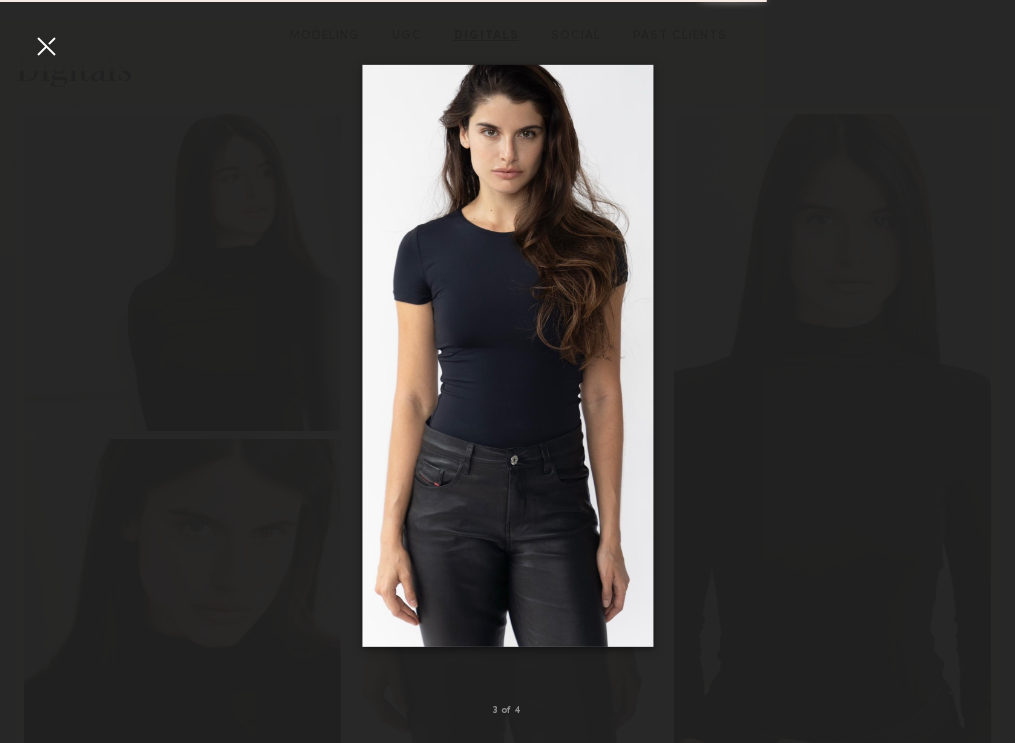 click at bounding box center (46, 46) 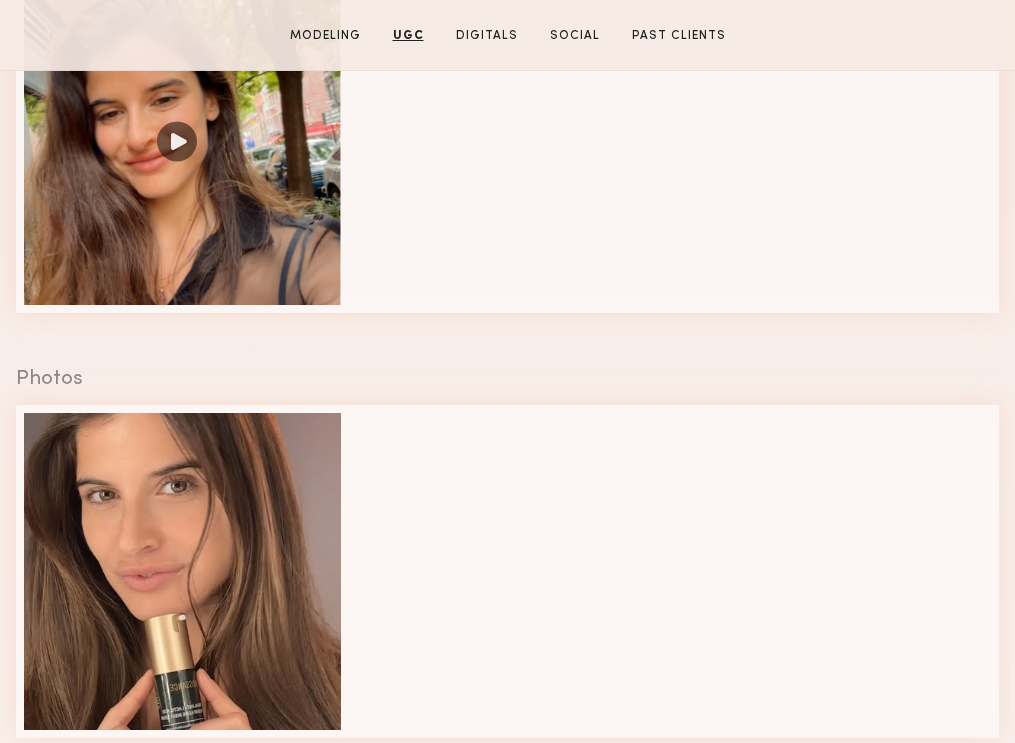 scroll, scrollTop: 2511, scrollLeft: 0, axis: vertical 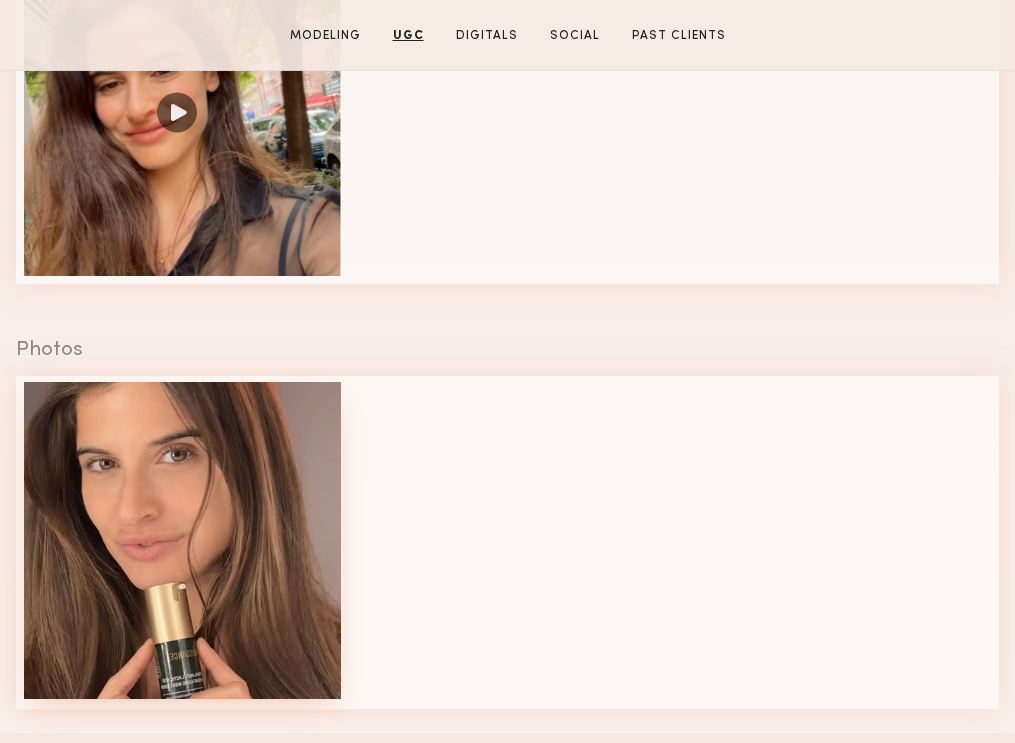 click 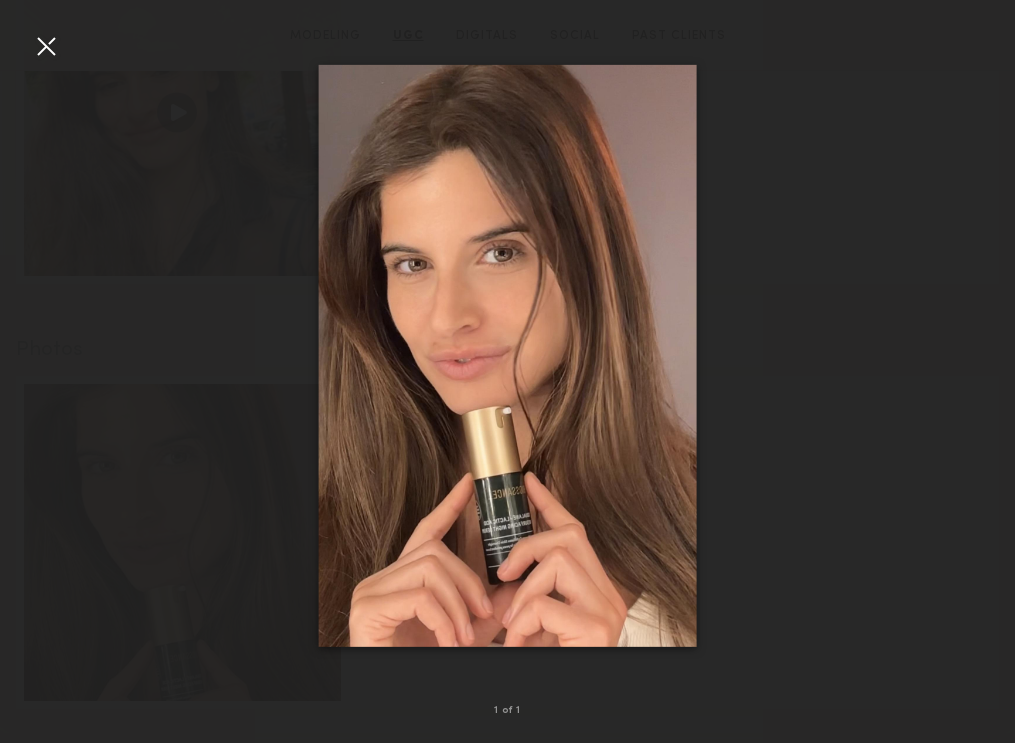 click at bounding box center (46, 46) 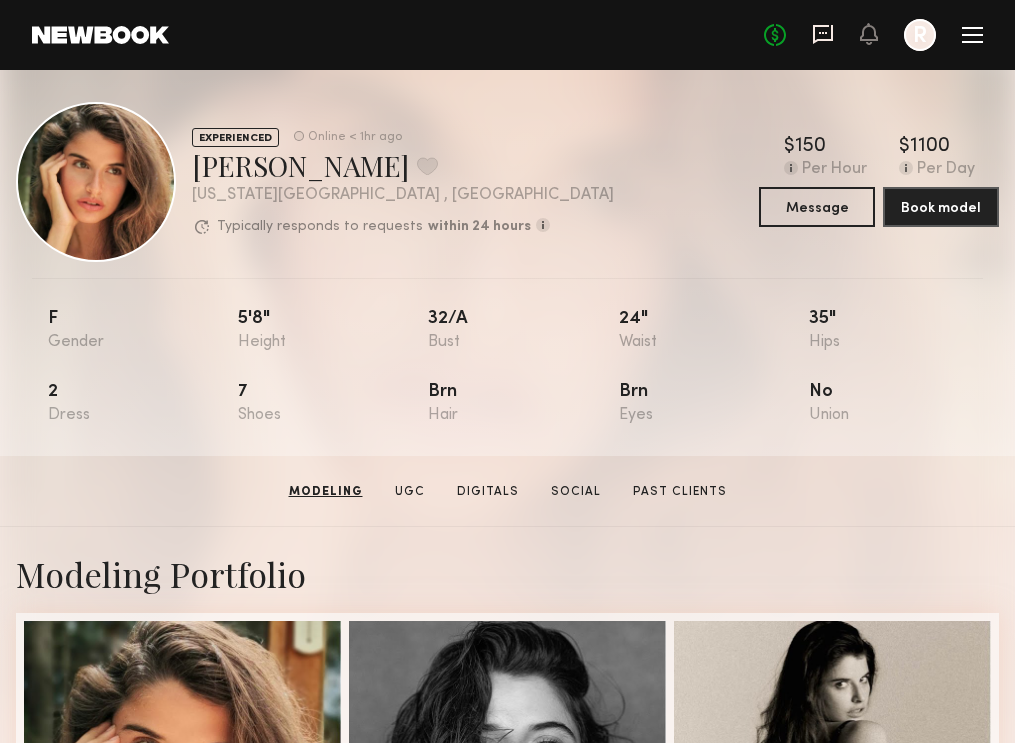 scroll, scrollTop: 0, scrollLeft: 0, axis: both 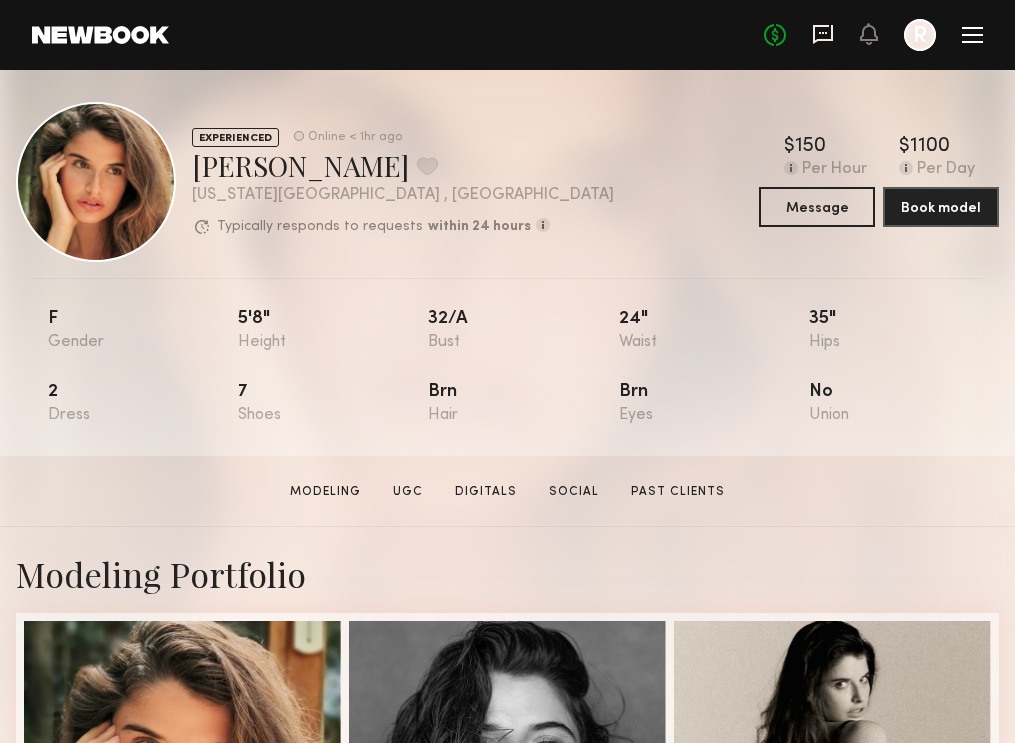 click 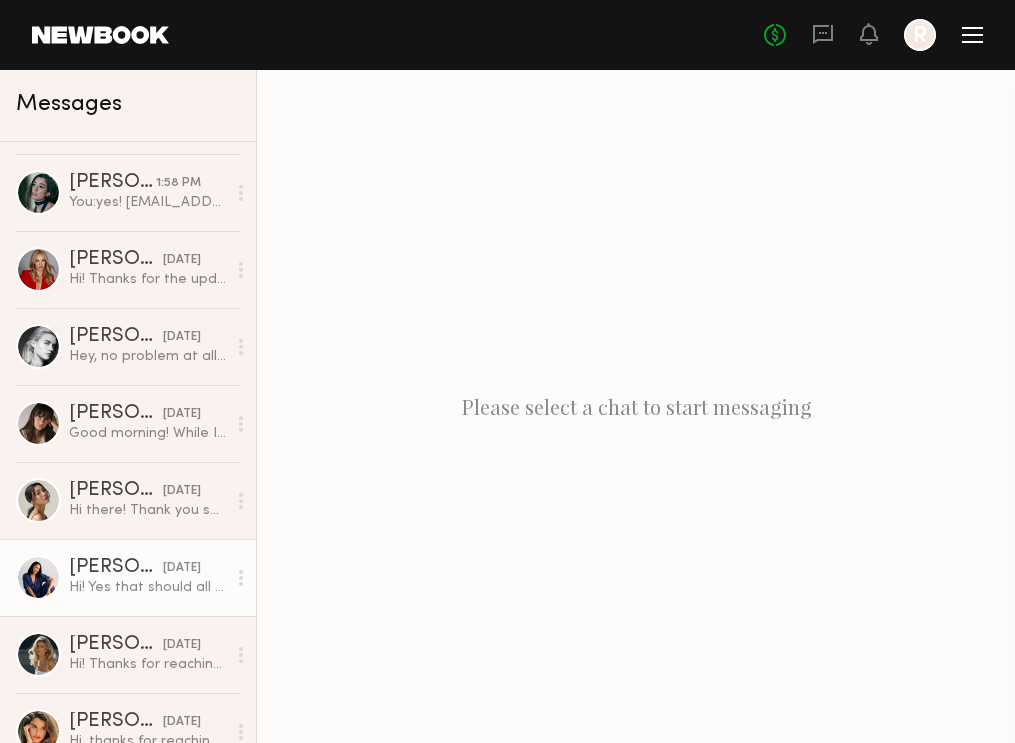 scroll, scrollTop: 327, scrollLeft: 0, axis: vertical 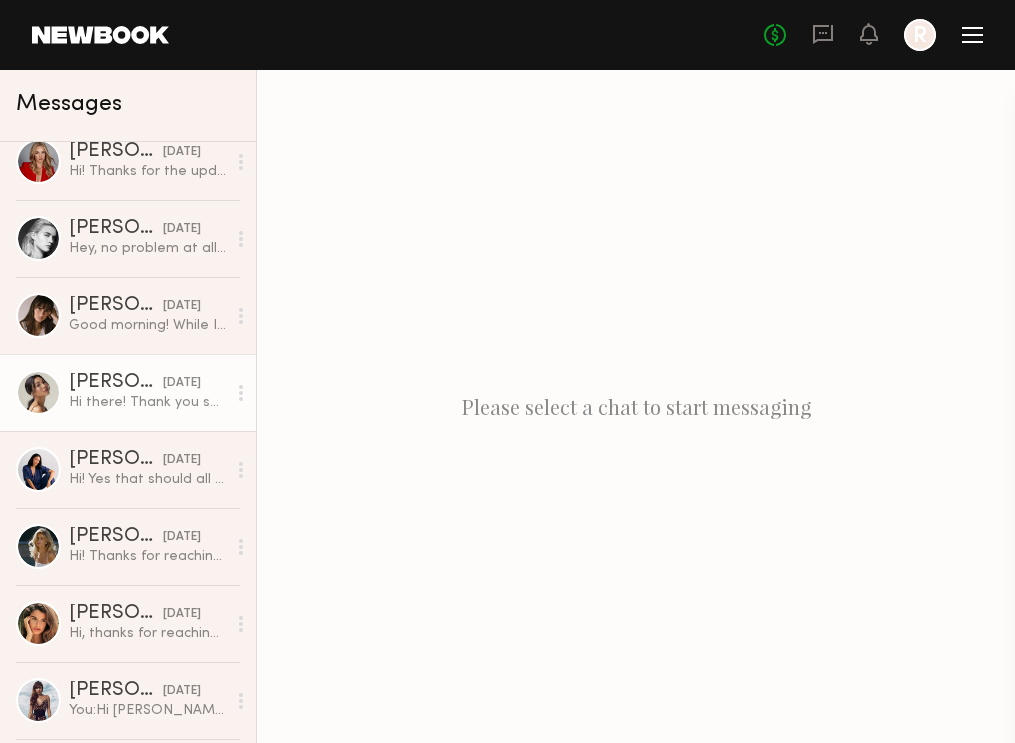 click on "[DATE]" 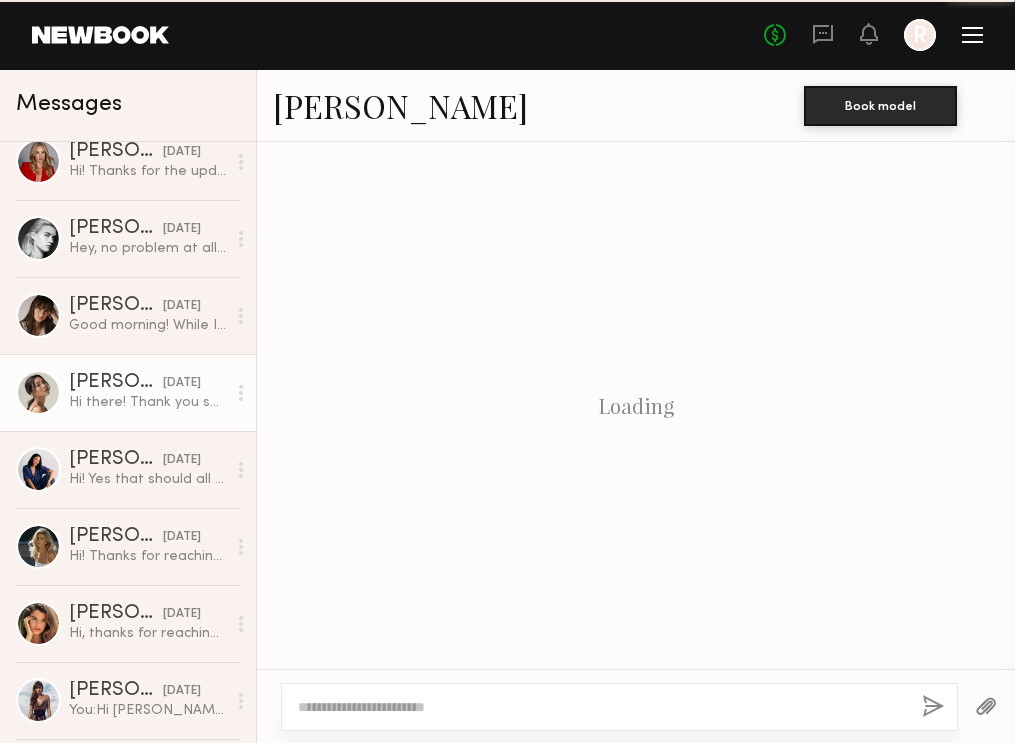 scroll, scrollTop: 957, scrollLeft: 0, axis: vertical 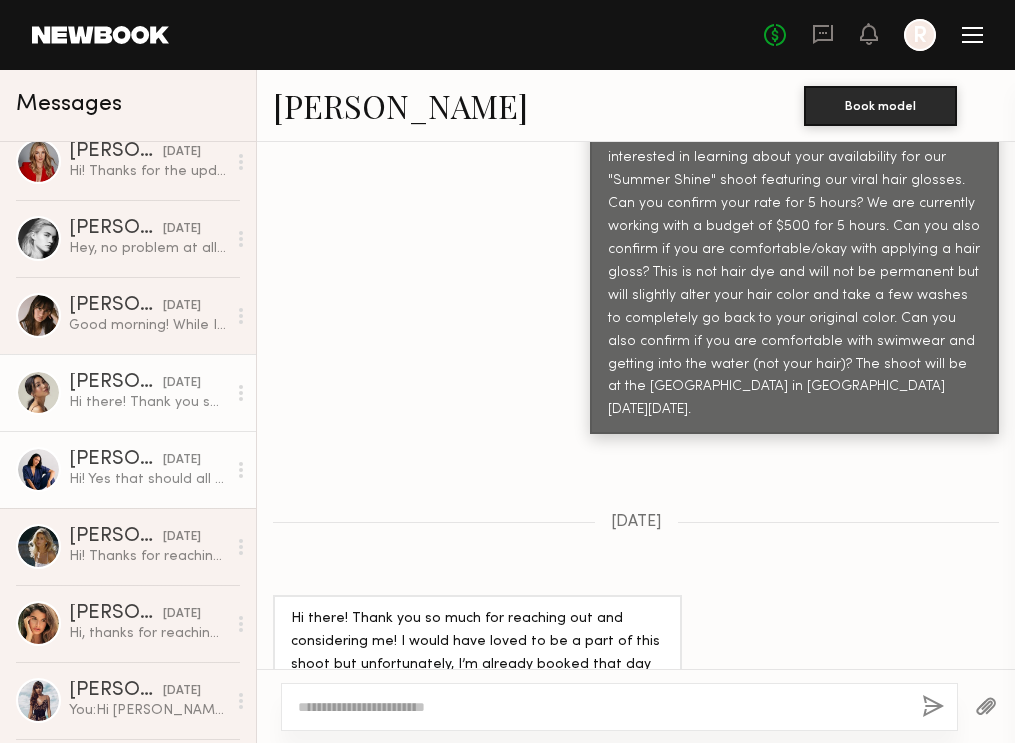 click on "[PERSON_NAME]" 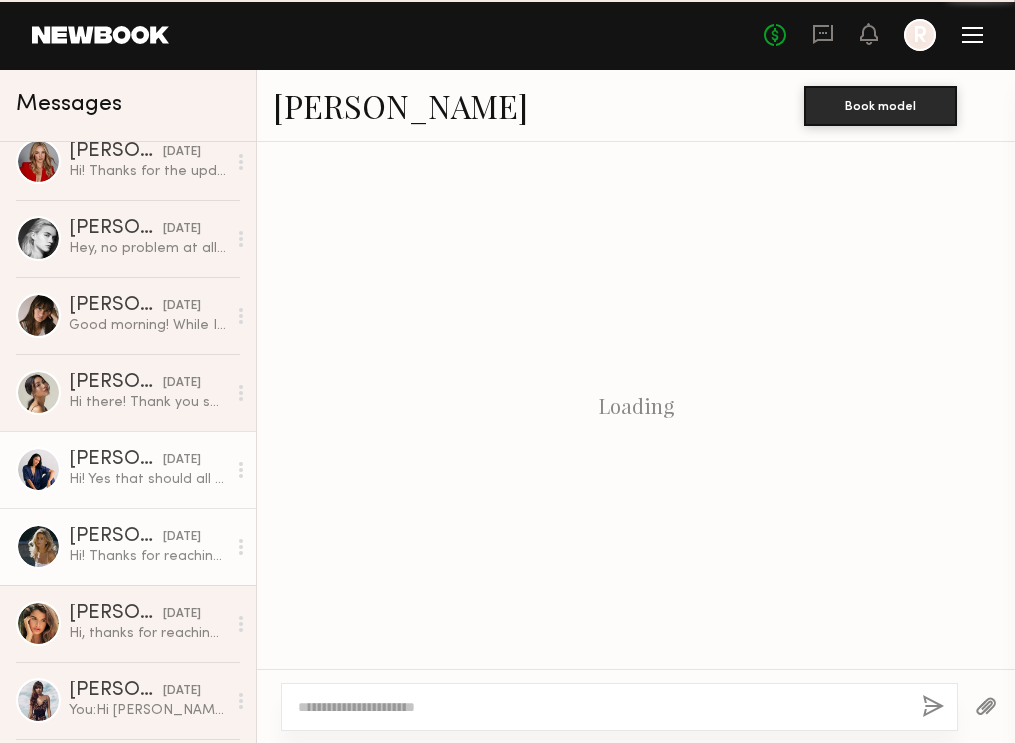 scroll, scrollTop: 847, scrollLeft: 0, axis: vertical 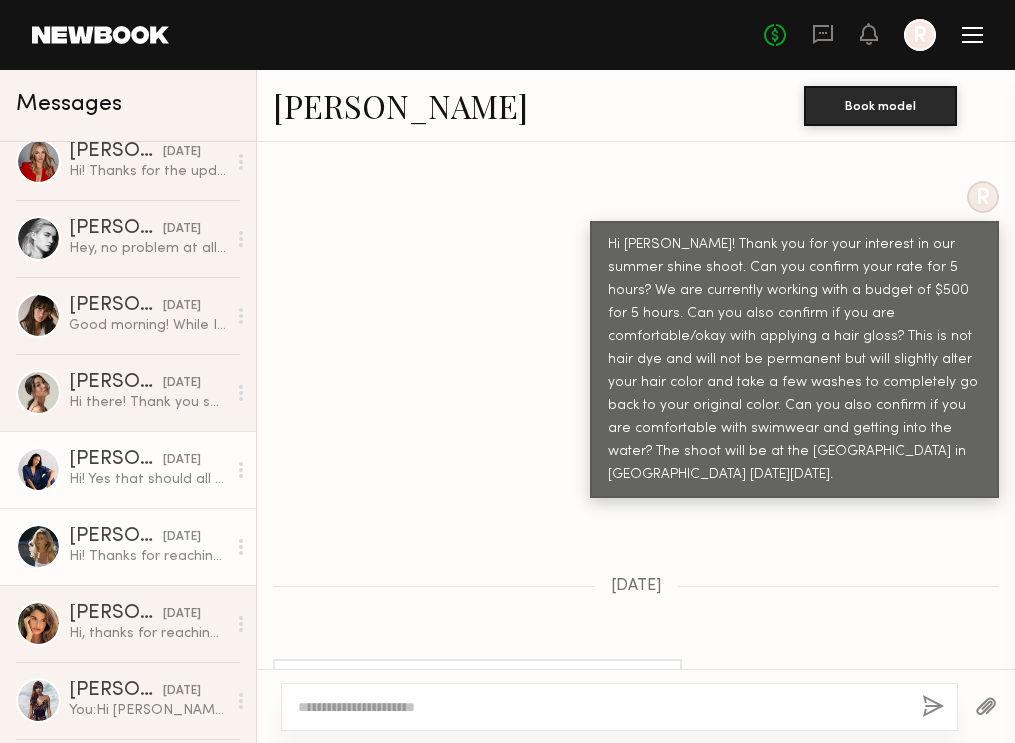 click on "[PERSON_NAME]" 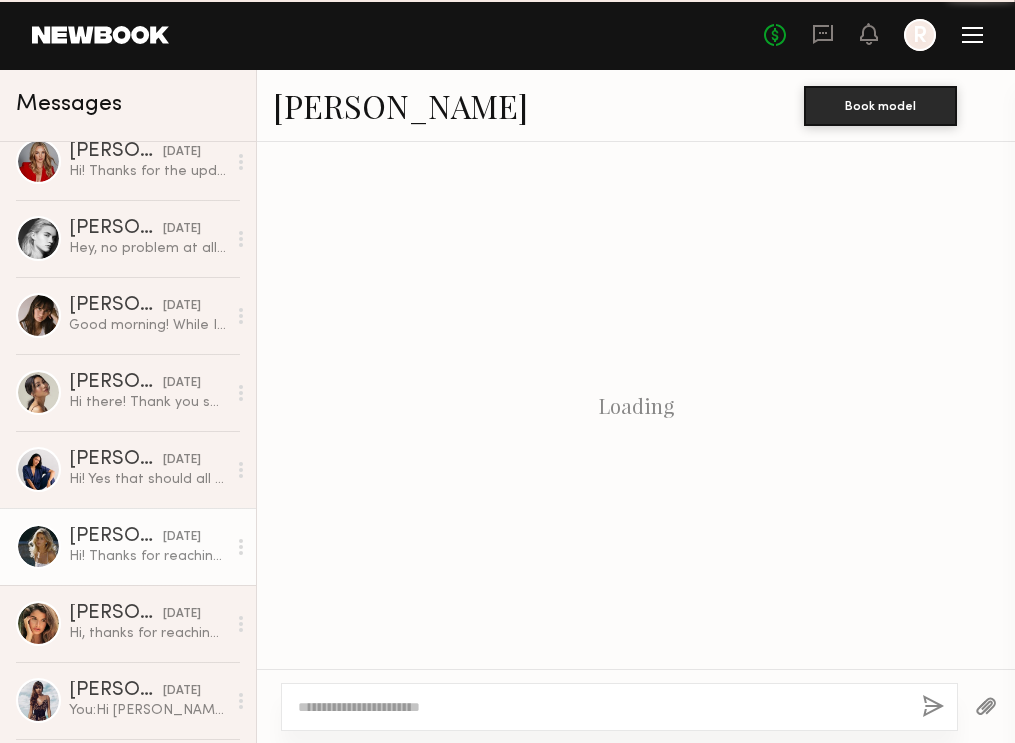 scroll, scrollTop: 738, scrollLeft: 0, axis: vertical 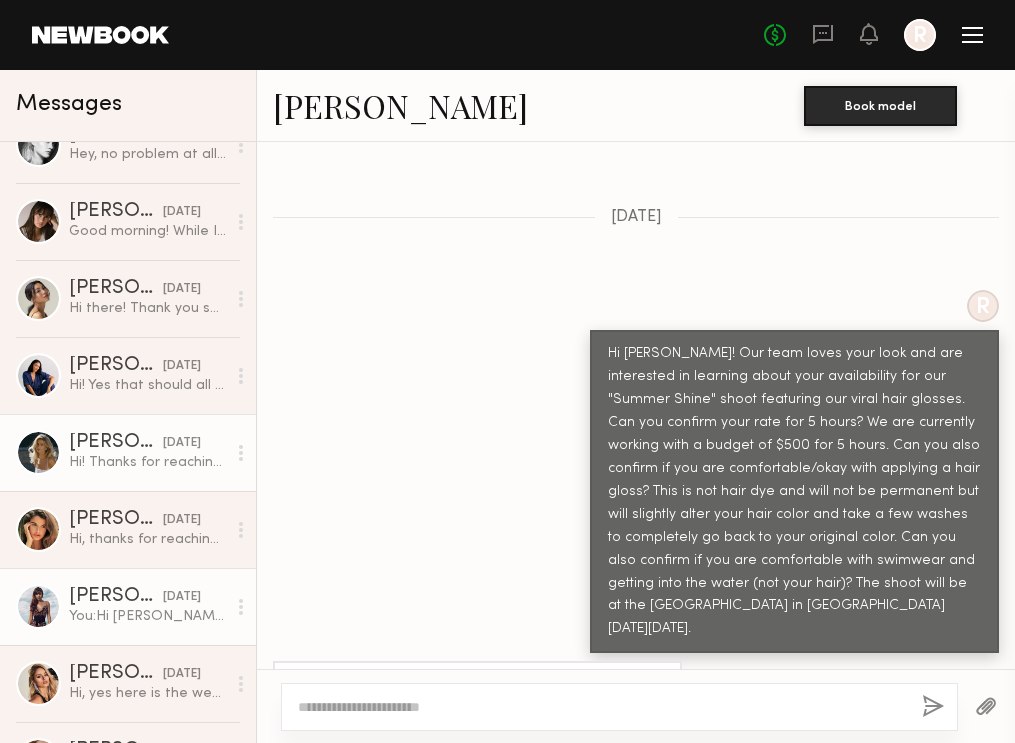 click on "You:  Hi McKenzie, Thank you for your interest in our summer shine shoot. Can you confirm your rate for 5 hours? We are currently working with a budget of $500 for 5 hours. Can you also confirm if you are comfortable/okay with applying a hair gloss? This is not hair dye and will not be permanent but will slightly alter your hair color and take a few washes to completely go back to your original color. Can you also confirm if you are comfortable with swimwear and getting into the water? The shoot will be at the Rockaway Hotel in Queens NY next Thursday July 31." 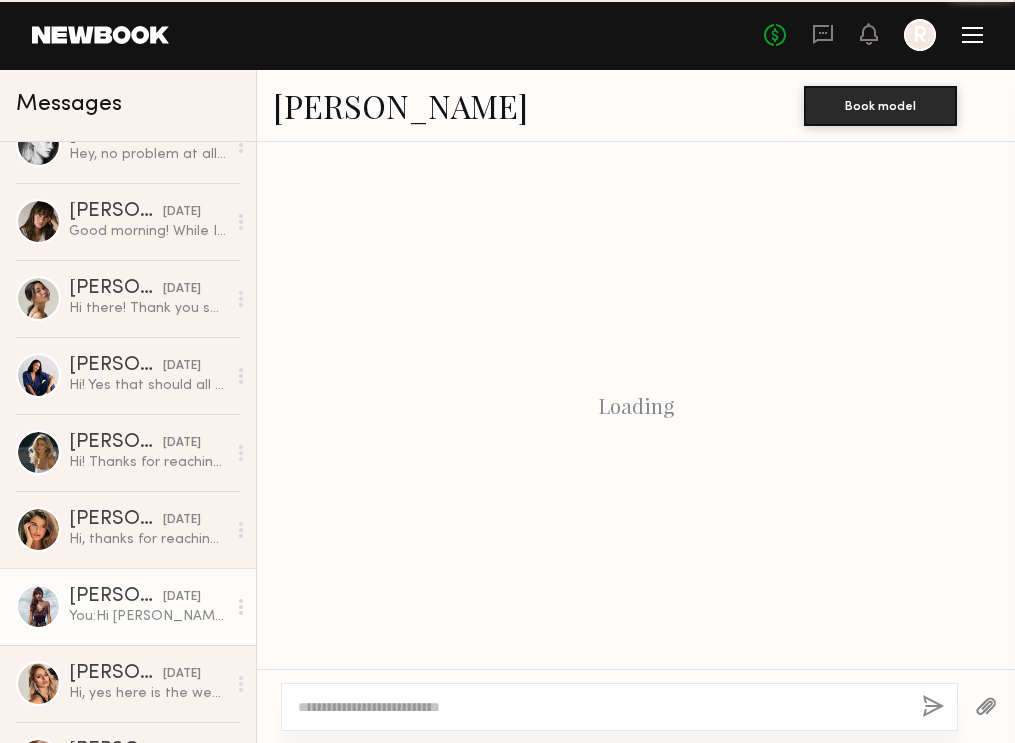 scroll, scrollTop: 617, scrollLeft: 0, axis: vertical 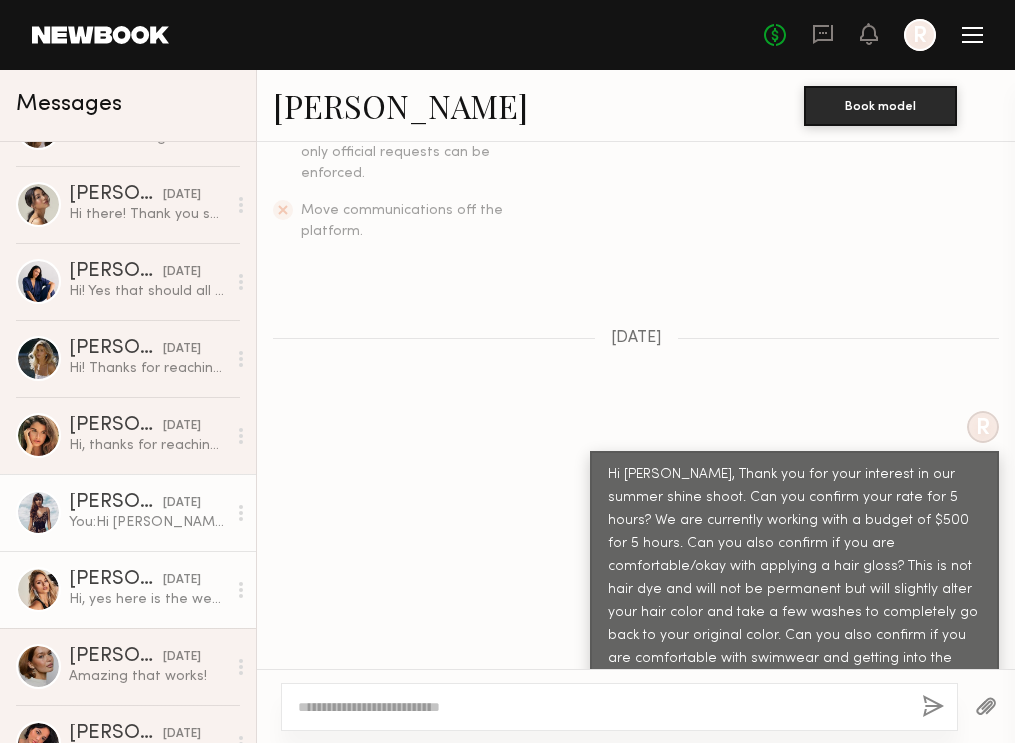 click on "Hi, yes here is the wetransfer link : [URL][DOMAIN_NAME]" 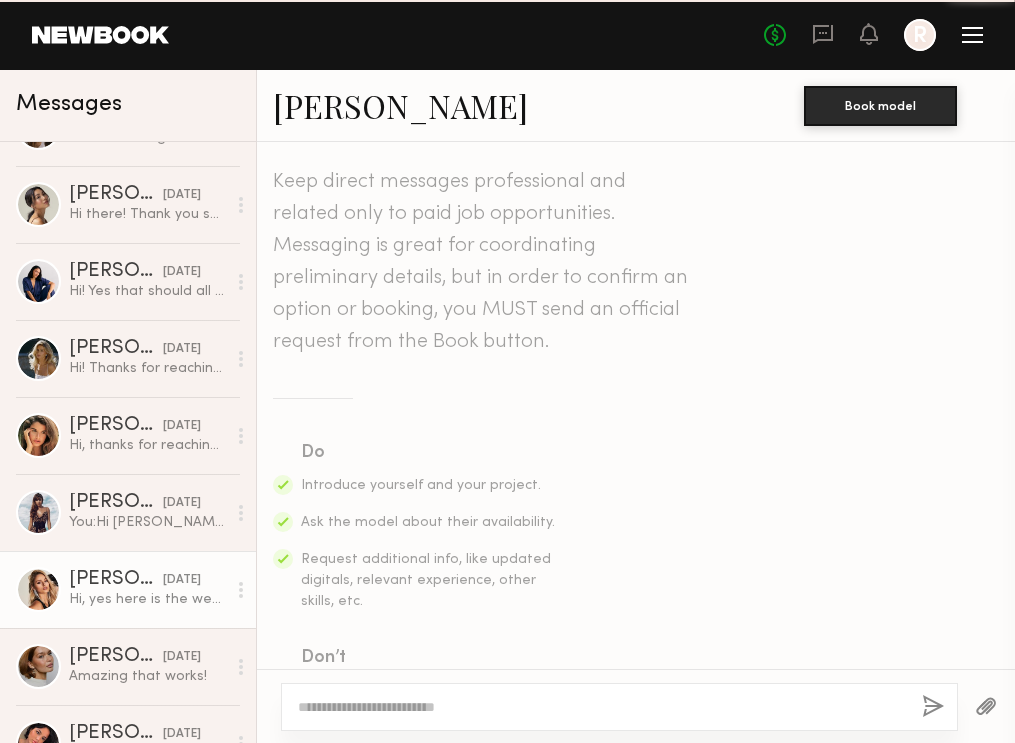 scroll, scrollTop: 1267, scrollLeft: 0, axis: vertical 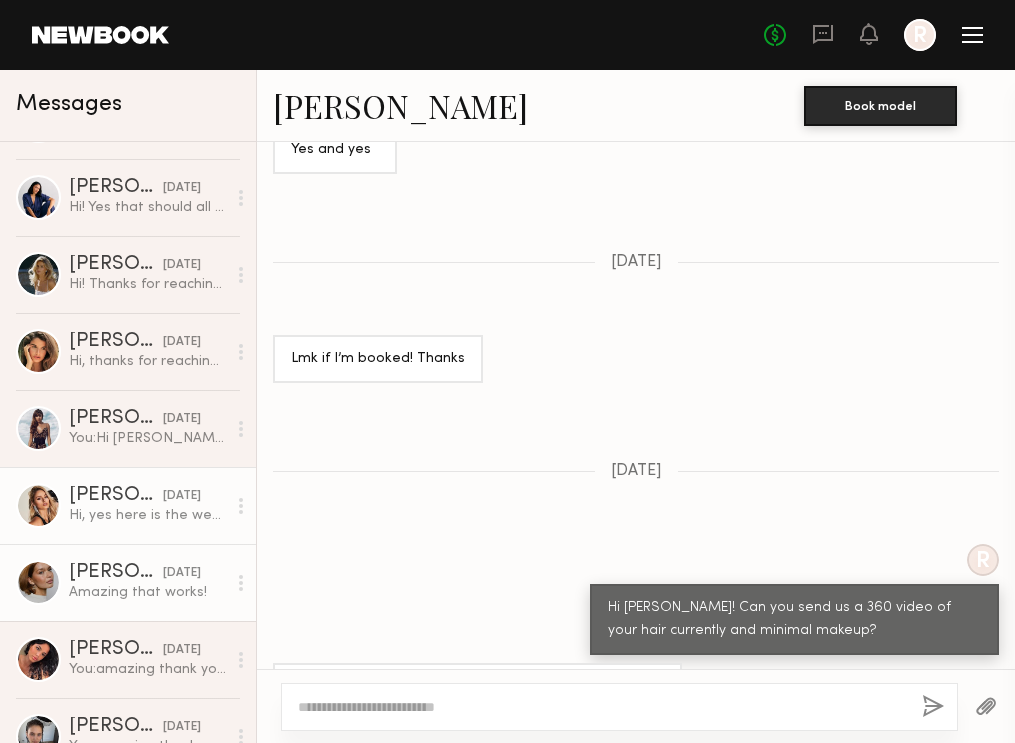 click on "[PERSON_NAME]" 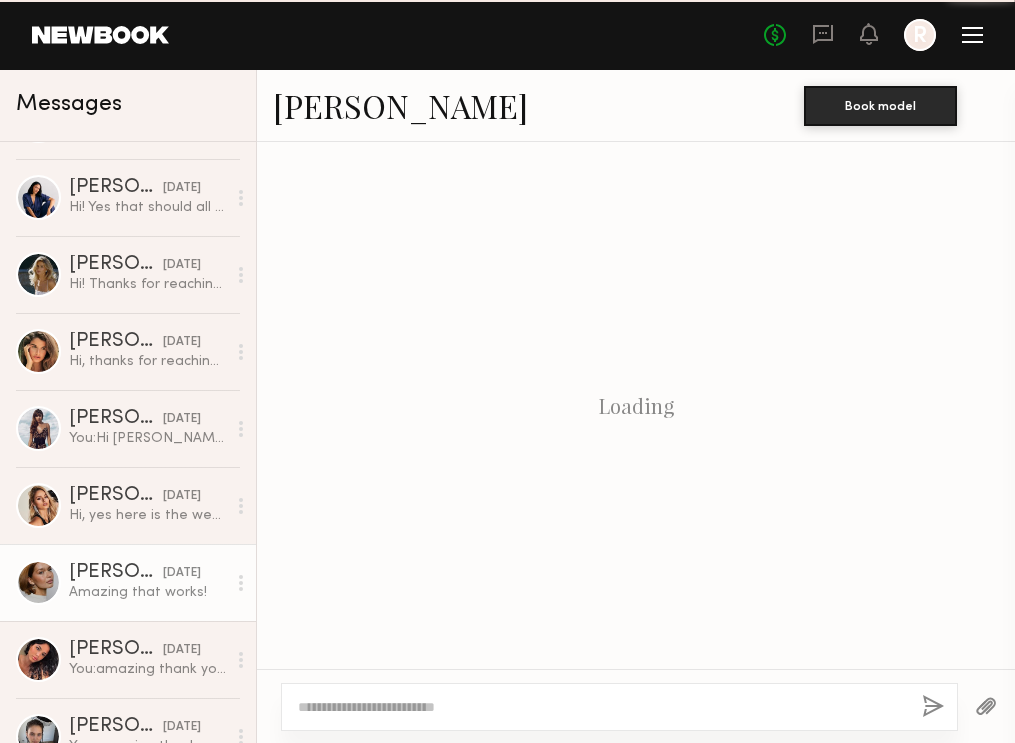 scroll, scrollTop: 1355, scrollLeft: 0, axis: vertical 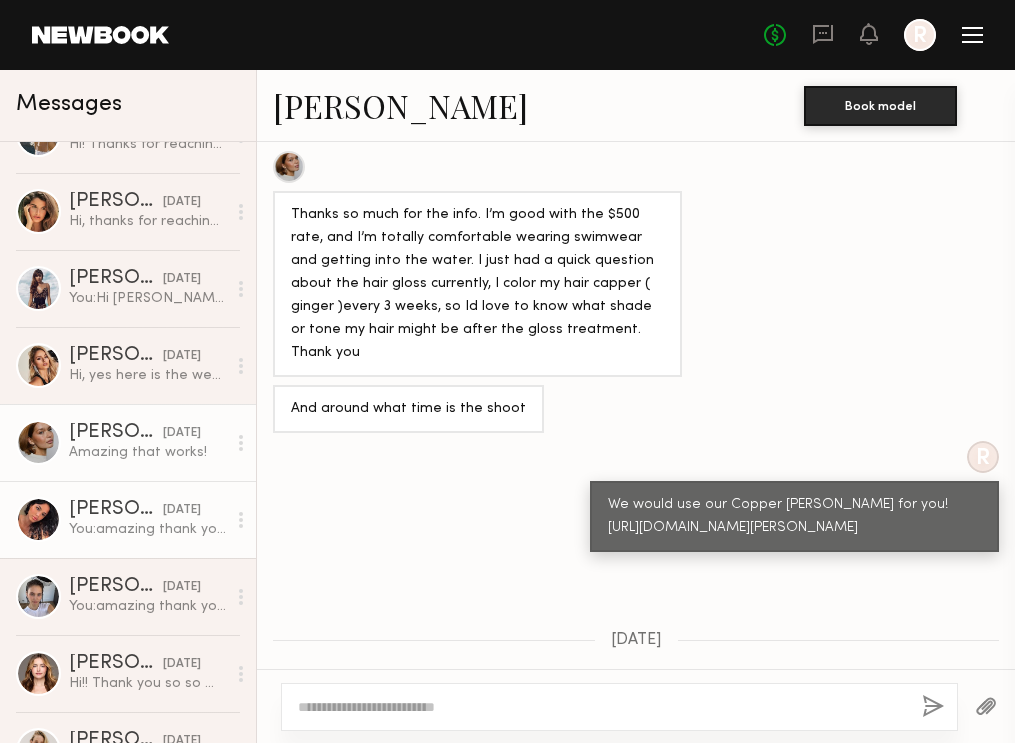 click on "[DATE]" 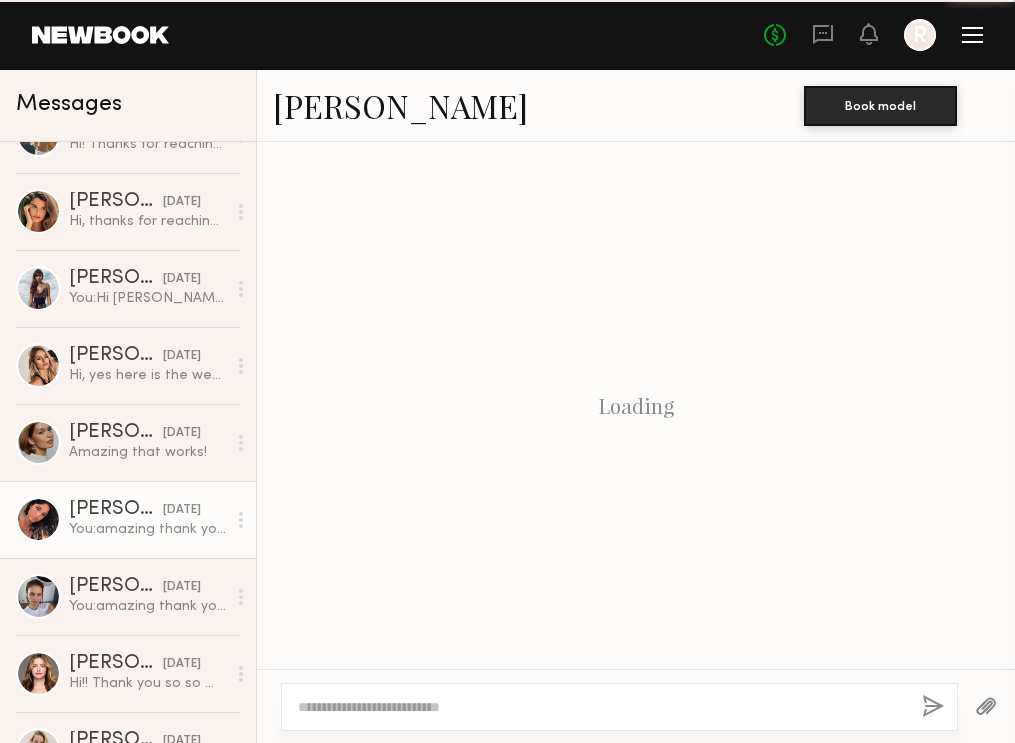 scroll, scrollTop: 1662, scrollLeft: 0, axis: vertical 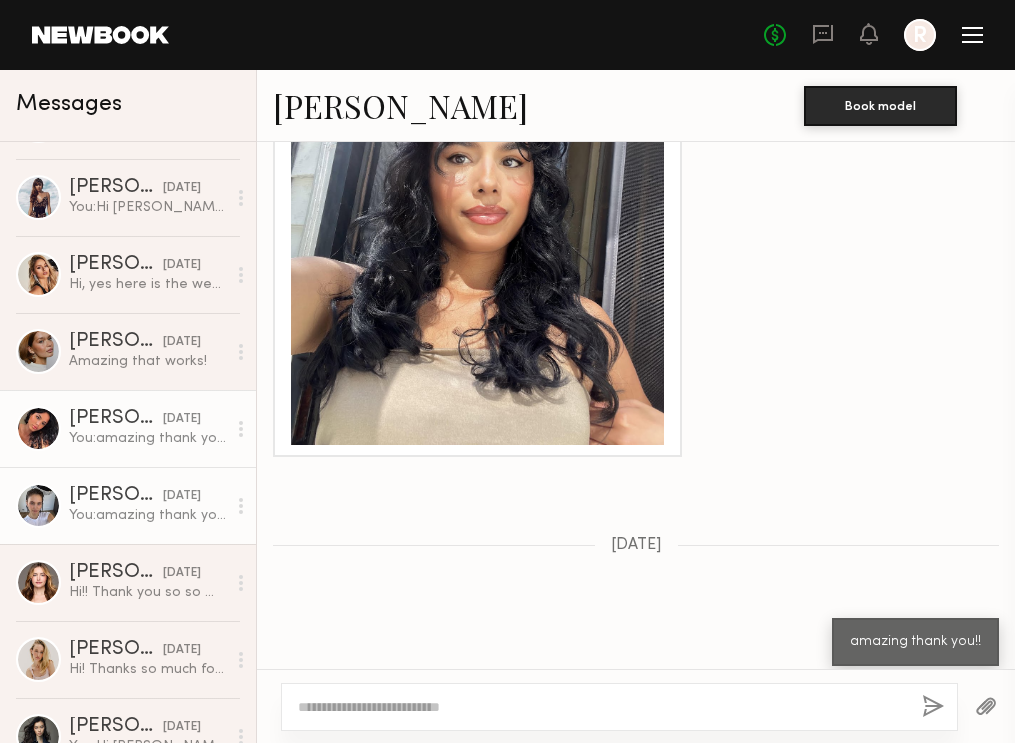 click on "[DATE]" 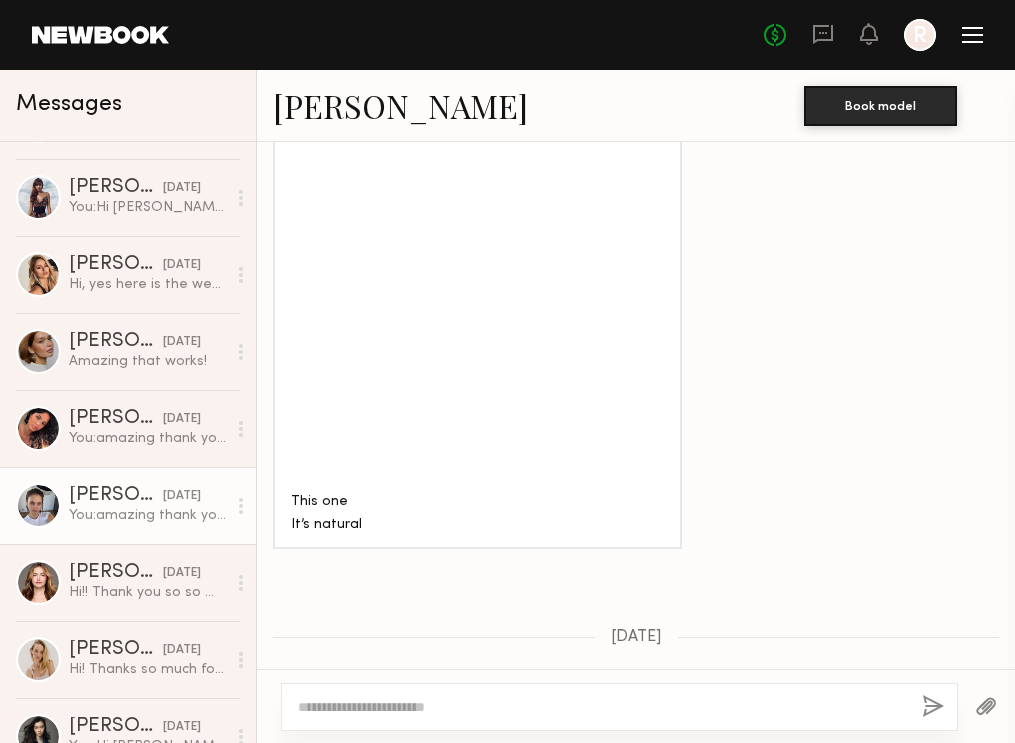 scroll, scrollTop: 1813, scrollLeft: 0, axis: vertical 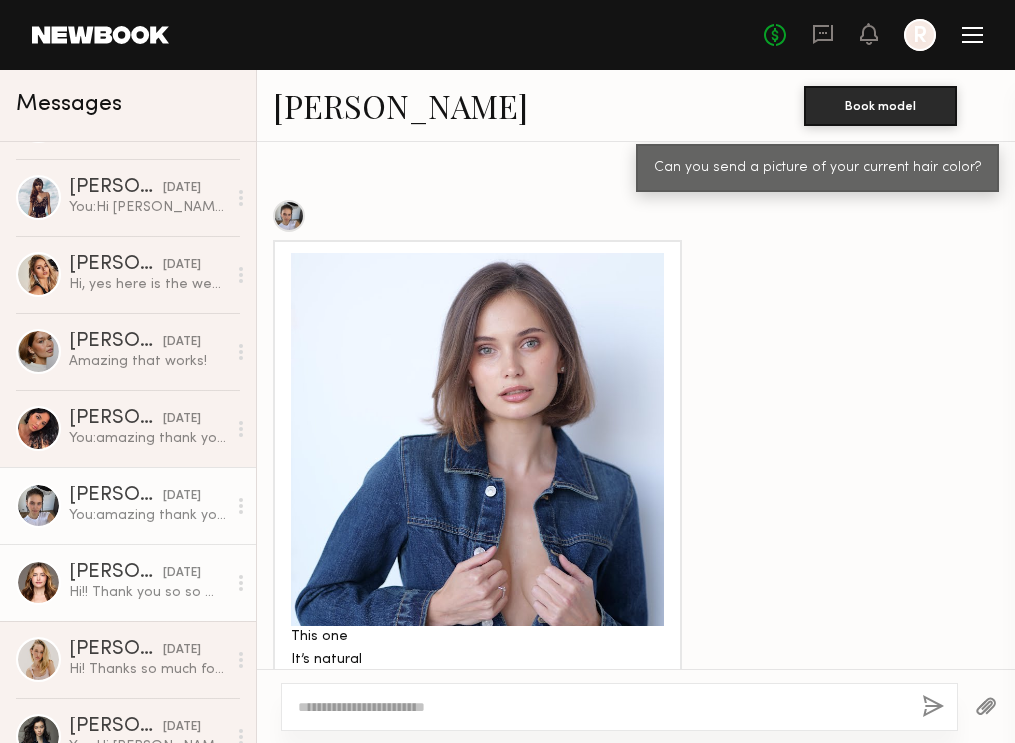click on "[DATE]" 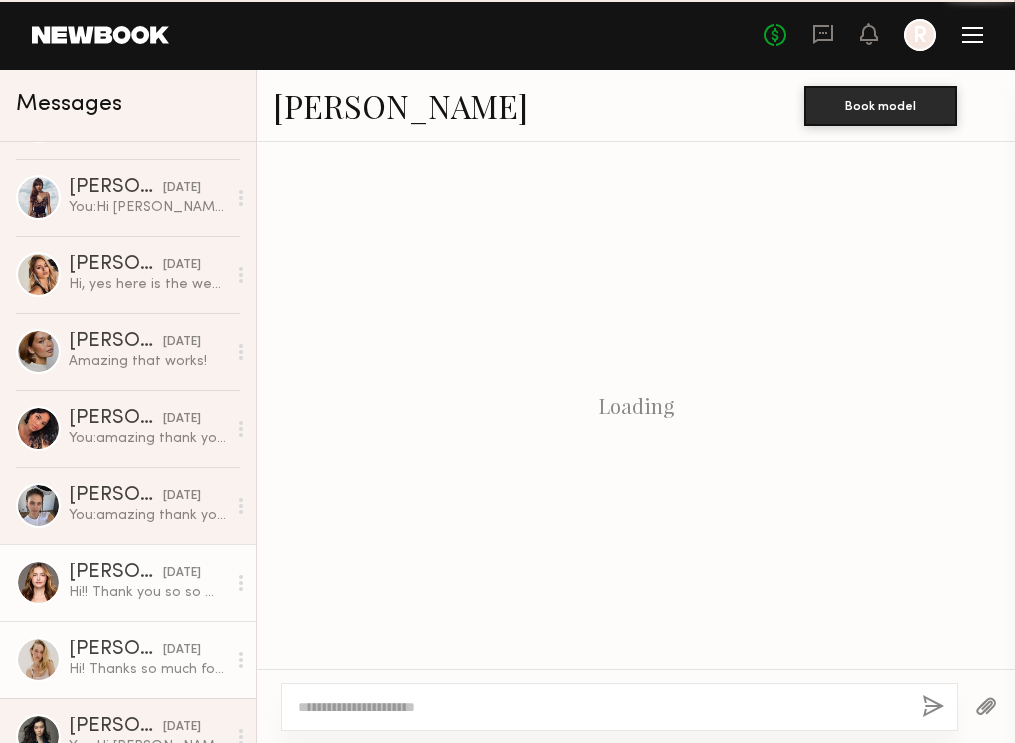 scroll, scrollTop: 1956, scrollLeft: 0, axis: vertical 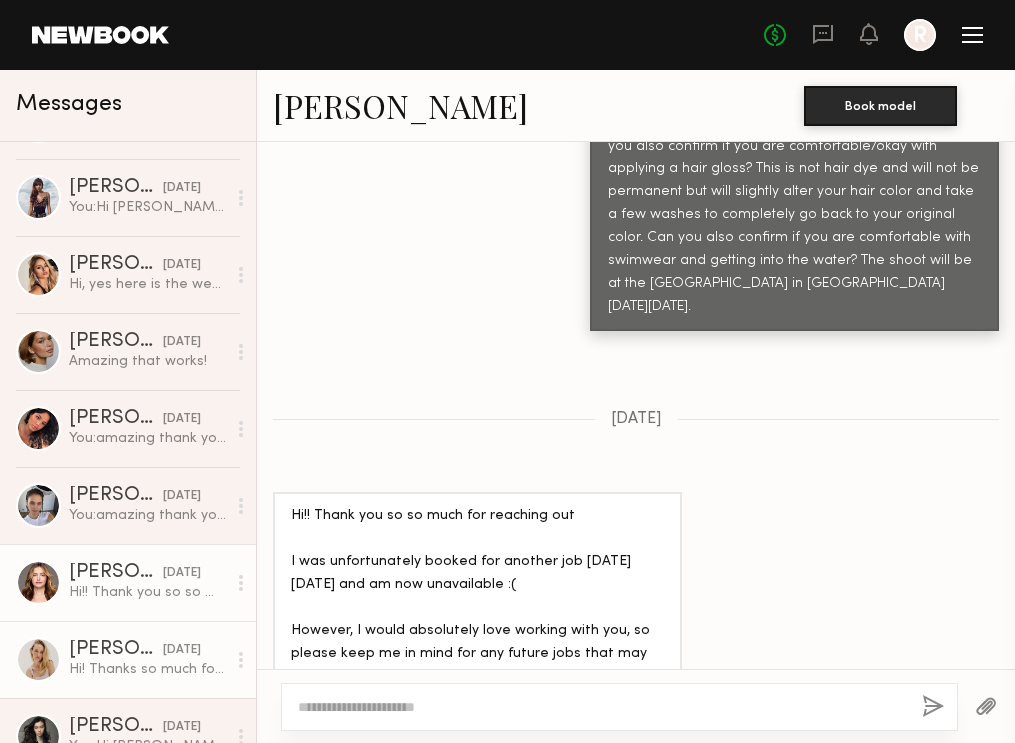 click on "[DATE]" 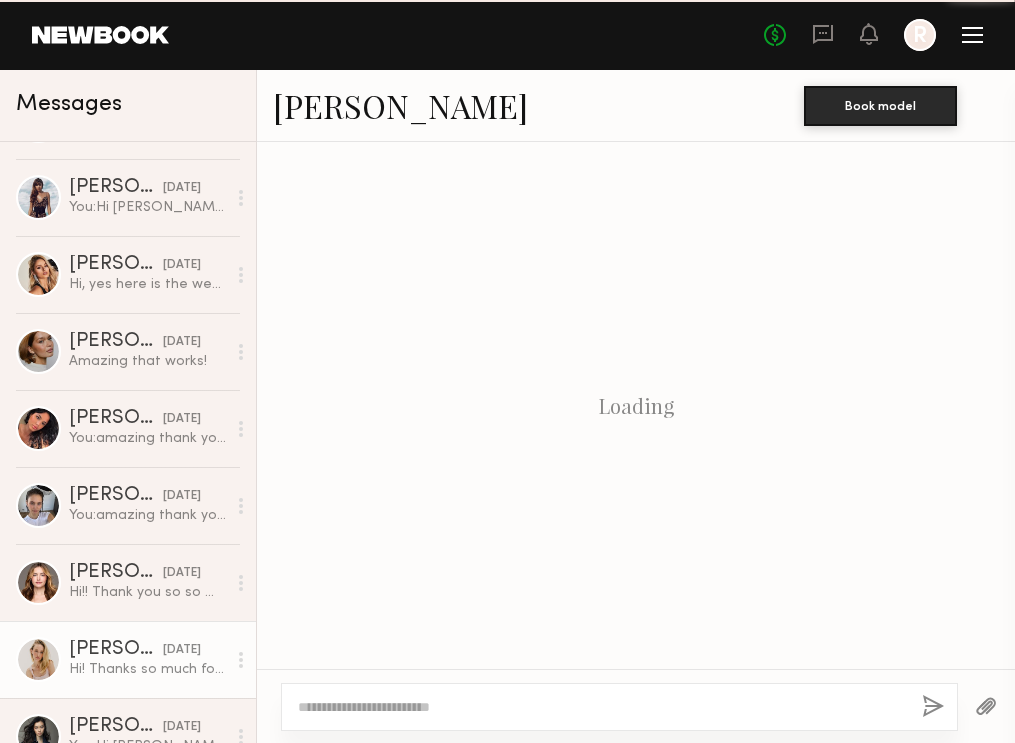 scroll, scrollTop: 913, scrollLeft: 0, axis: vertical 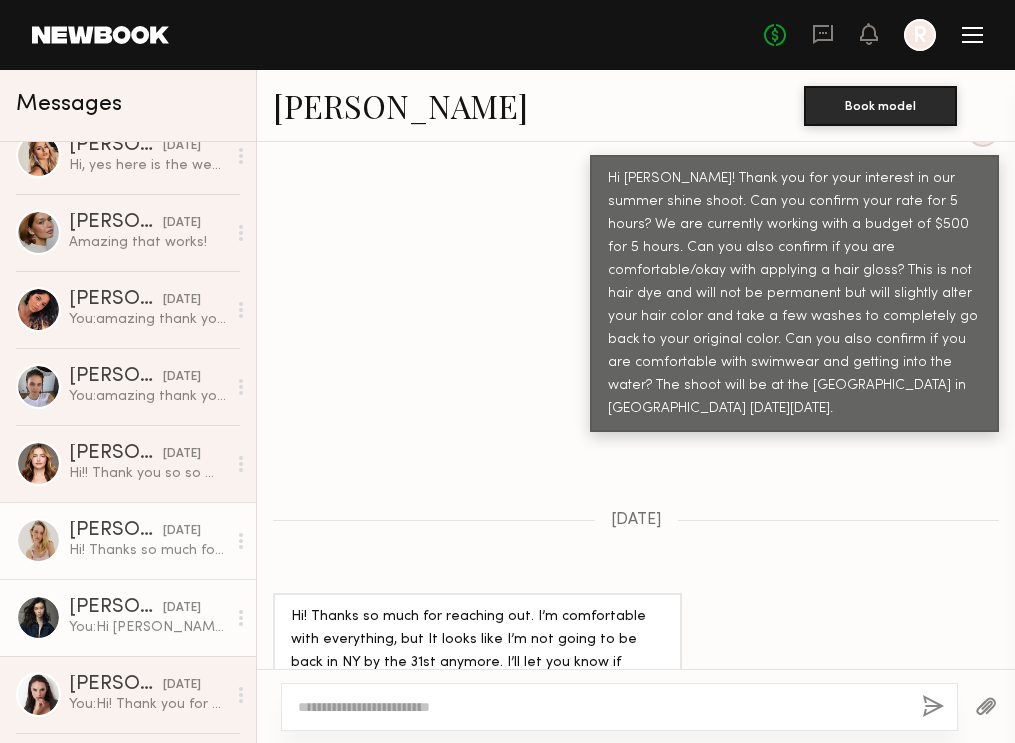 click on "You:  Hi Annie! Thank you for your interest in our summer shine shoot. Can you confirm your rate for 5 hours? We are currently working with a budget of $500 for 5 hours. Can you also confirm if you are comfortable/okay with applying a hair gloss? This is not hair dye and will not be permanent but will slightly alter your hair color and take a few washes to completely go back to your original color. Can you also confirm if you are comfortable with swimwear and getting into the water? The shoot will be at the Rockaway Hotel in Queens NY next Thursday July 31." 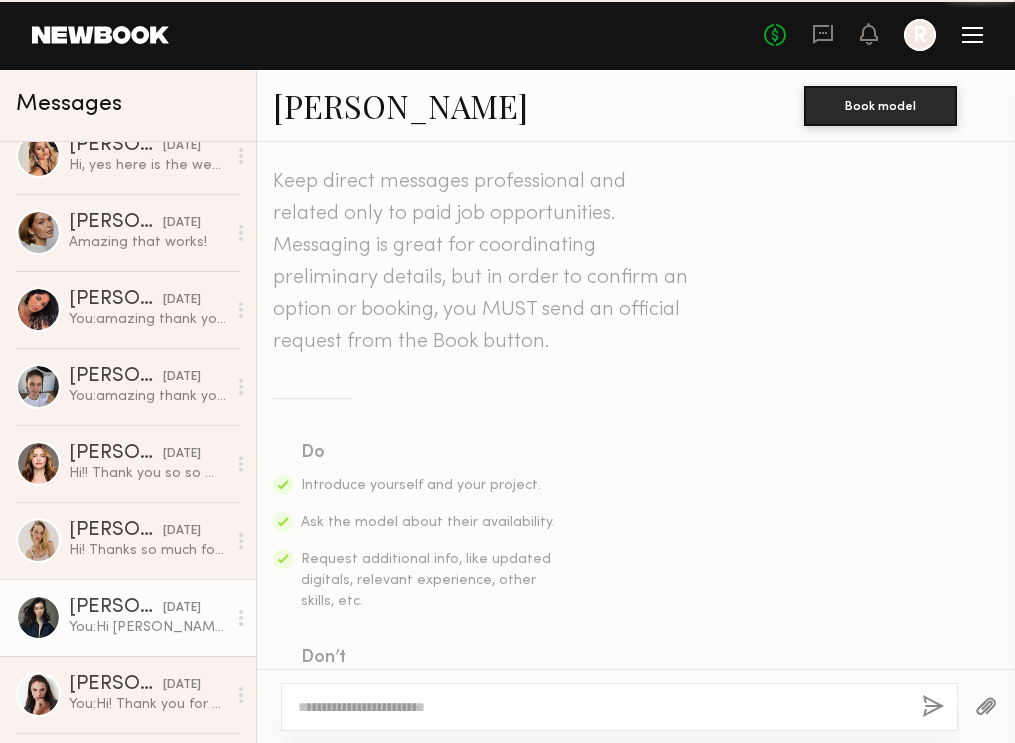 scroll, scrollTop: 617, scrollLeft: 0, axis: vertical 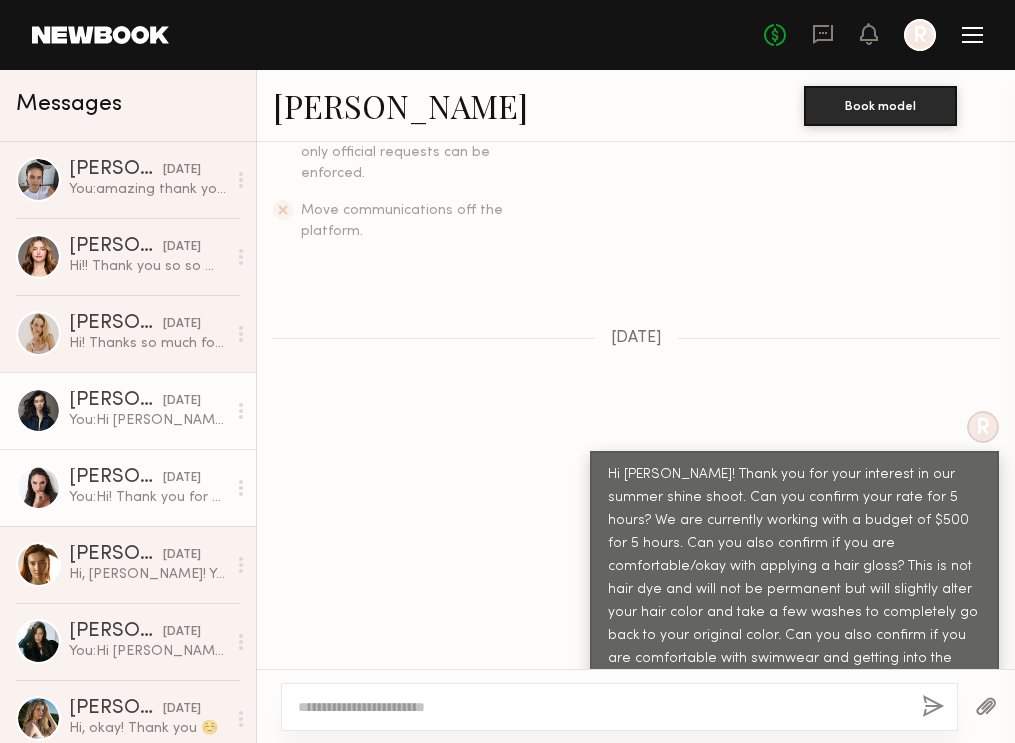 click on "You:  Hi! Thank you for your interest in our summer shine shoot. Can you confirm your rate for 5 hours? We are currently working with a budget of $500 for 5 hours. Can you also confirm if you are comfortable/okay with applying a hair gloss? This is not hair dye and will not be permanent but will slightly alter your hair color and take a few washes to completely go back to your original color. Can you also confirm if you are comfortable with swimwear and getting into the water? The shoot will be at the Rockaway Hotel in Queens NY next Thursday July 31." 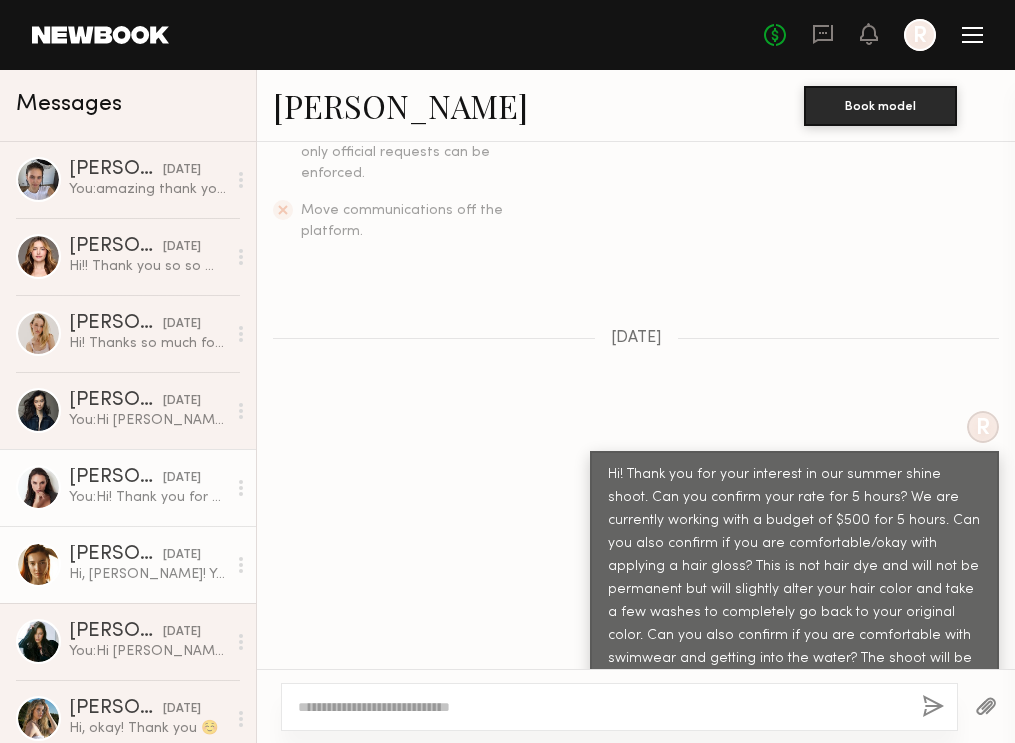 click on "Hi, [PERSON_NAME]! Yes, I’m comfortable with gloss) and getting into the water in swimwear) thank you!" 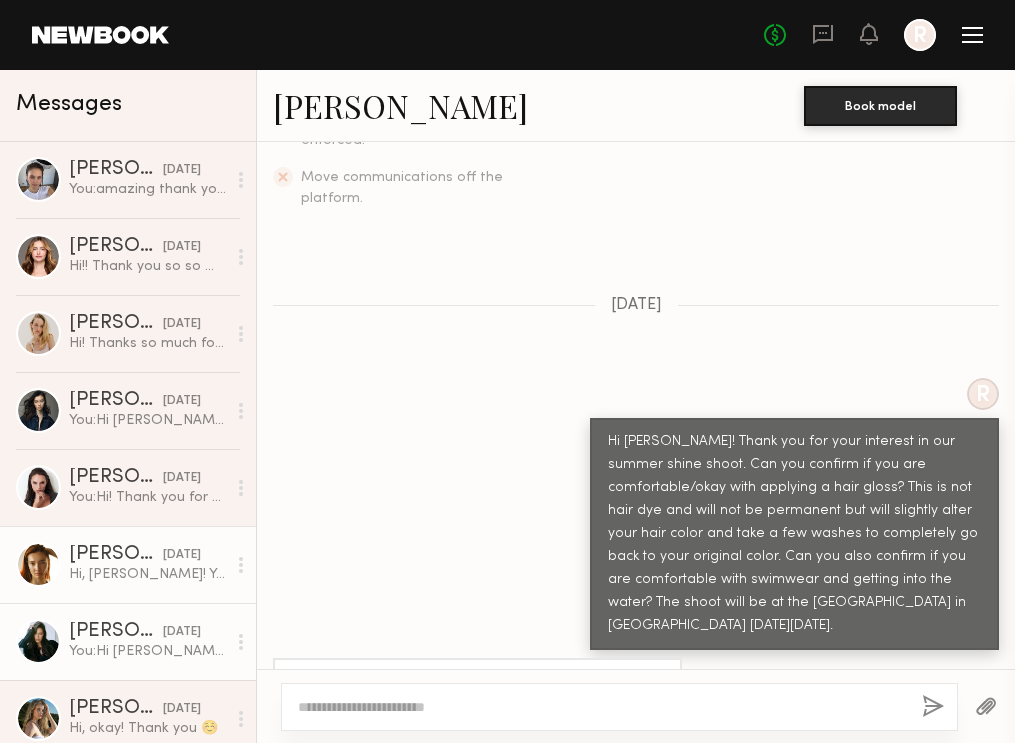 click on "[PERSON_NAME]" 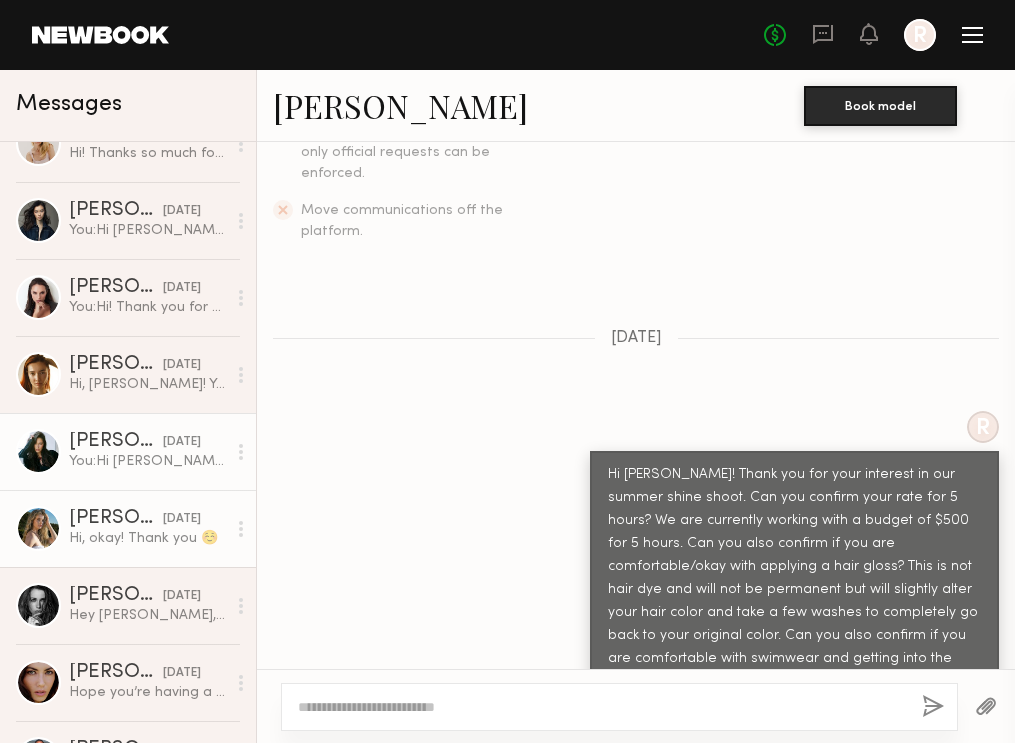 click on "Hi, okay! Thank you ☺️" 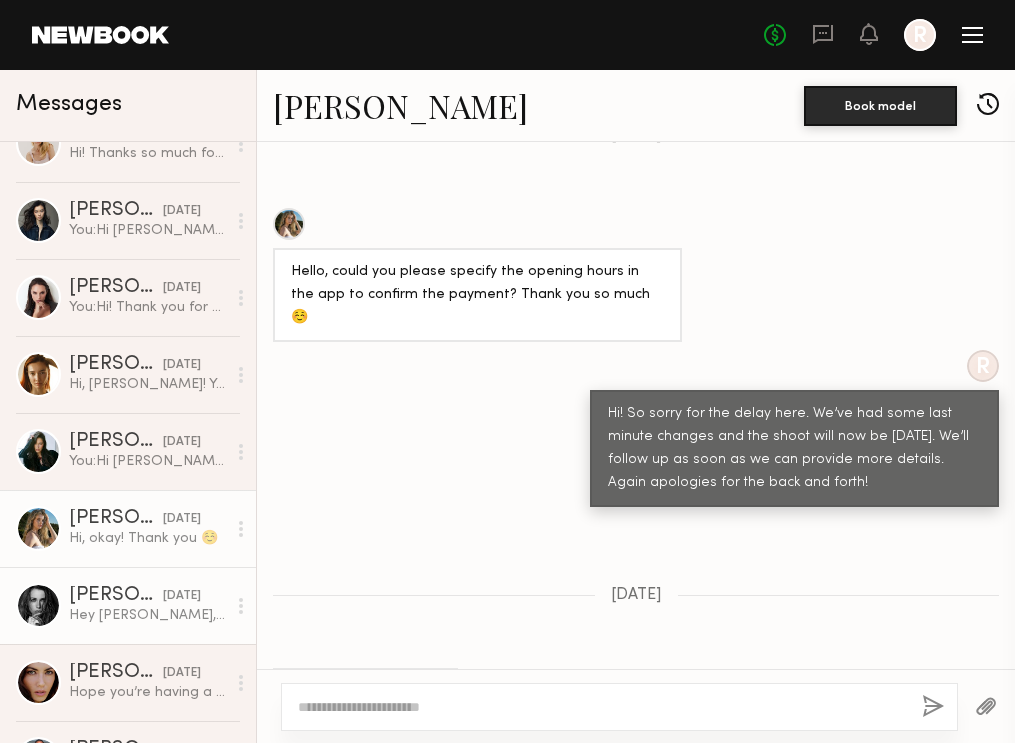 click on "[PERSON_NAME]" 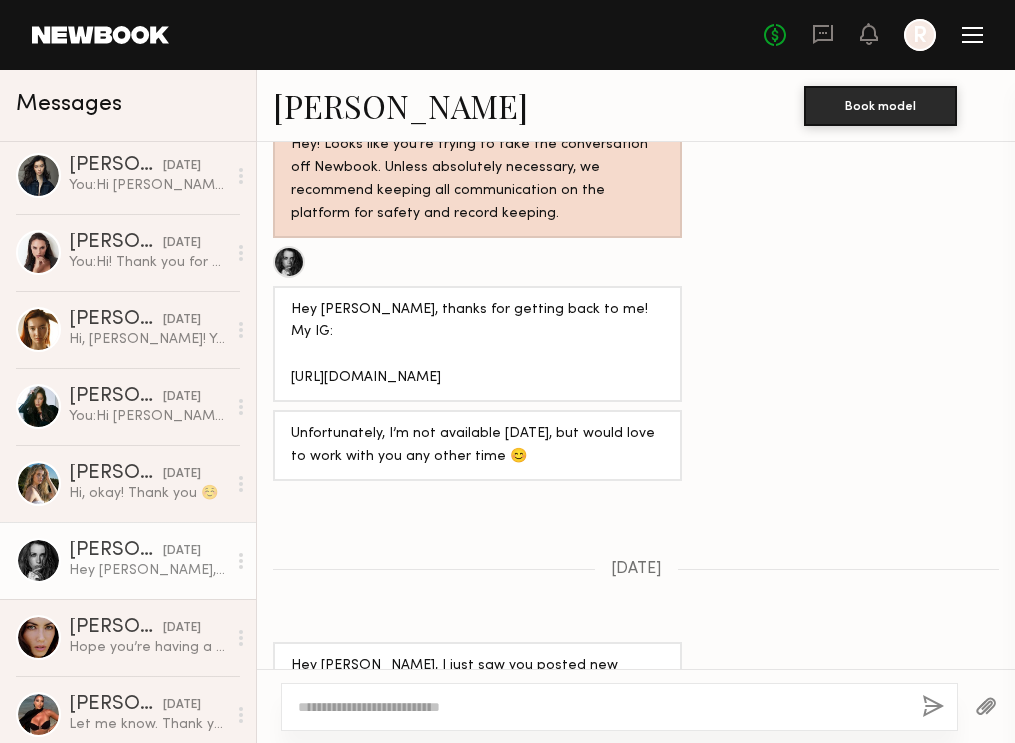 click on "[PERSON_NAME]" 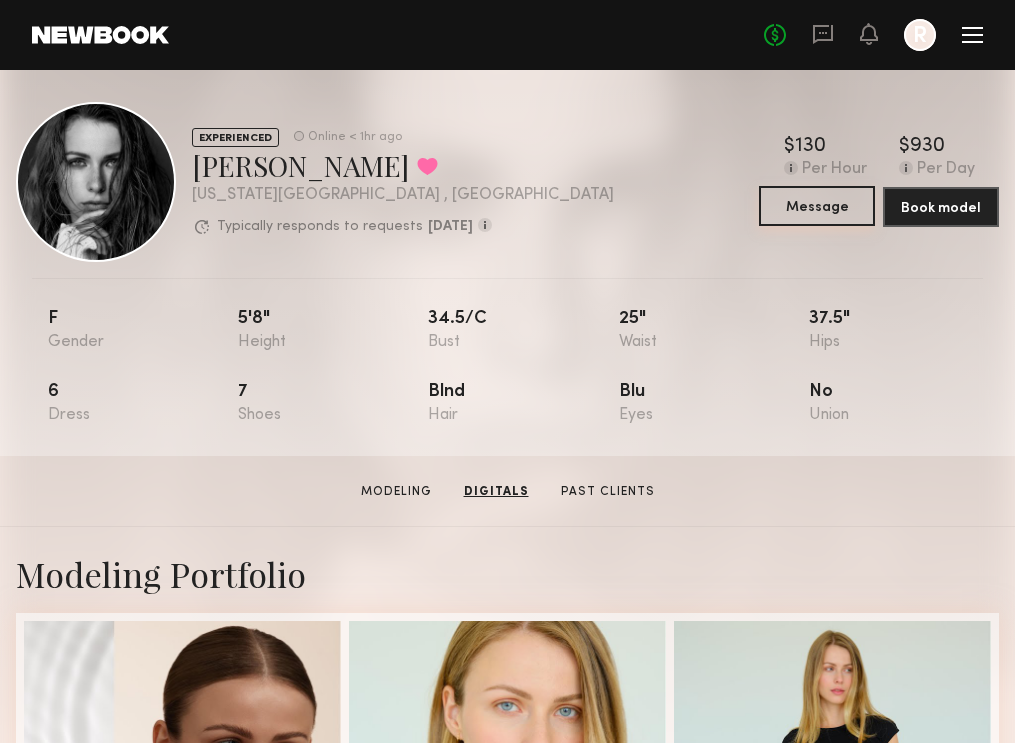 scroll, scrollTop: 0, scrollLeft: 0, axis: both 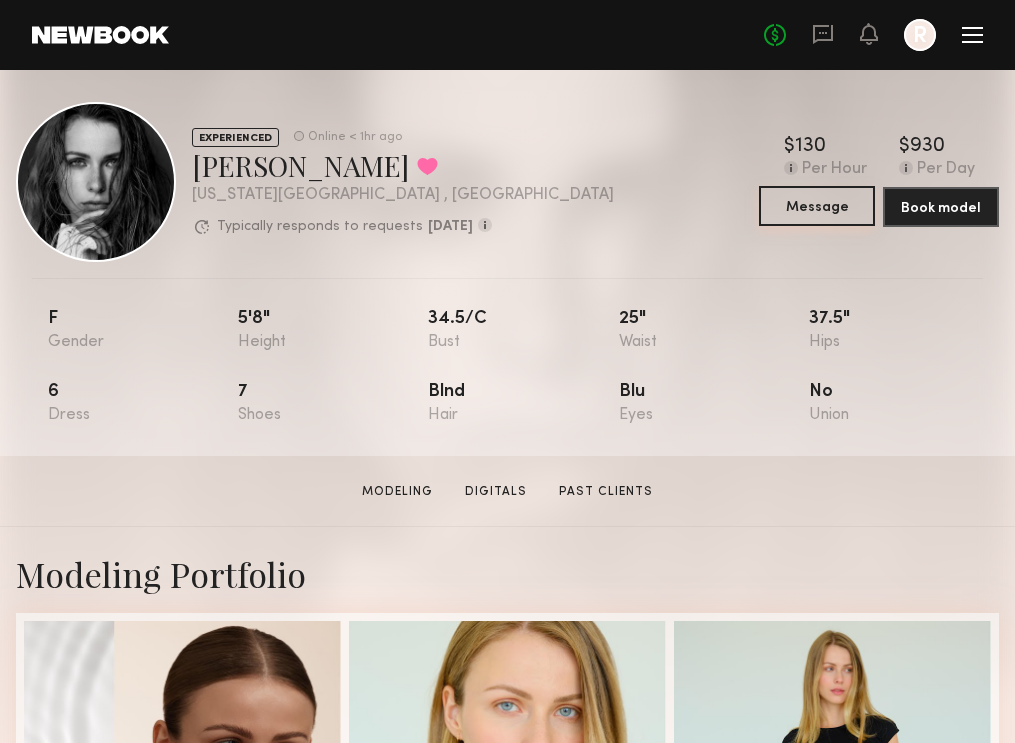 click on "Message" 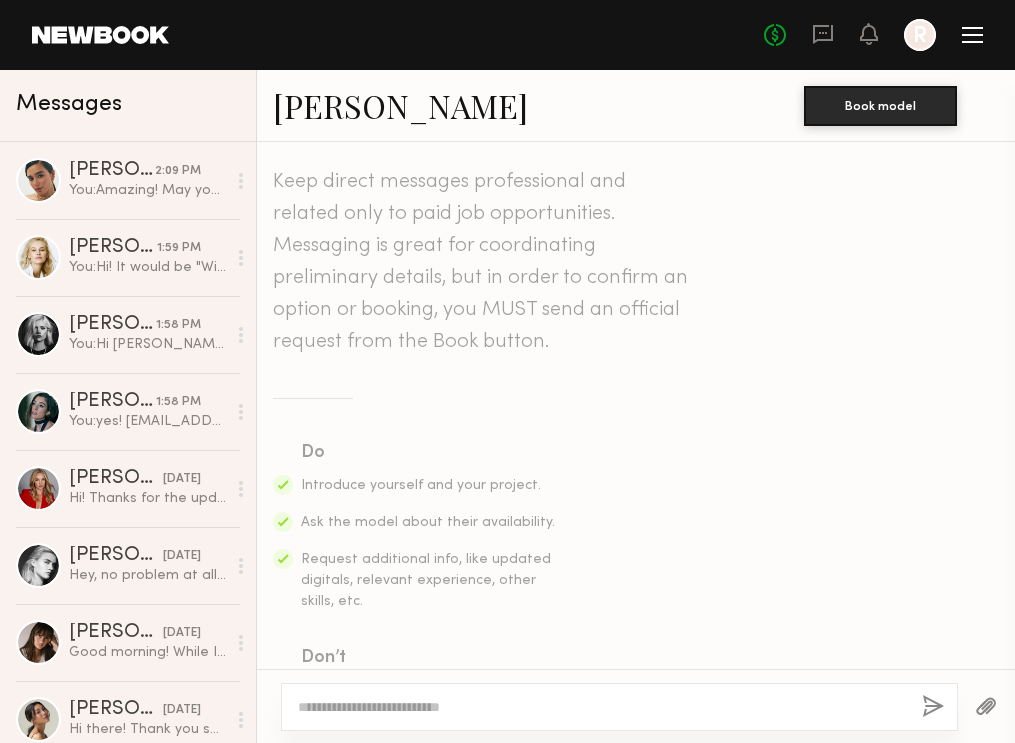 scroll, scrollTop: 1118, scrollLeft: 0, axis: vertical 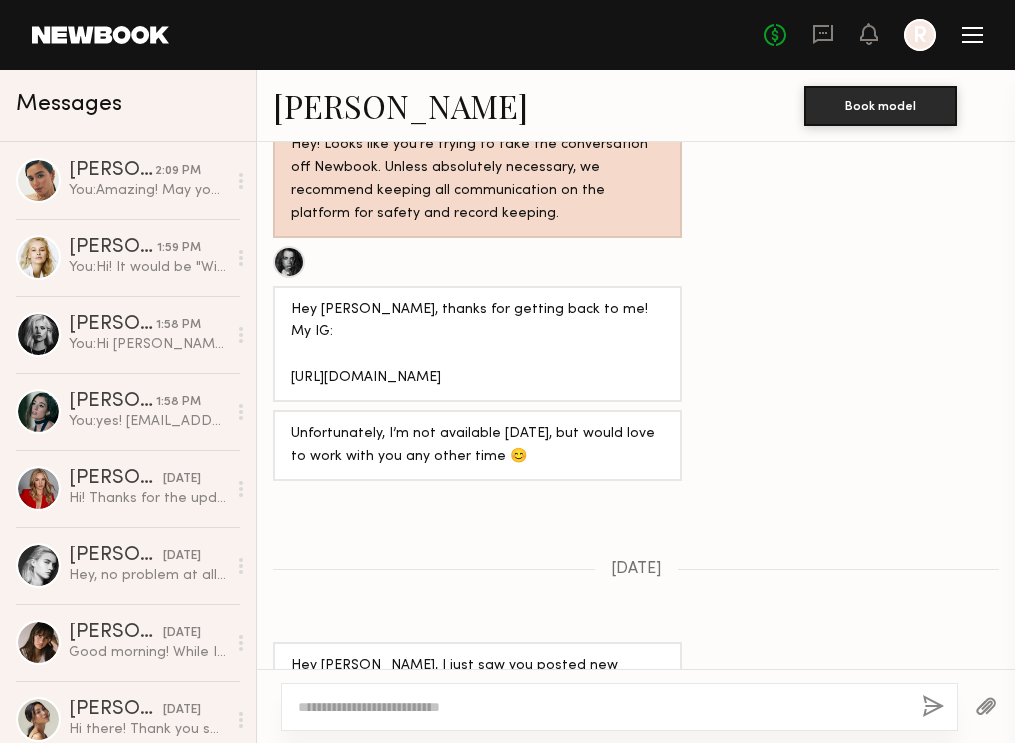 click 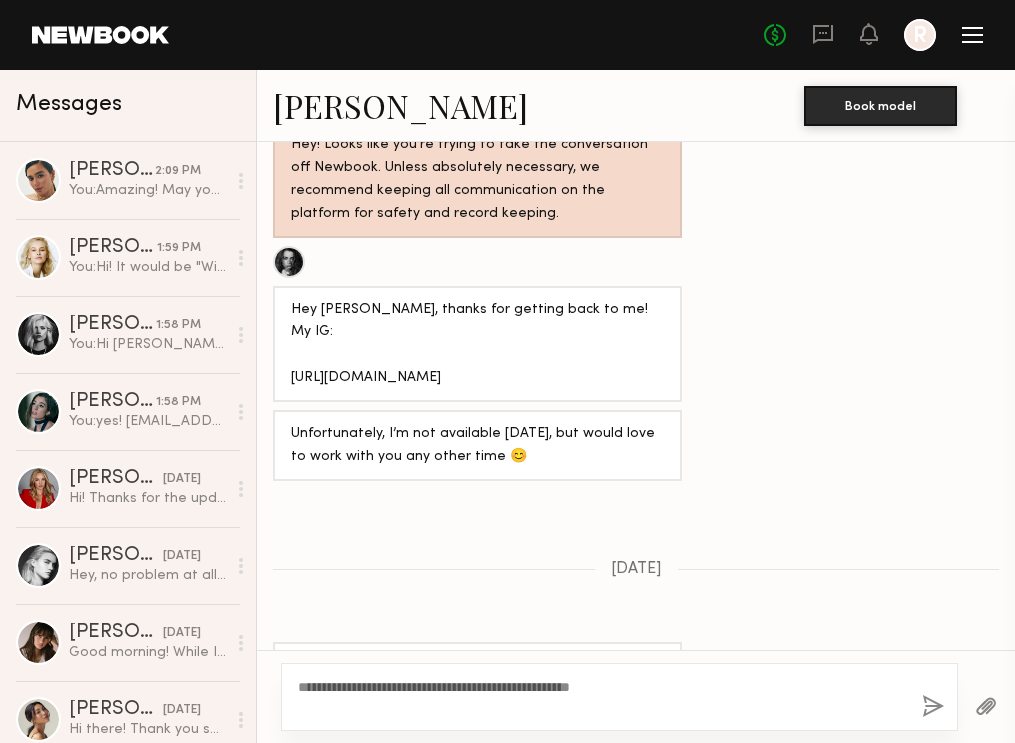 type on "**********" 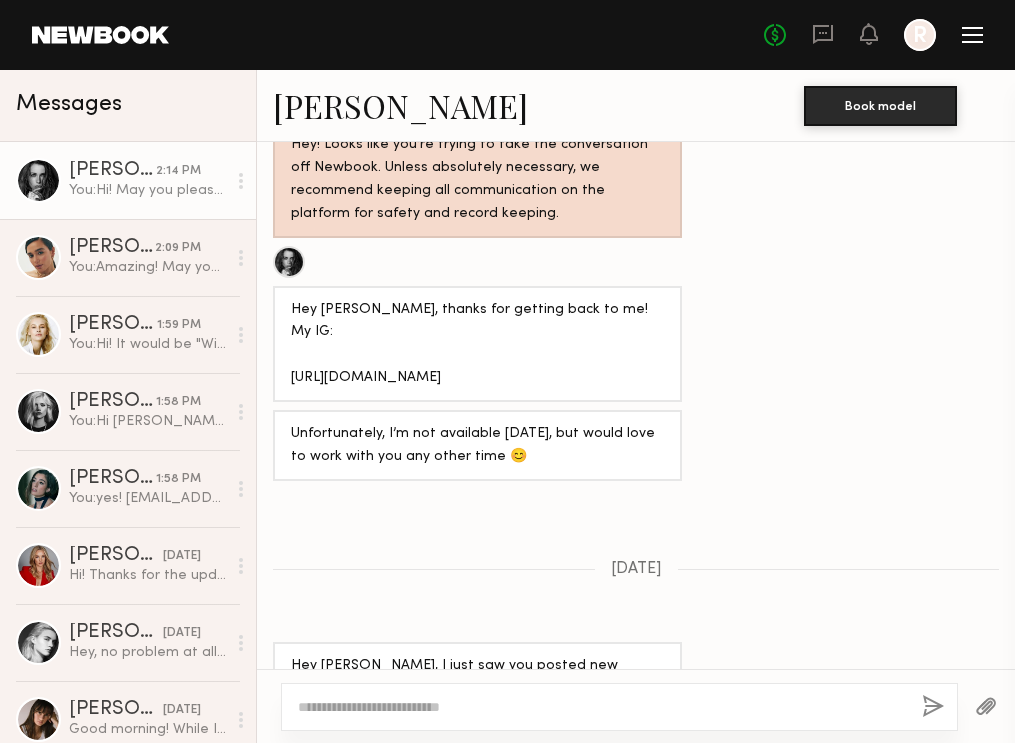 scroll, scrollTop: 1479, scrollLeft: 0, axis: vertical 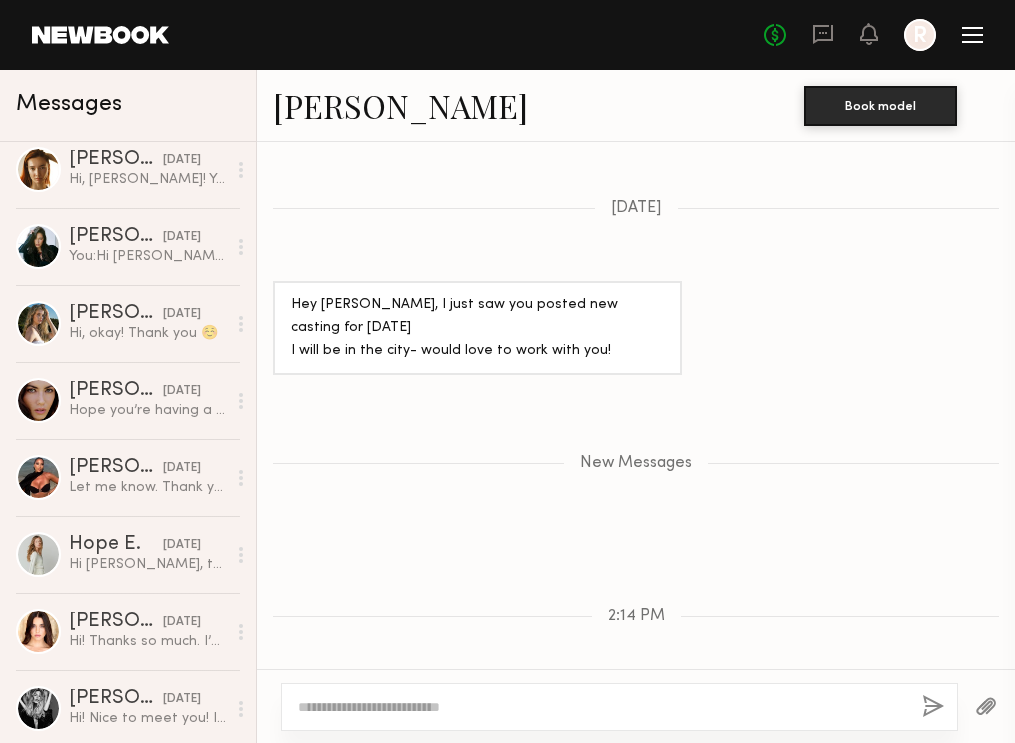 click on "Keep direct messages professional and related only to paid job opportunities. Messaging is great for coordinating preliminary details, but in order to confirm an option or booking, you MUST send an official request from the Book button. Do Introduce yourself and your project. Ask the model about their availability. Request additional info, like updated digitals, relevant experience, other skills, etc. Don’t Bring up non-professional topics or ask a model to work for free/trade. Expect verbal commitments to hold - only official requests can be enforced. Move communications off the platform. [DATE] R Hi [PERSON_NAME]! My name is [PERSON_NAME], I'm on the social team for [PERSON_NAME] Hair! It looks like we've worked together before- would you please send over your social handle and confirm you're aligned with 100/hour for our mini salon social shoot [DATE]? Your call time would be 1:30pm and we would wrap by 5! Unfortunately, I’m not available [DATE], but would love to work with you any other time 😊 [DATE]" 